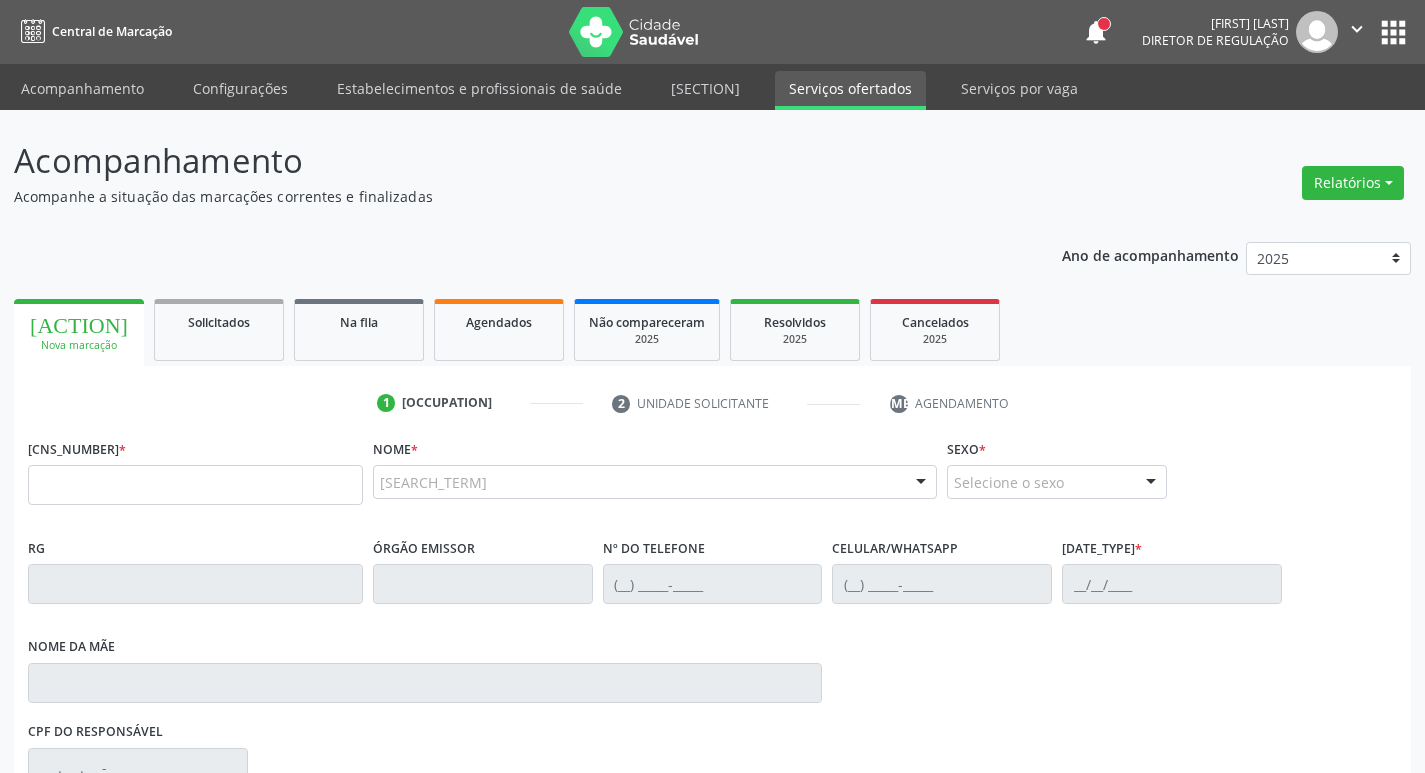 scroll, scrollTop: 0, scrollLeft: 0, axis: both 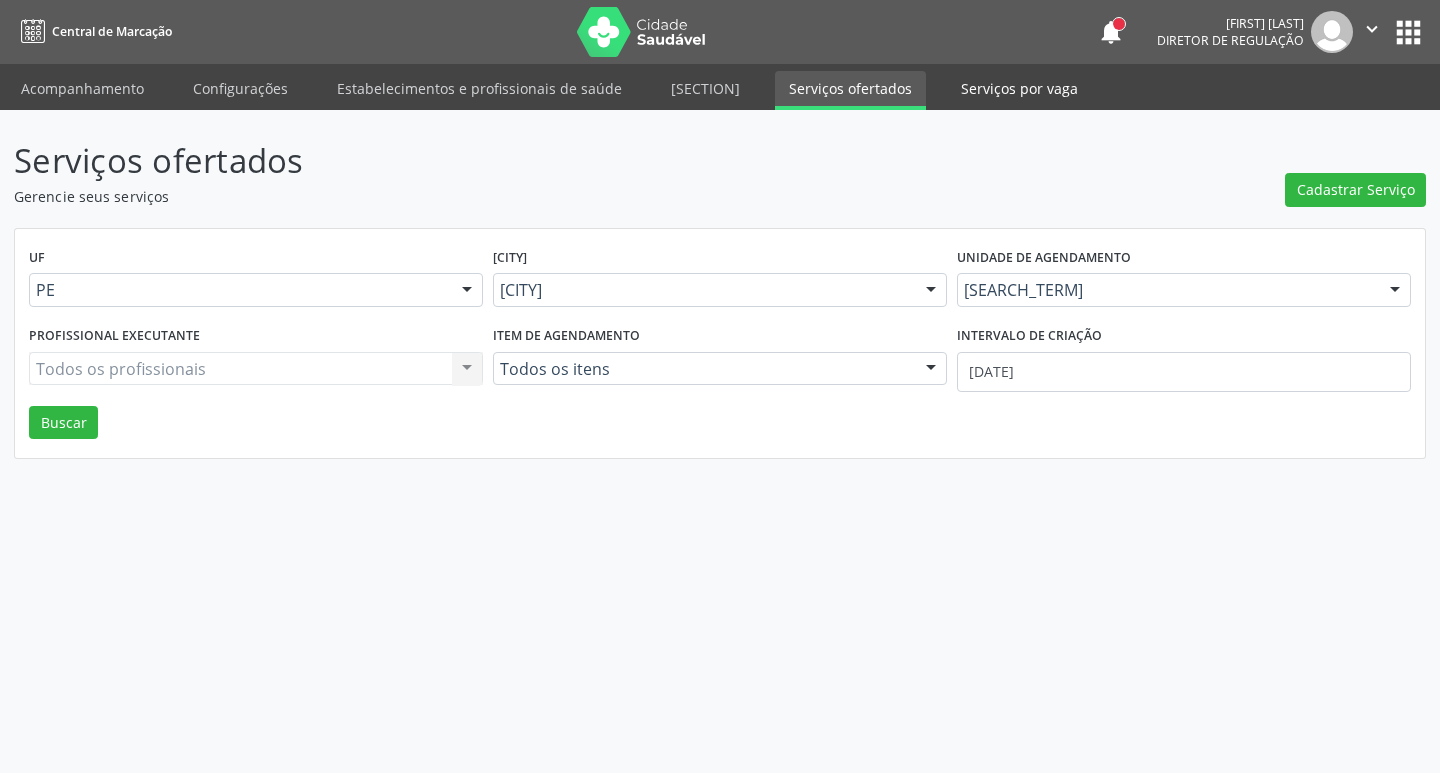 click on "Serviços por vaga" at bounding box center [1019, 88] 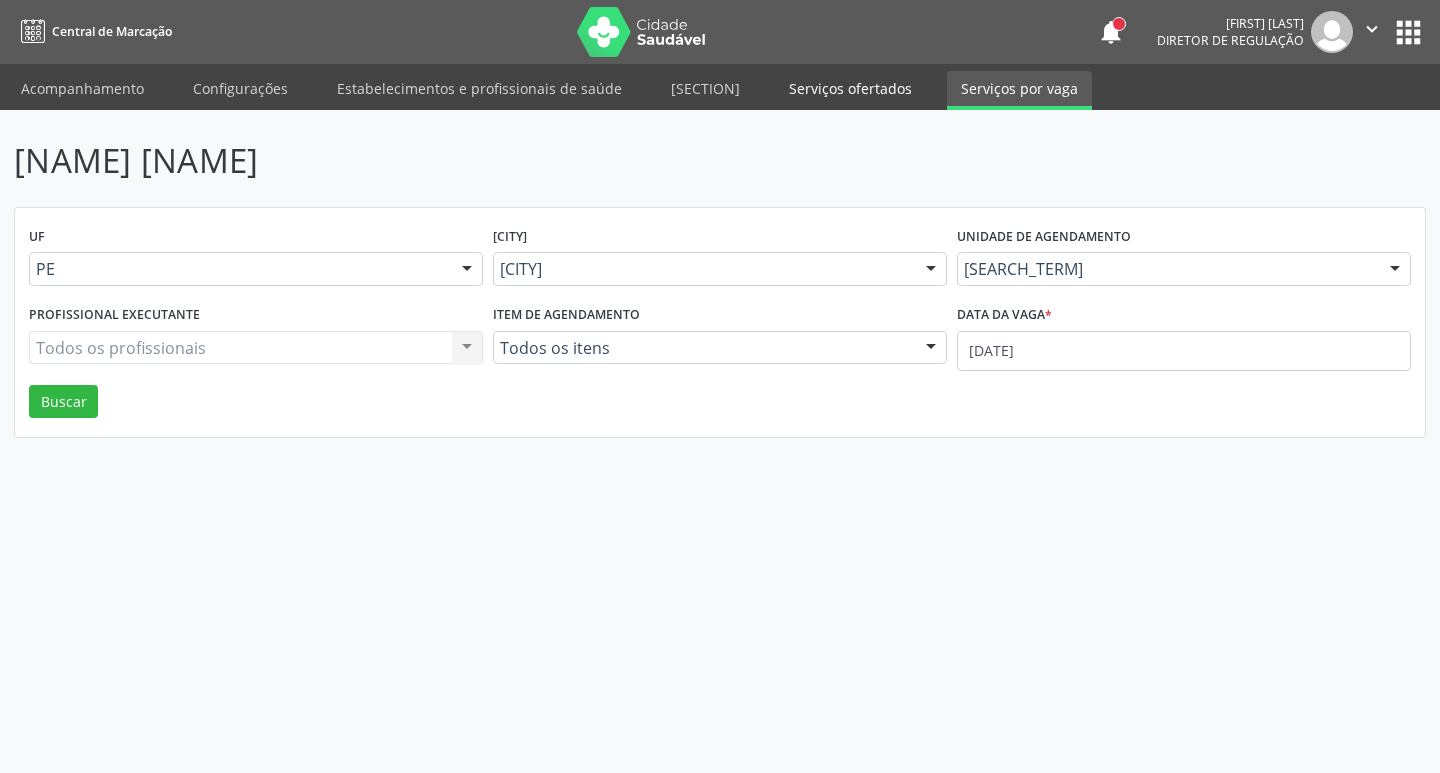 click on "Serviços ofertados" at bounding box center (850, 88) 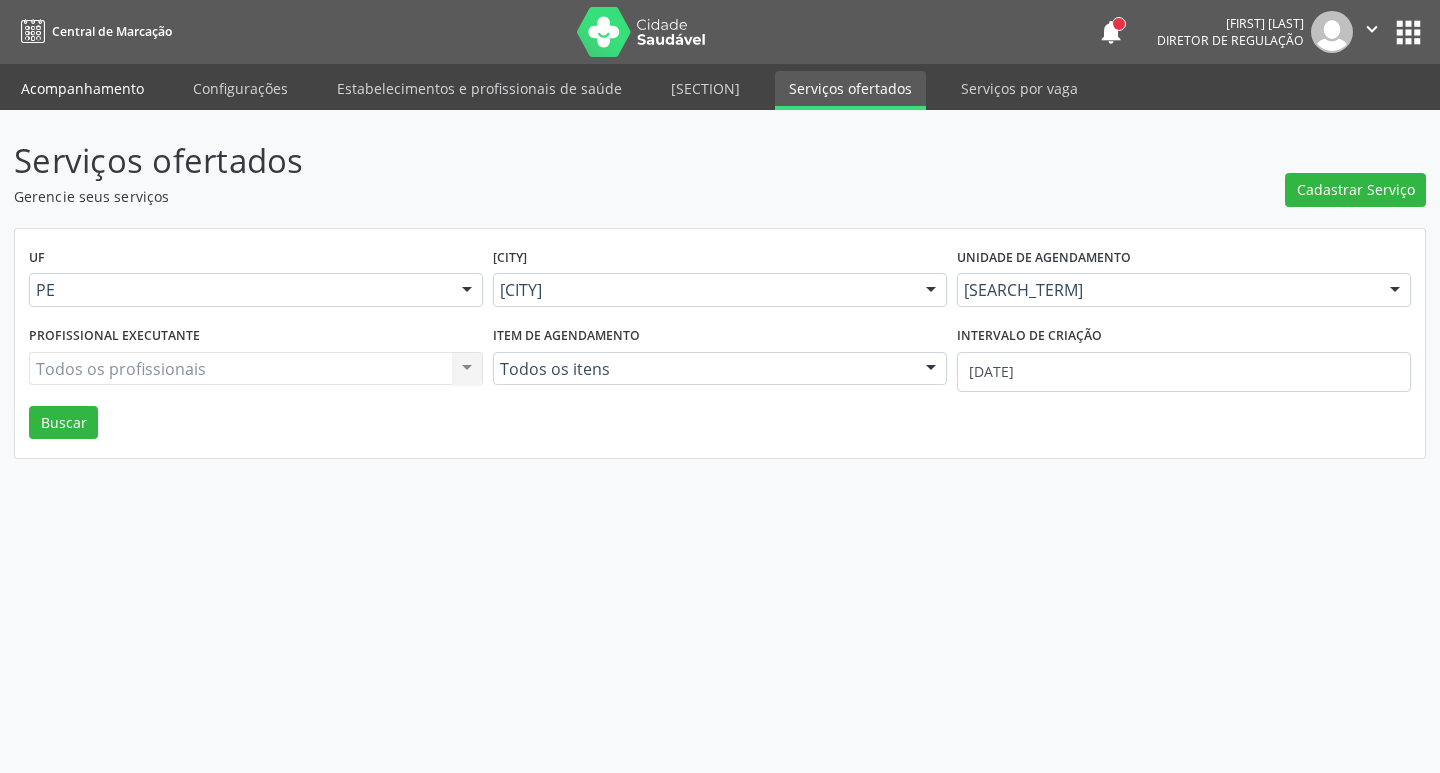 click on "Acompanhamento" at bounding box center [82, 88] 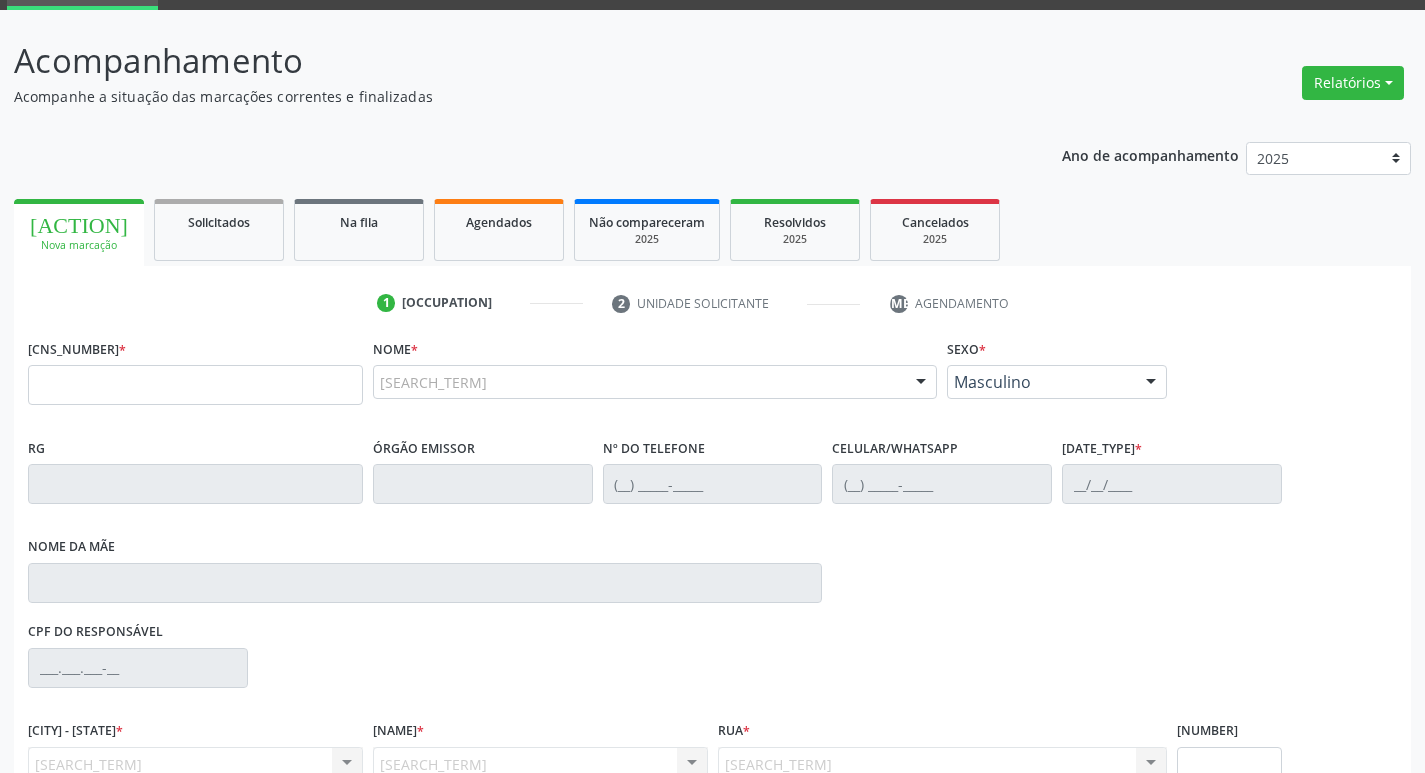 scroll, scrollTop: 200, scrollLeft: 0, axis: vertical 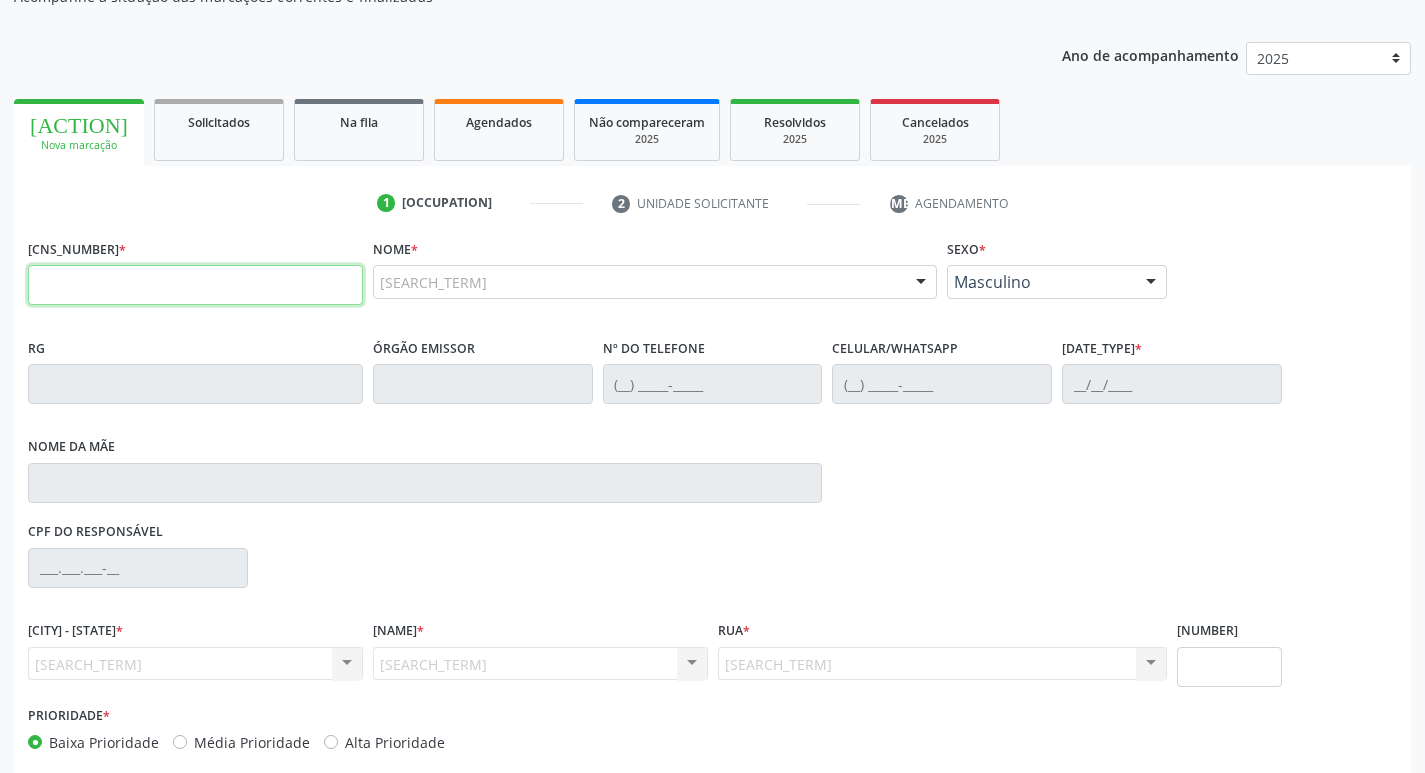 click at bounding box center [195, 285] 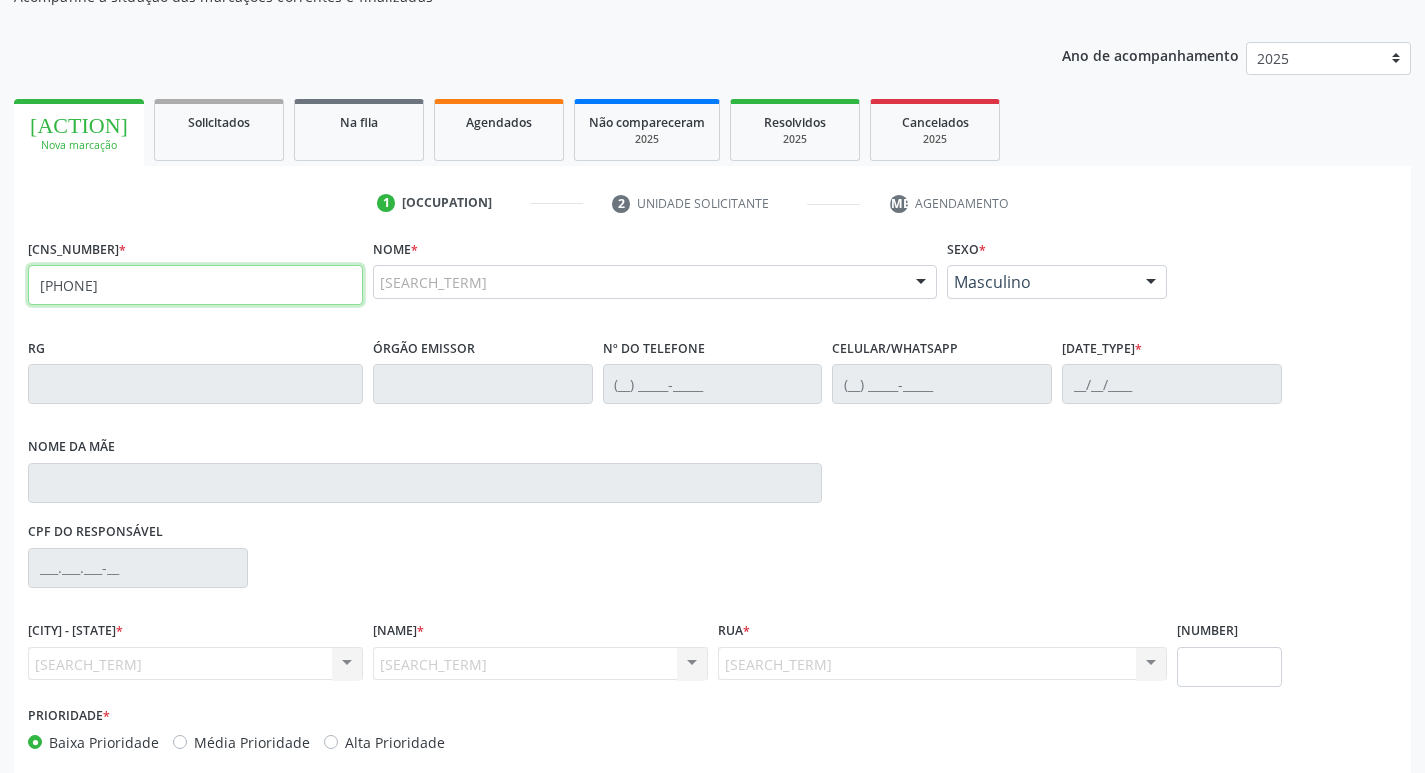 type on "[PHONE]" 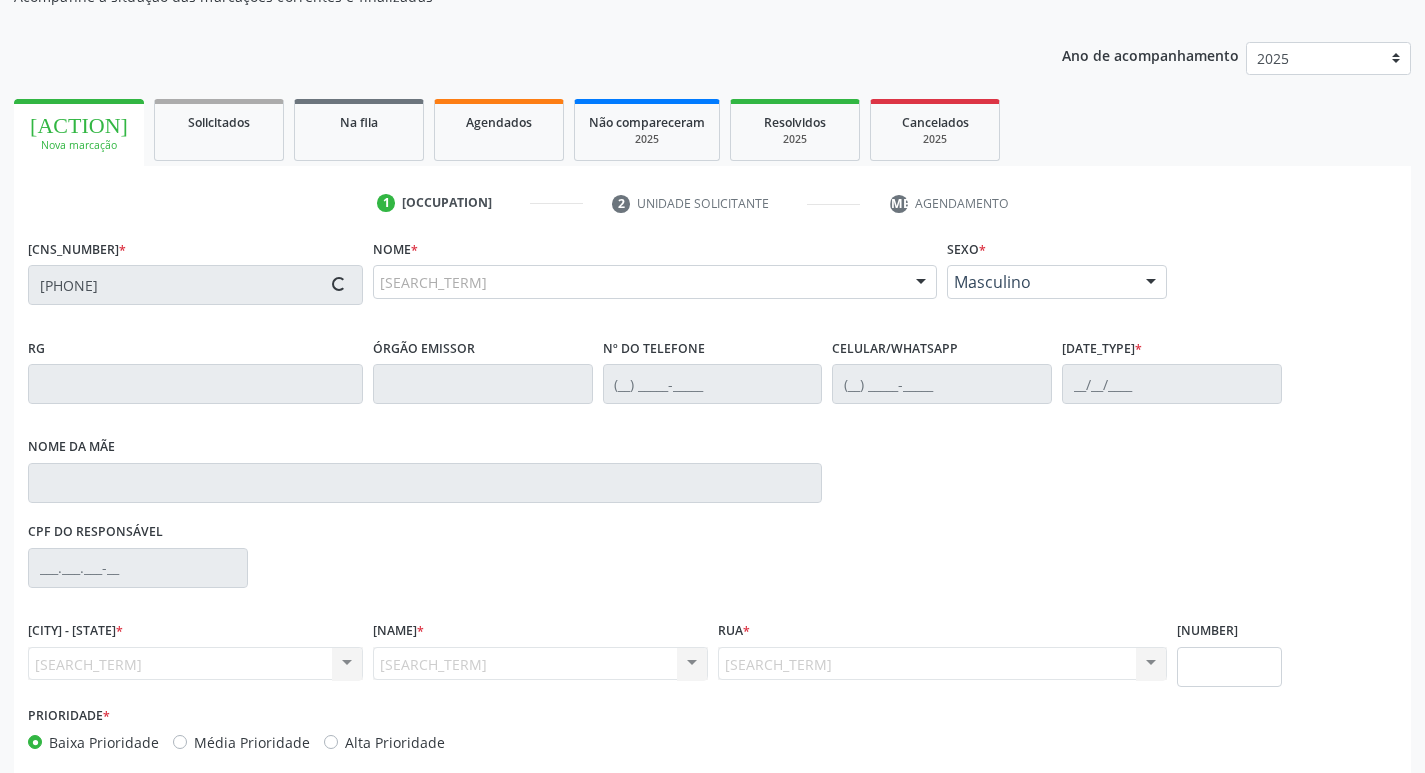 scroll, scrollTop: 297, scrollLeft: 0, axis: vertical 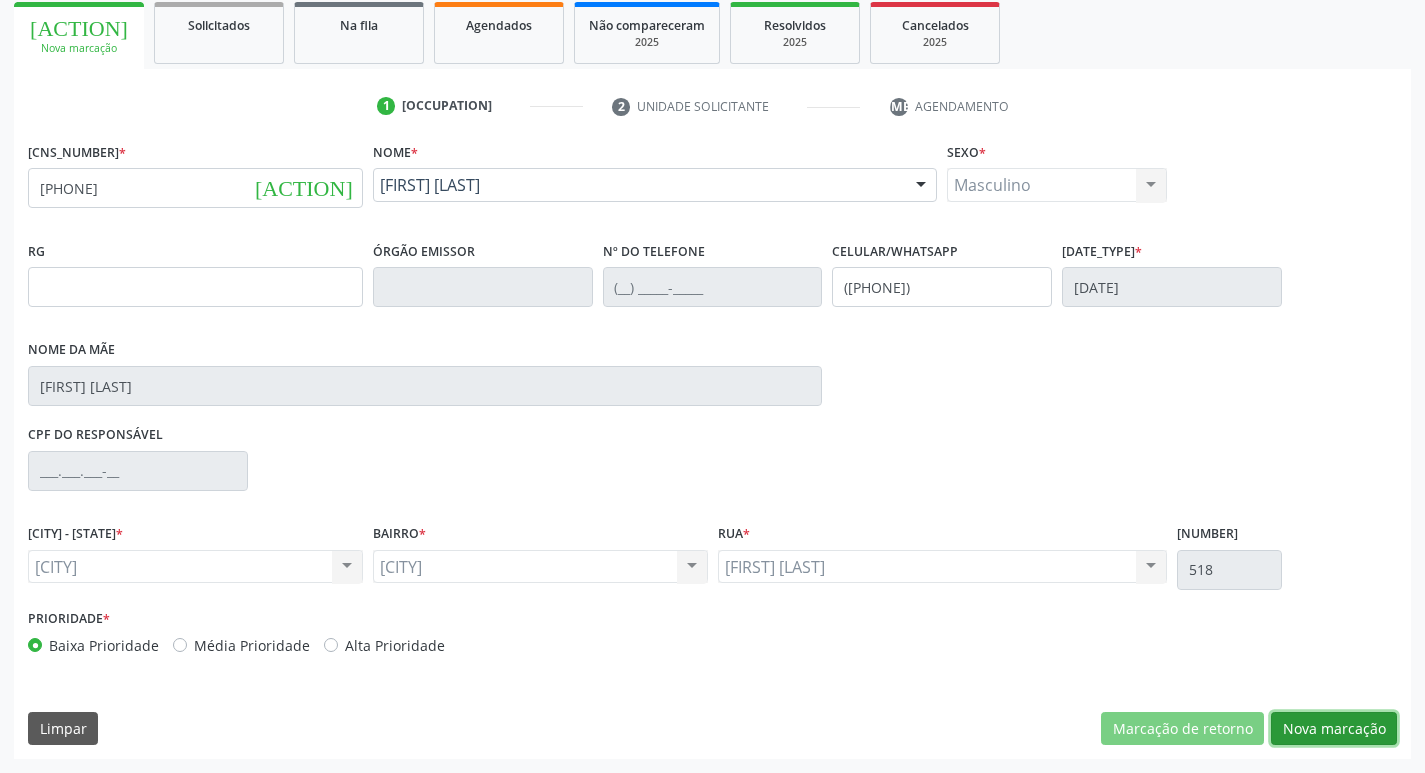 click on "Nova marcação" at bounding box center (1182, 729) 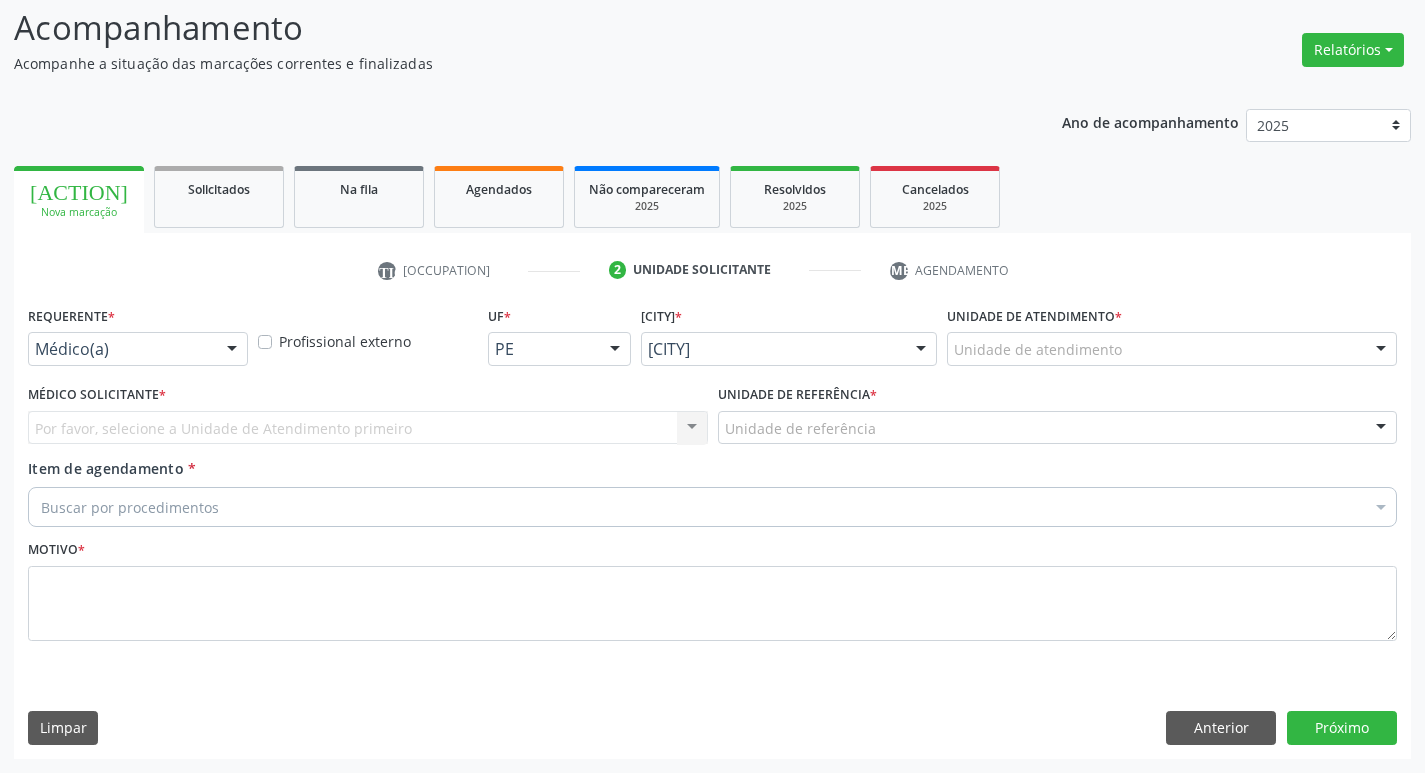 scroll, scrollTop: 133, scrollLeft: 0, axis: vertical 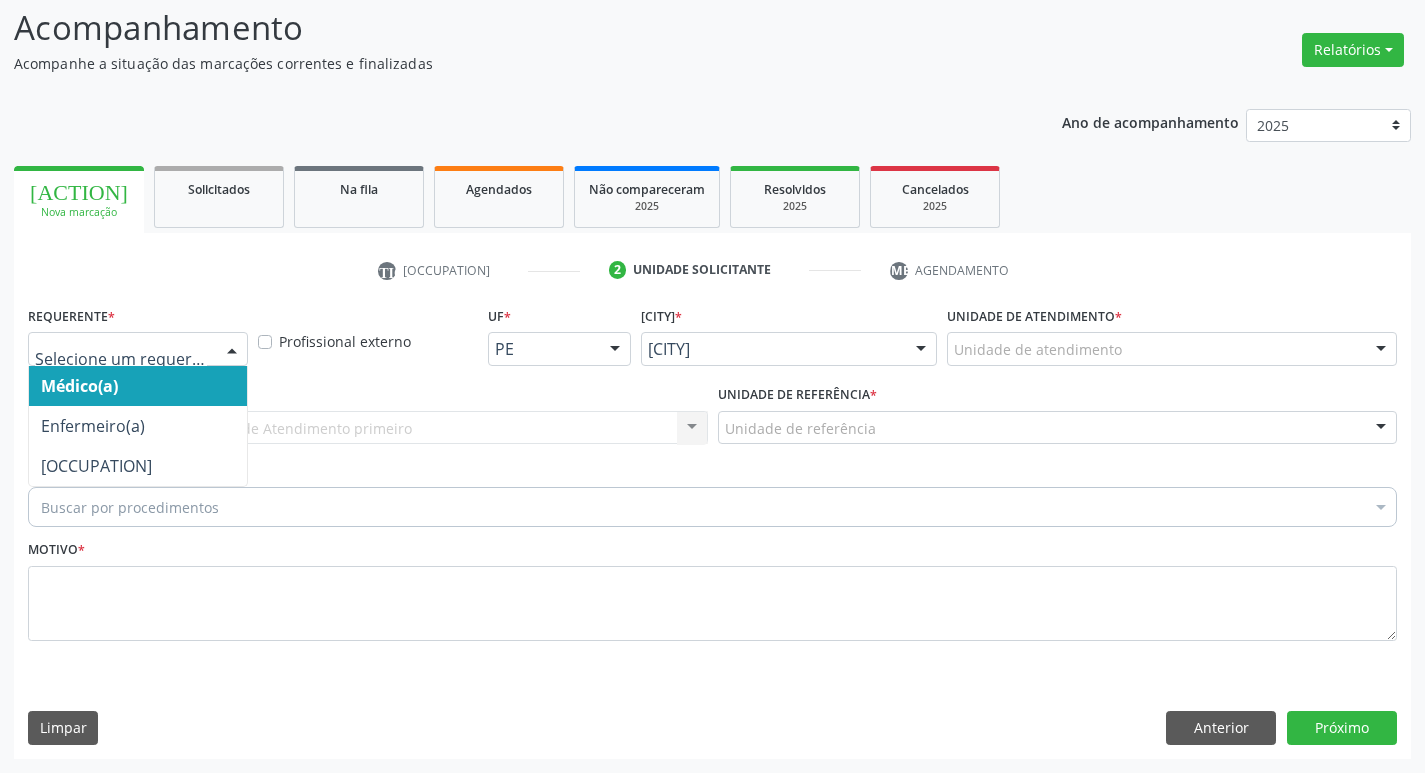 click at bounding box center [138, 349] 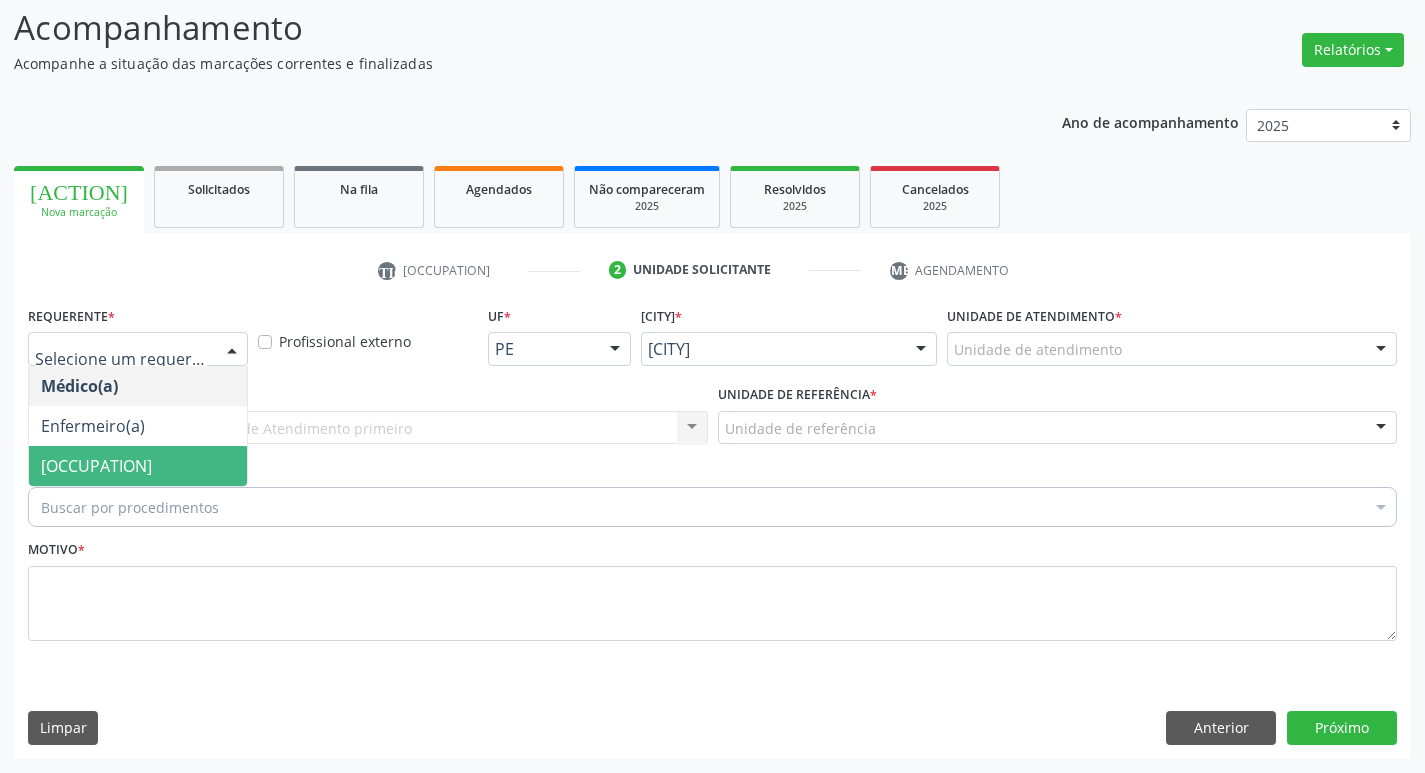 click on "[OCCUPATION]" at bounding box center (138, 466) 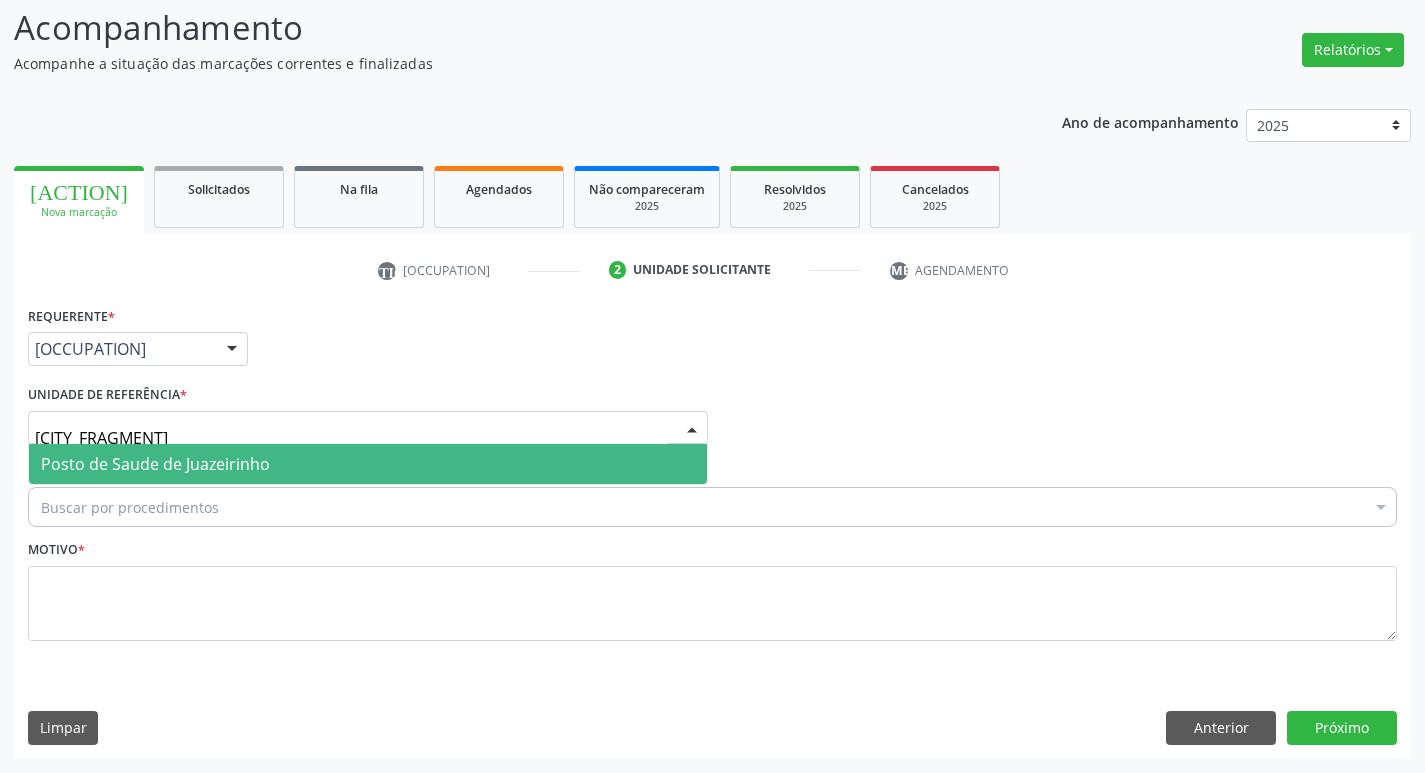 click on "Posto de Saude de Juazeirinho" at bounding box center (155, 464) 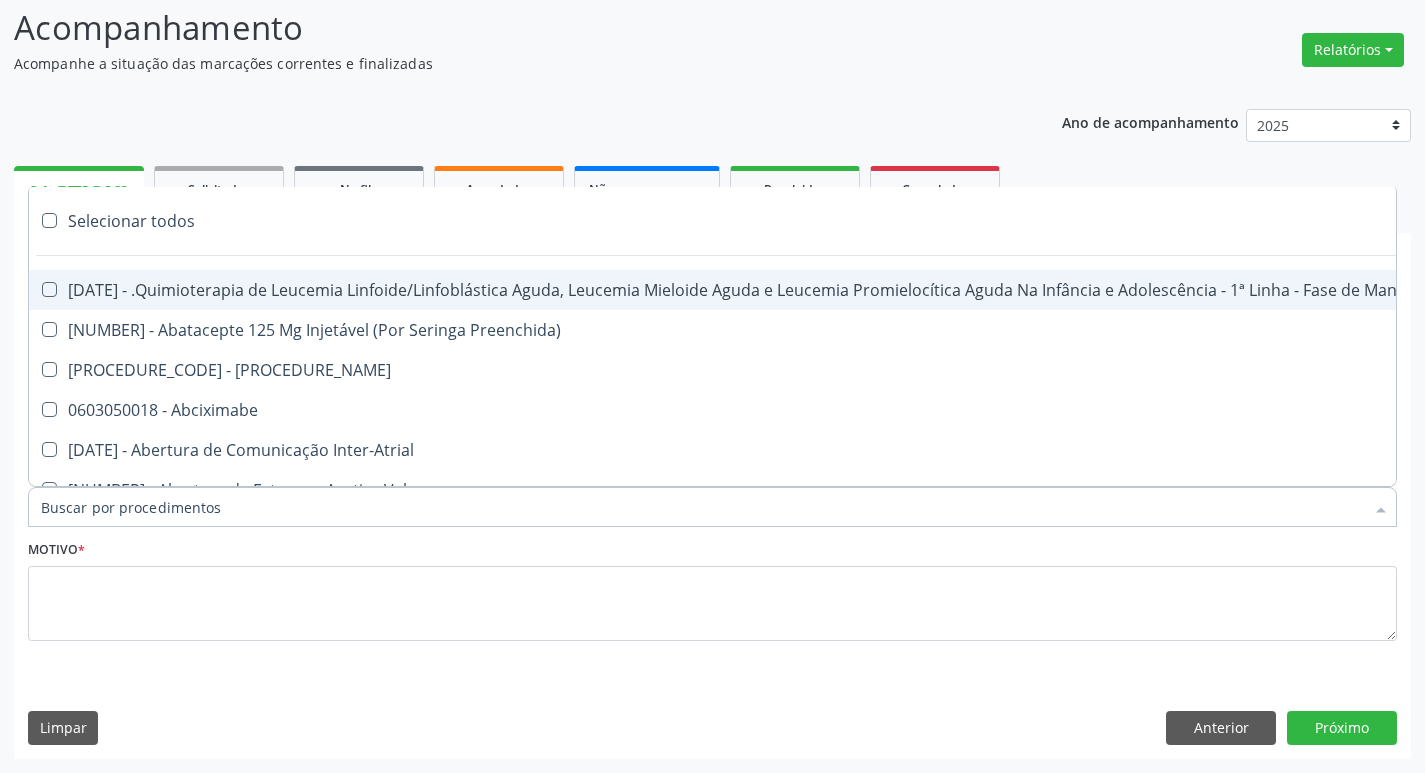 paste on "[NUMBER]" 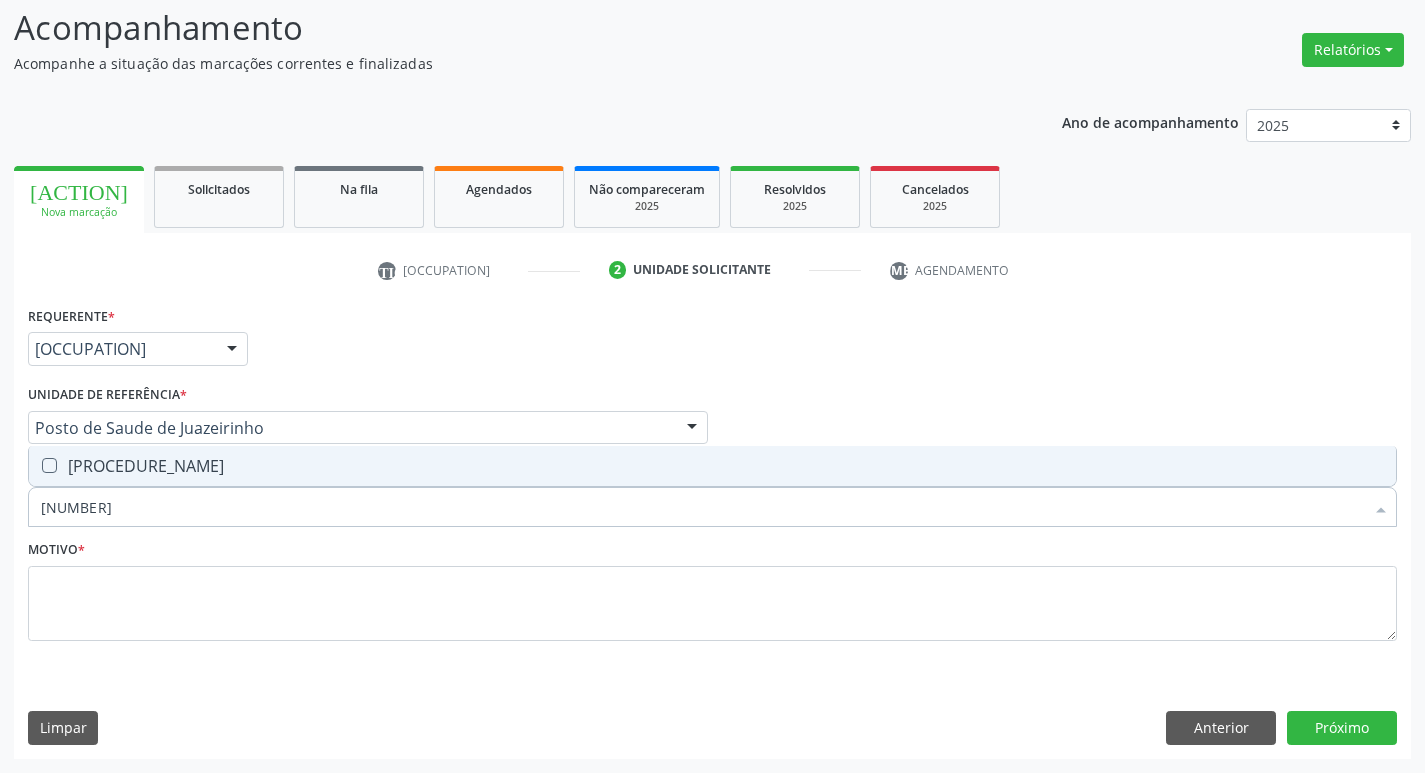 click on "[PROCEDURE_NAME]" at bounding box center (712, 466) 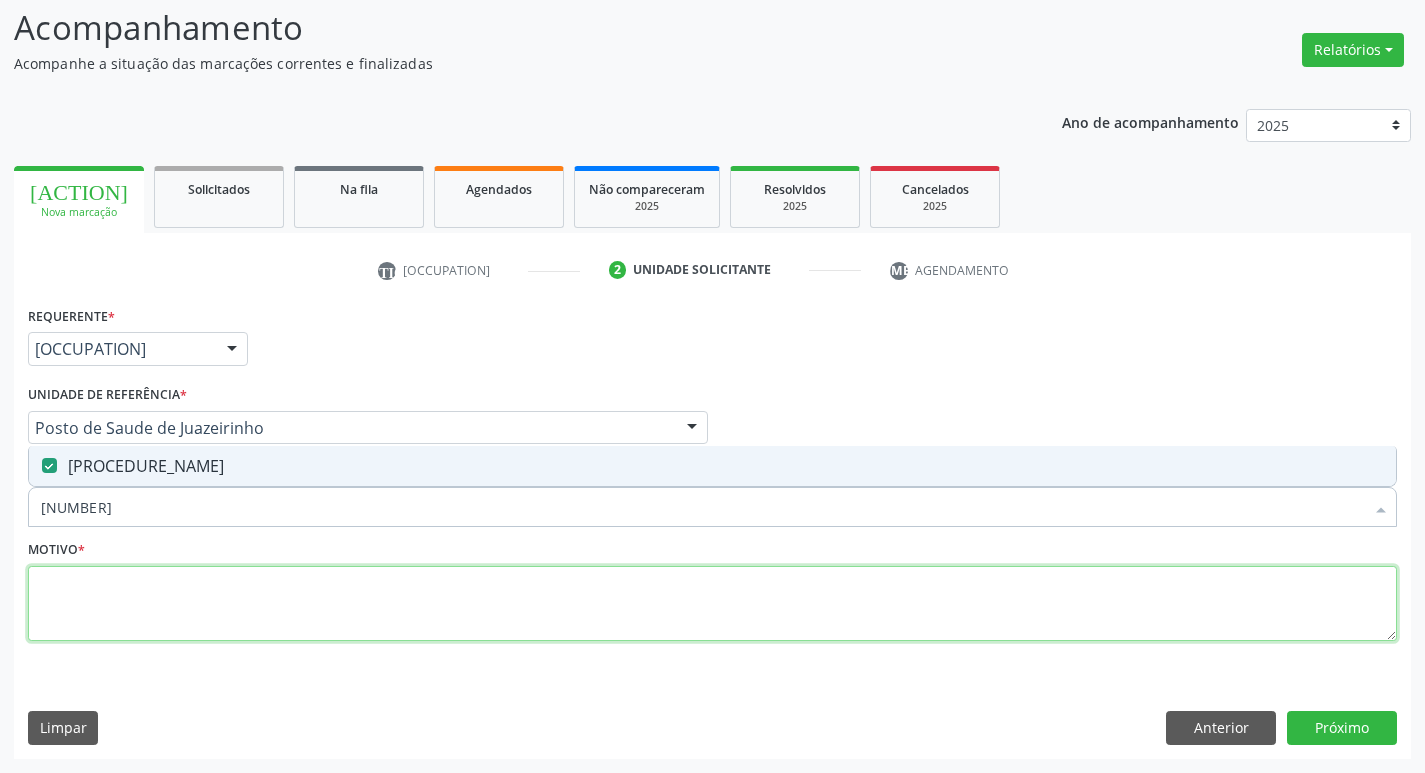 click at bounding box center (712, 604) 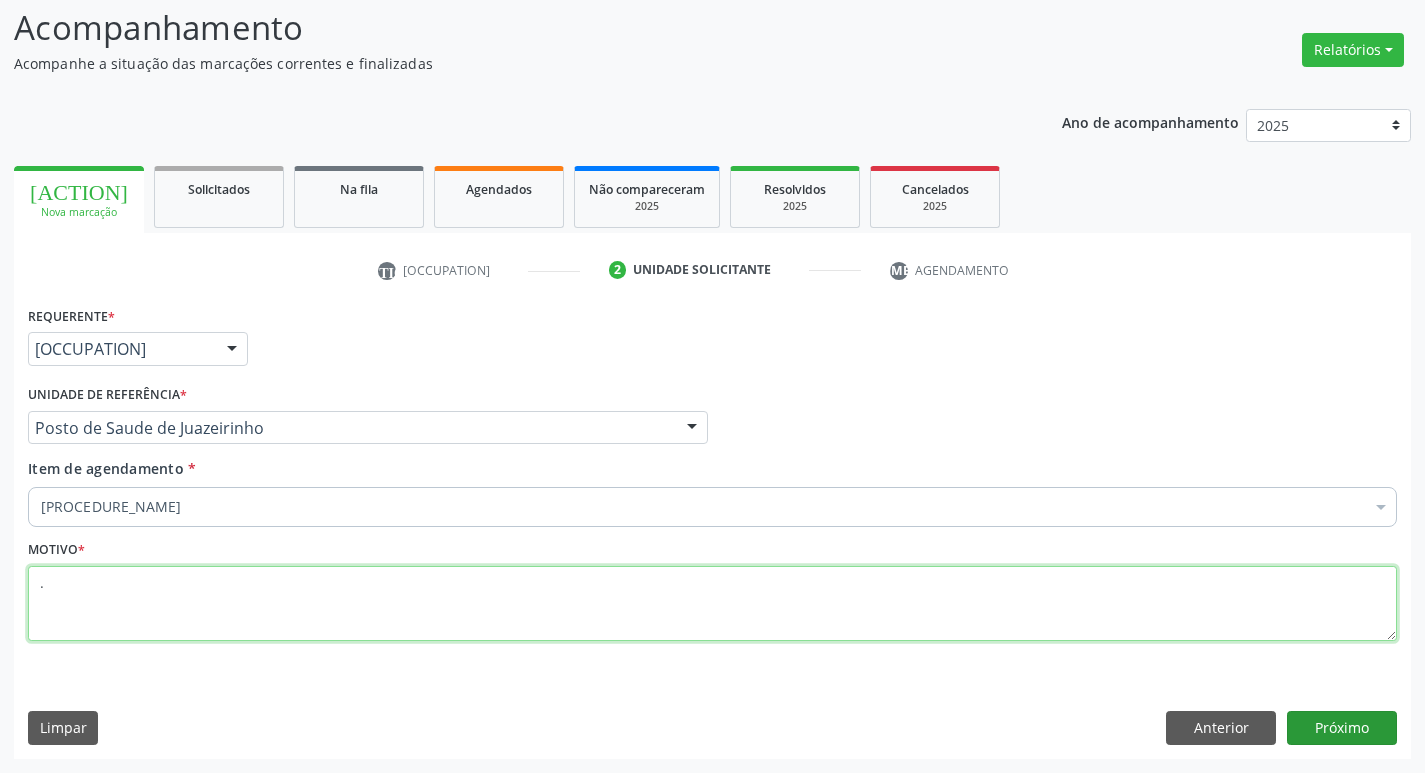 type on "." 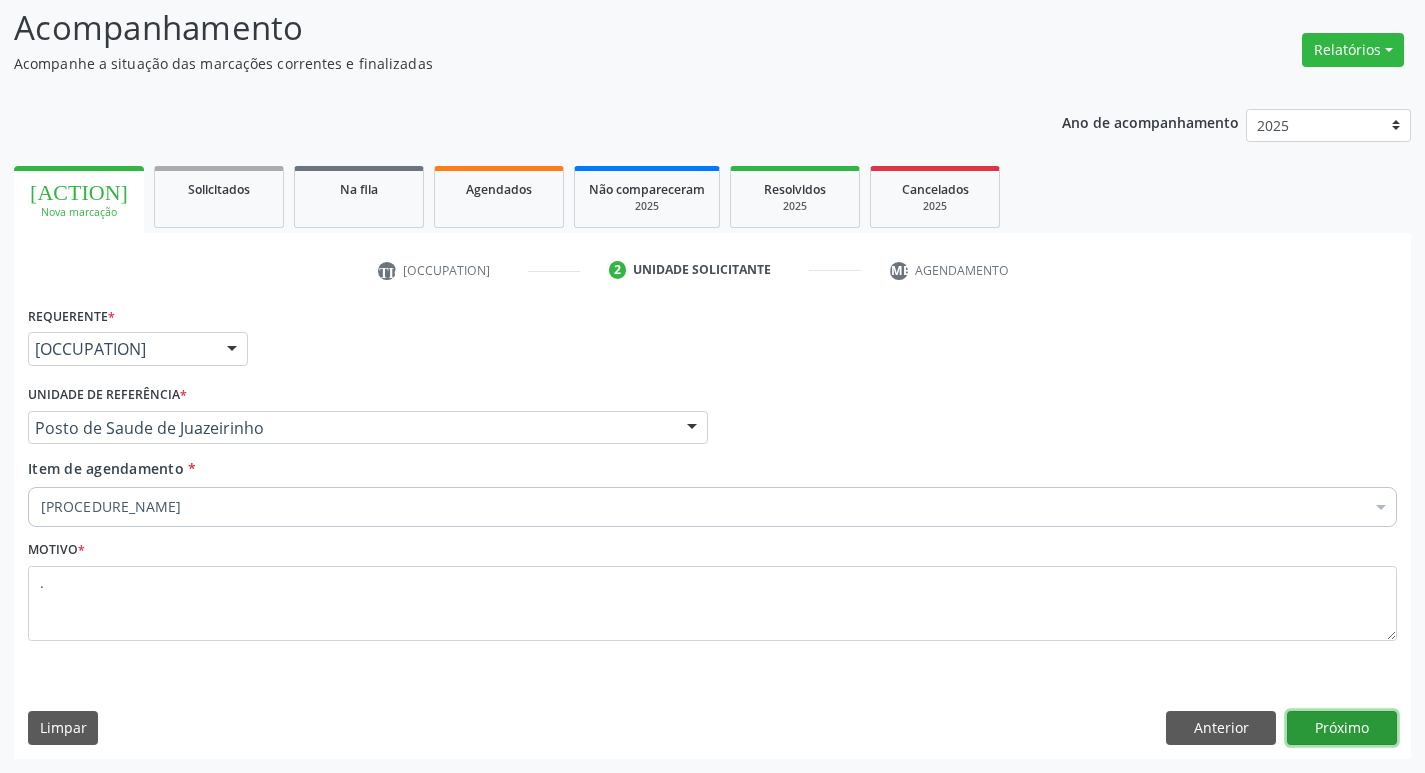 click on "Próximo" at bounding box center (1342, 728) 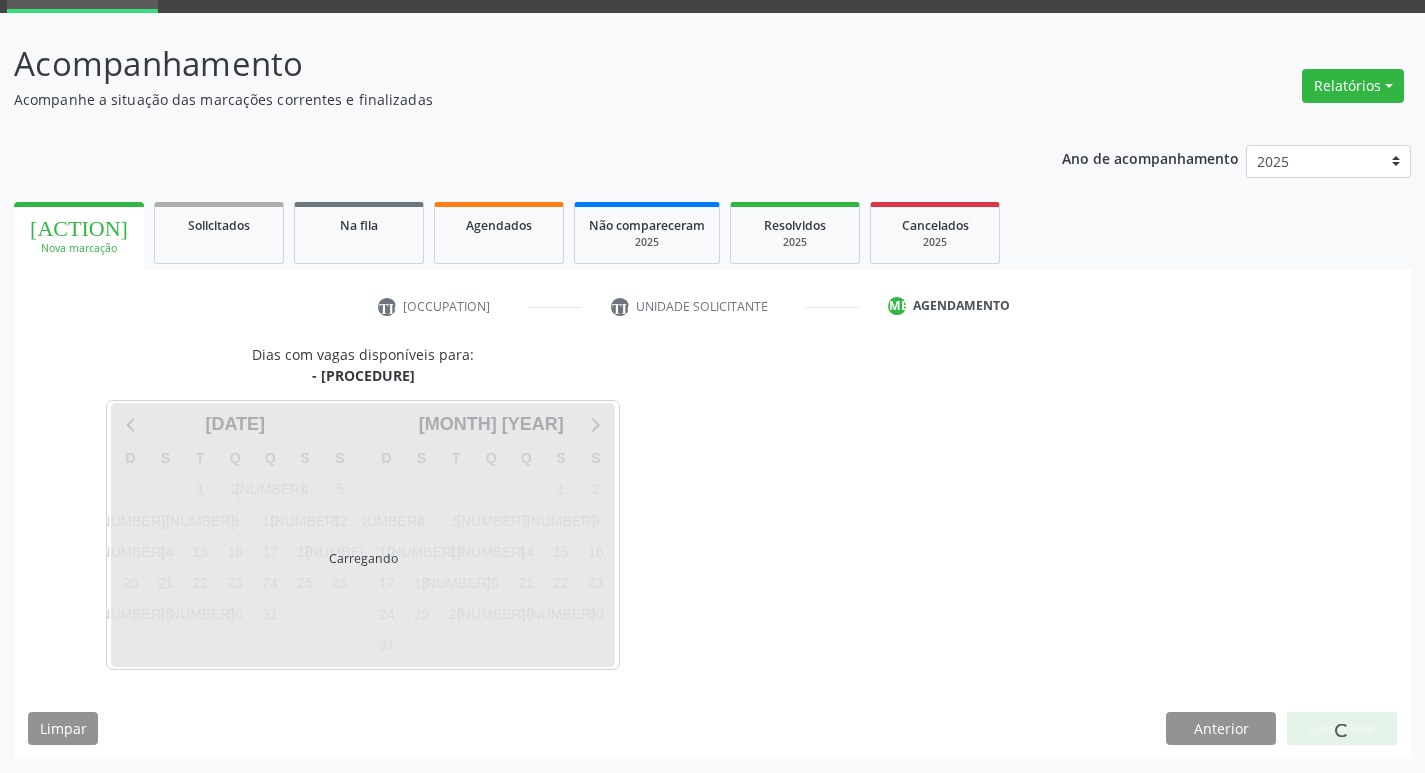 scroll, scrollTop: 97, scrollLeft: 0, axis: vertical 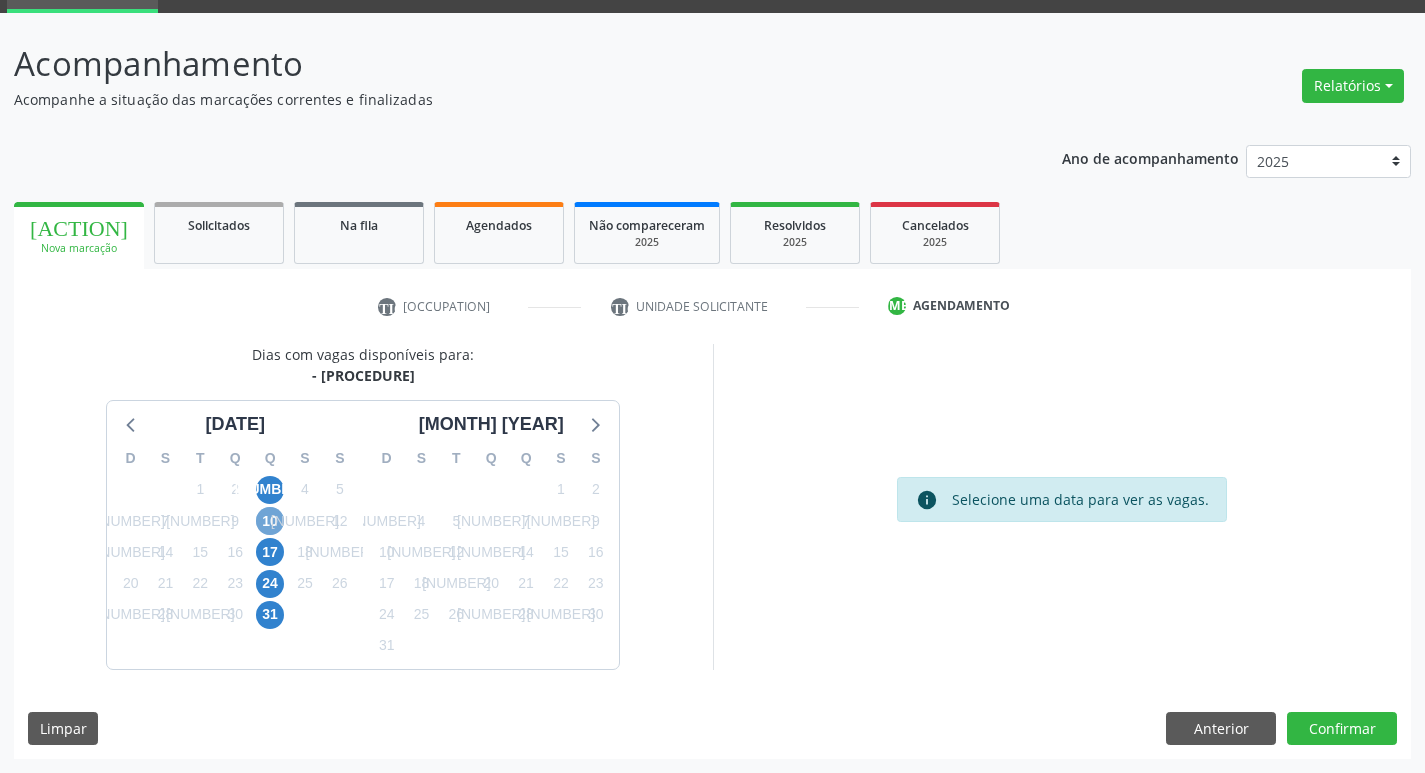 click on "10" at bounding box center (270, 521) 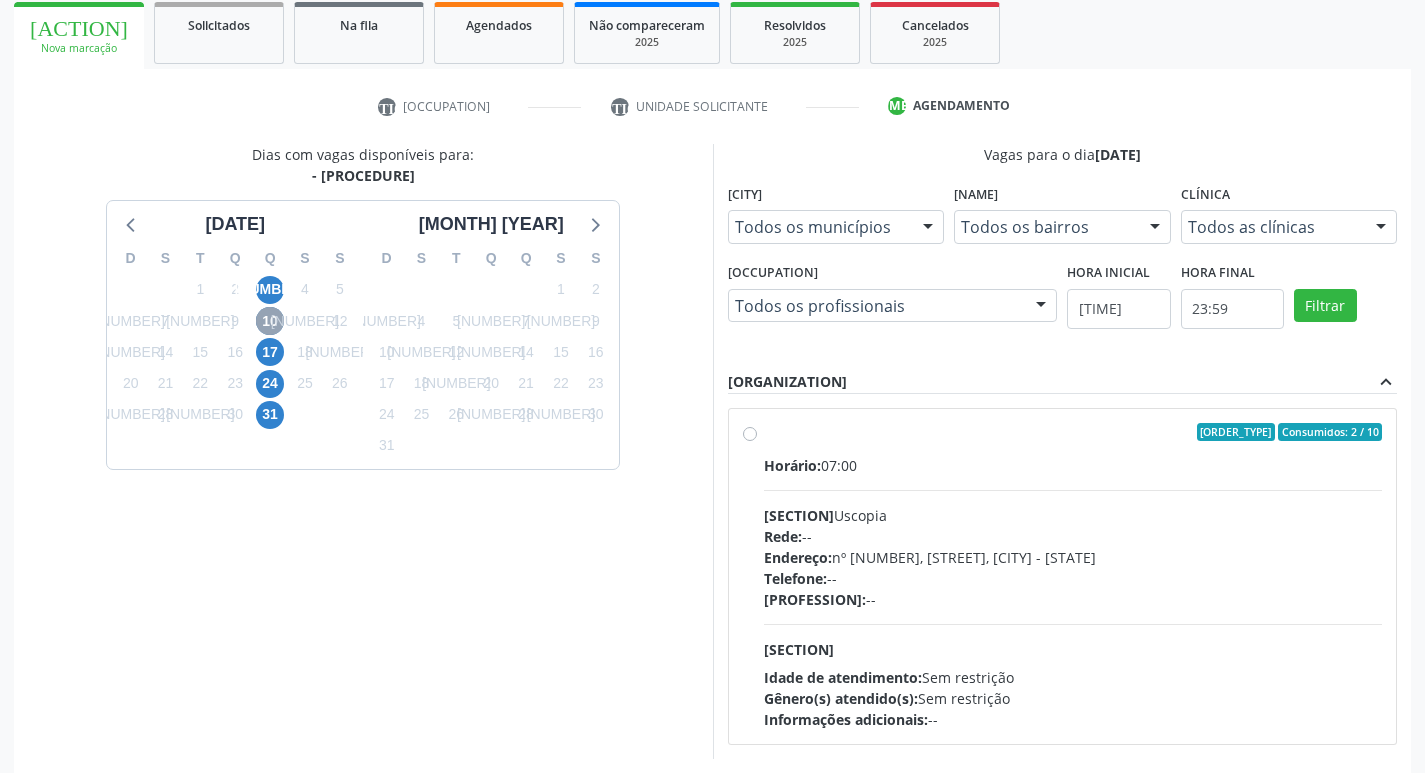 scroll, scrollTop: 386, scrollLeft: 0, axis: vertical 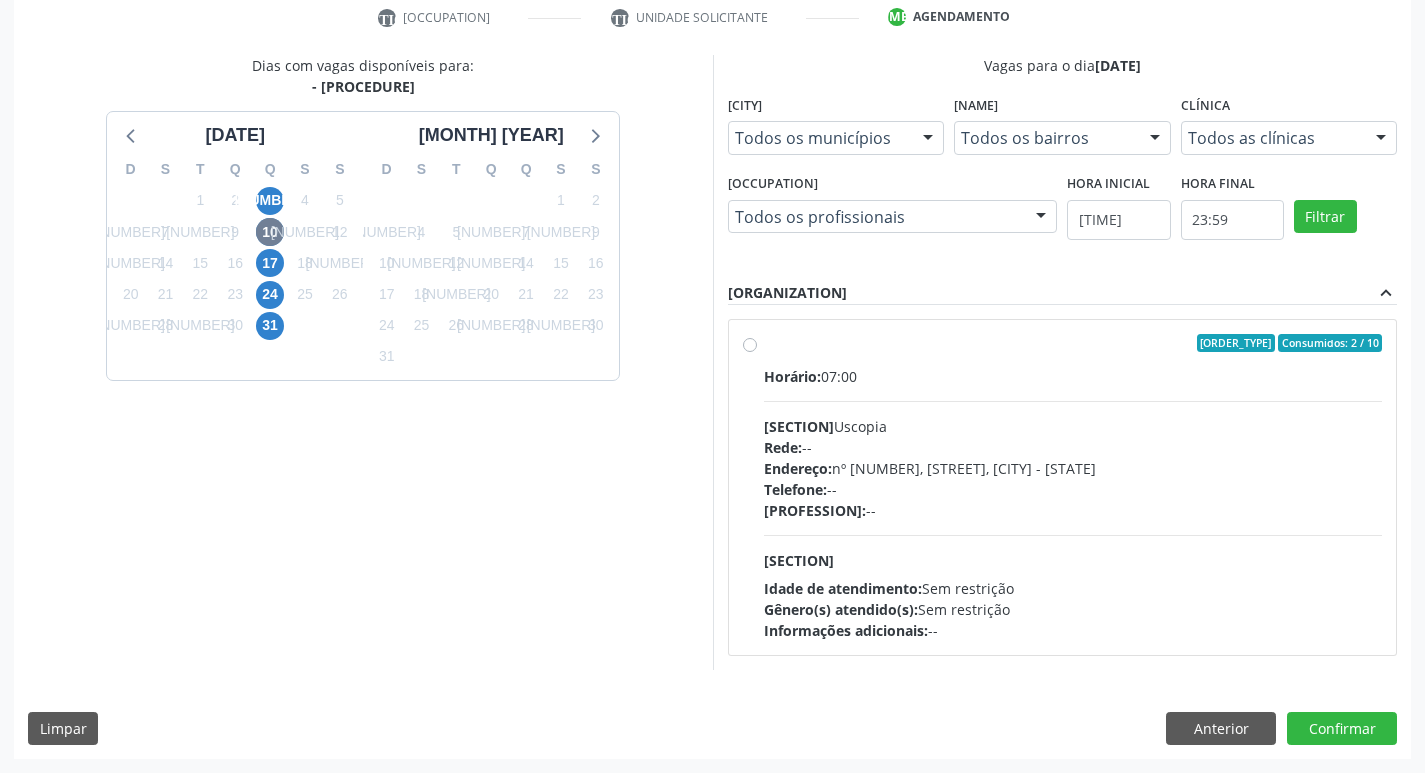 click on "Ordem de chegada
Consumidos: 2 / 10
Horário:   [TIME]
Clínica:  Uscopia
Rede:
--
Endereço:   nº 400, Aabb, [CITY] - [STATE]
Telefone:   --
Profissional:
--
Informações adicionais sobre o atendimento
Idade de atendimento:
Sem restrição
Gênero(s) atendido(s):
Sem restrição
Informações adicionais:
--" at bounding box center (1073, 487) 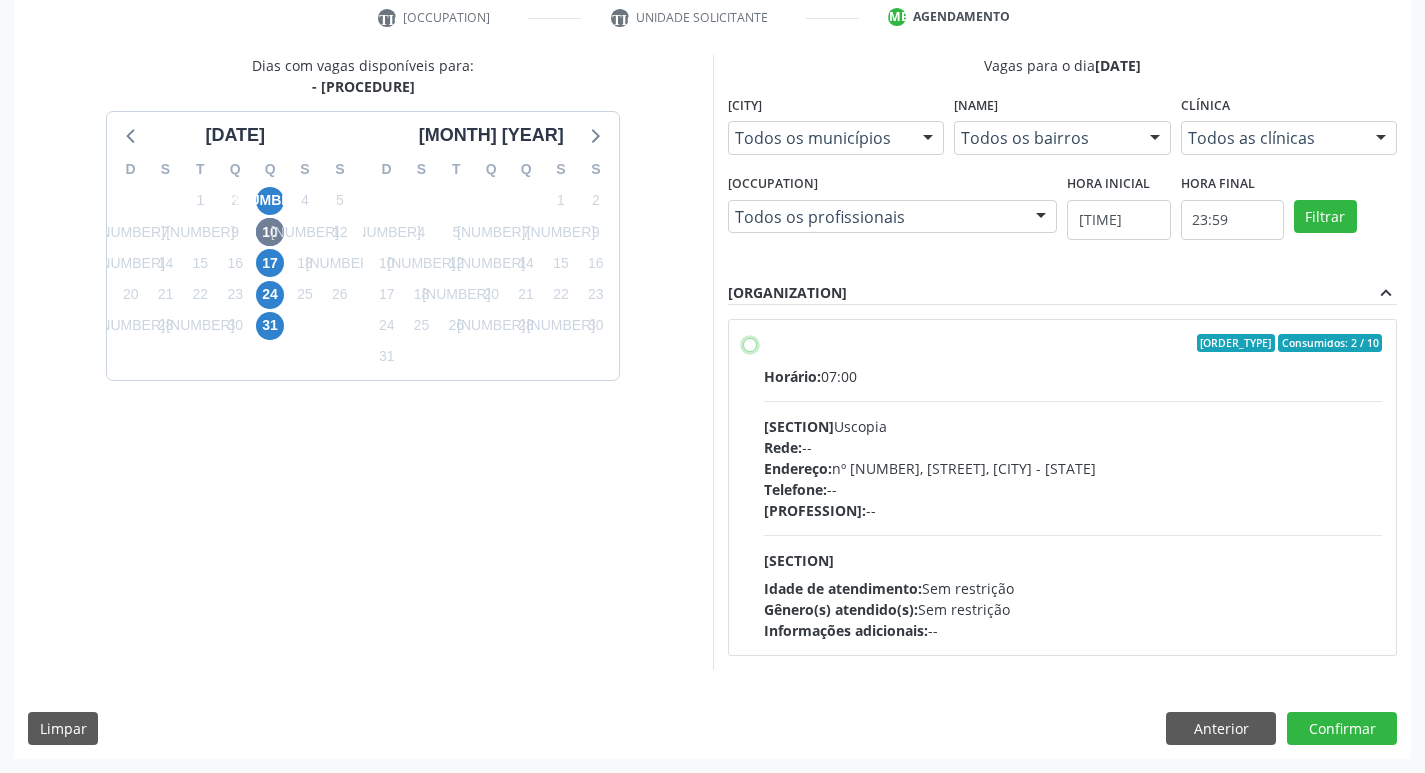 click on "Ordem de chegada
Consumidos: 2 / 10
Horário:   [TIME]
Clínica:  Uscopia
Rede:
--
Endereço:   nº 400, Aabb, [CITY] - [STATE]
Telefone:   --
Profissional:
--
Informações adicionais sobre o atendimento
Idade de atendimento:
Sem restrição
Gênero(s) atendido(s):
Sem restrição
Informações adicionais:
--" at bounding box center [750, 343] 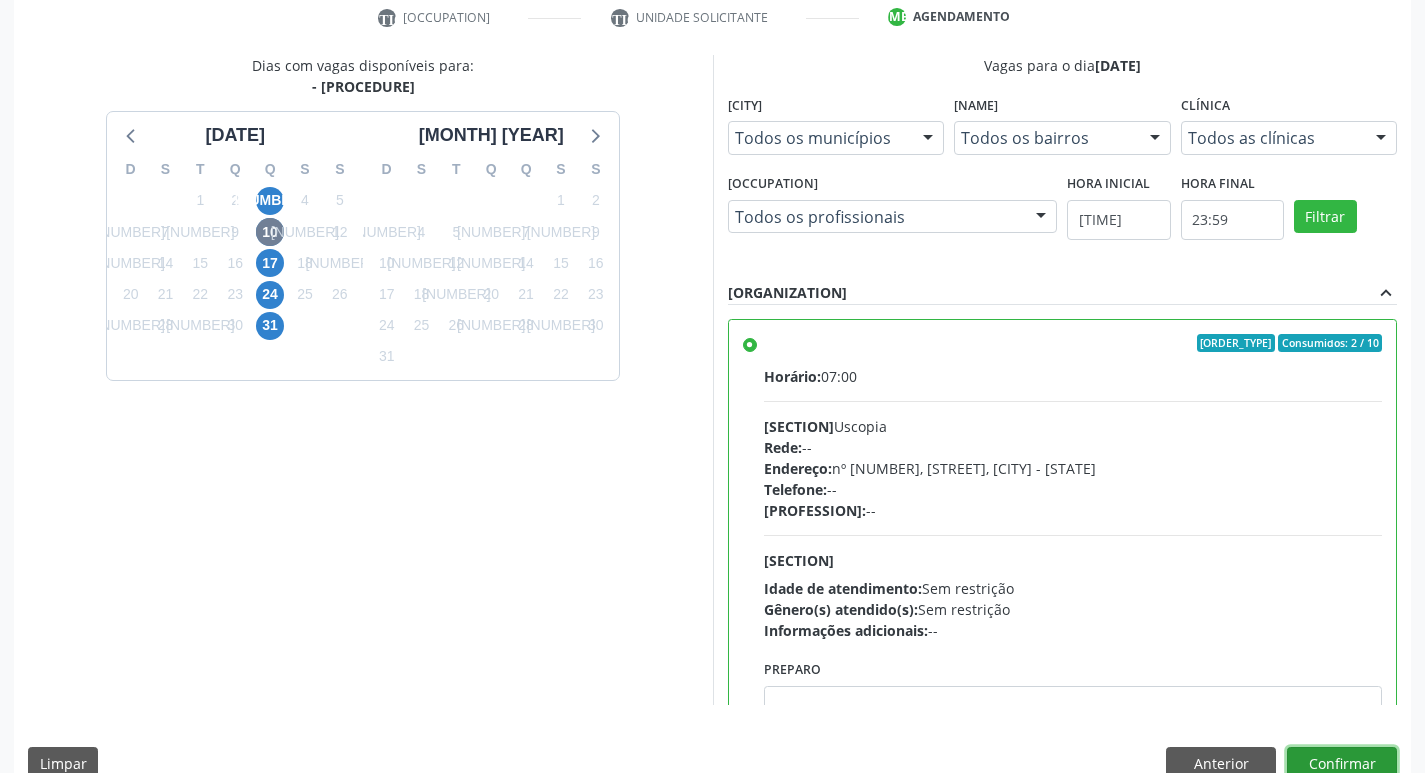 click on "Confirmar" at bounding box center [1342, 764] 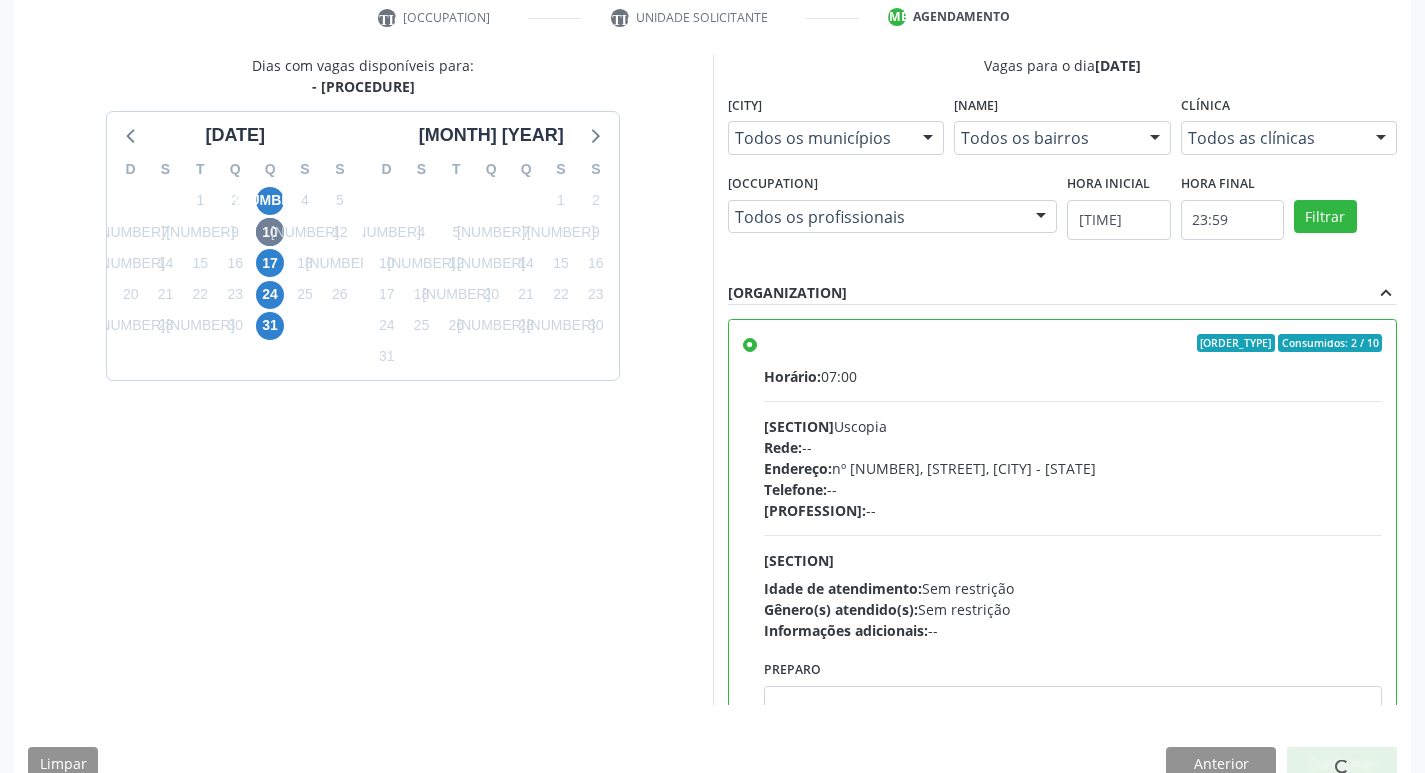 scroll, scrollTop: 0, scrollLeft: 0, axis: both 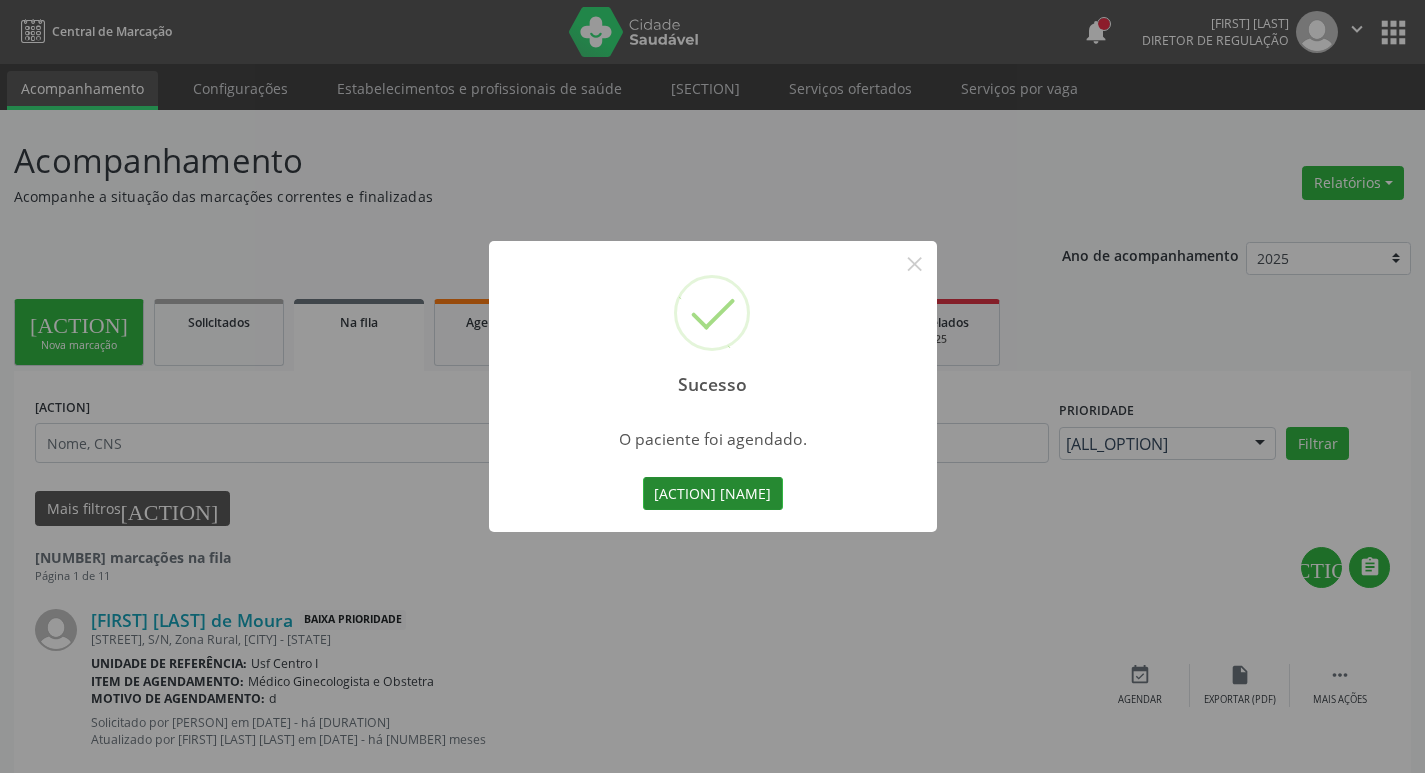 click on "[ACTION] [NAME]" at bounding box center [713, 494] 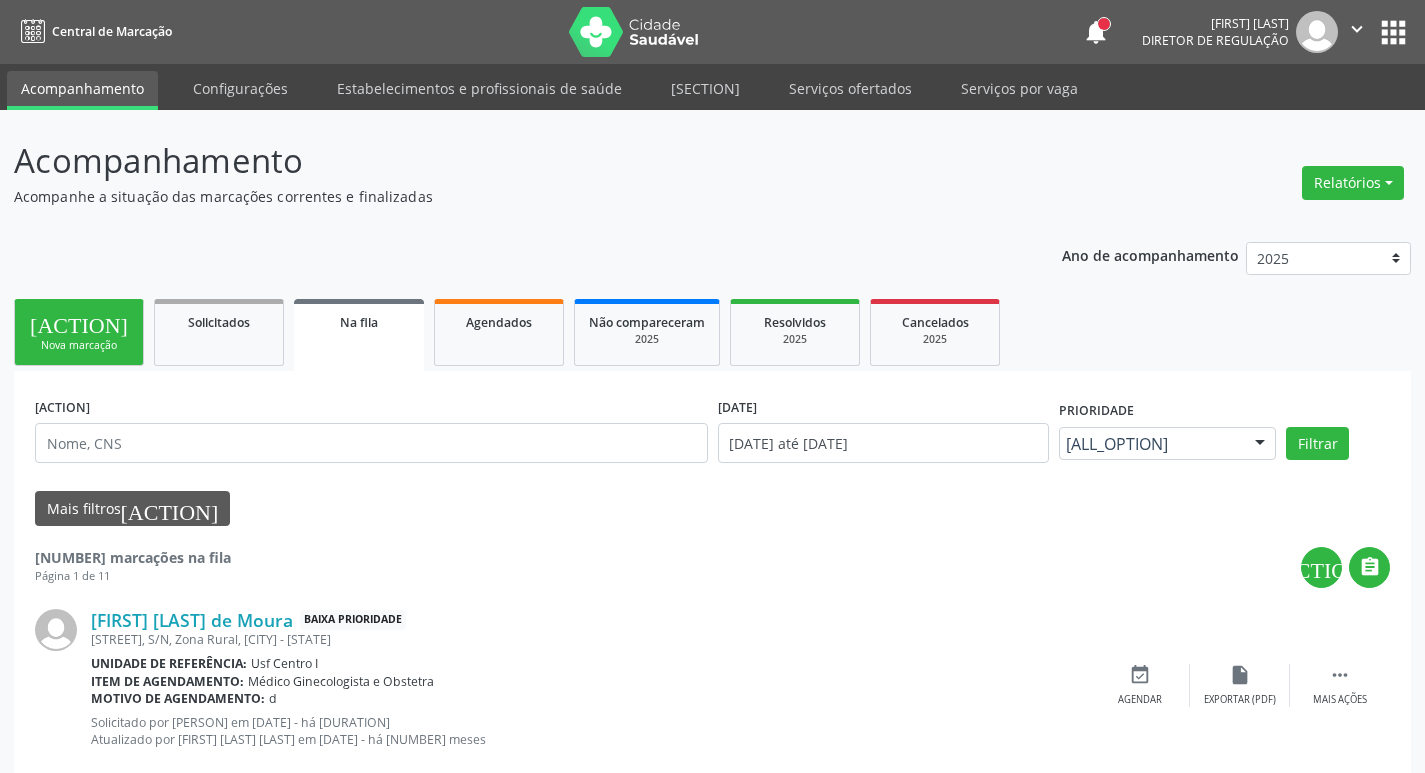 click on "Nova marcação" at bounding box center [79, 345] 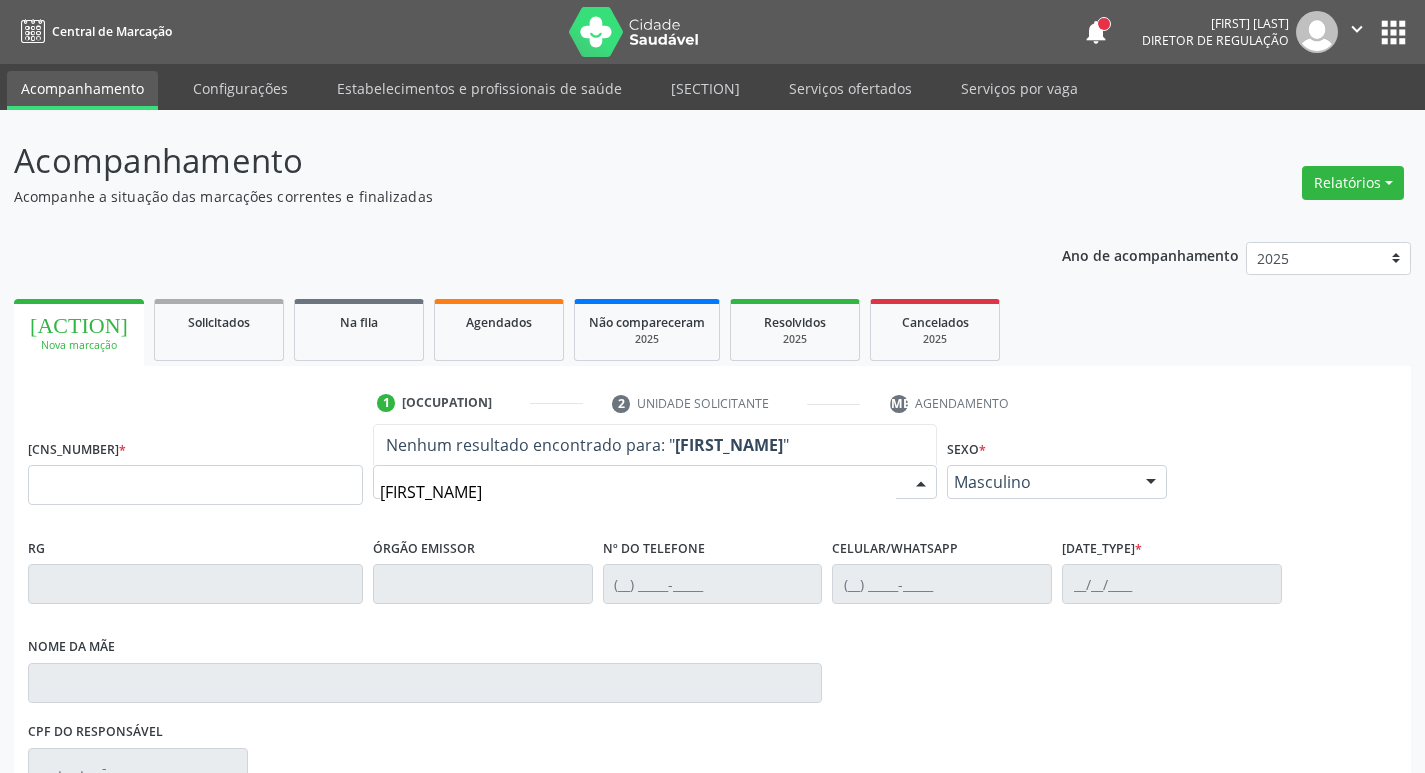 type on "[FIRST_NAME]" 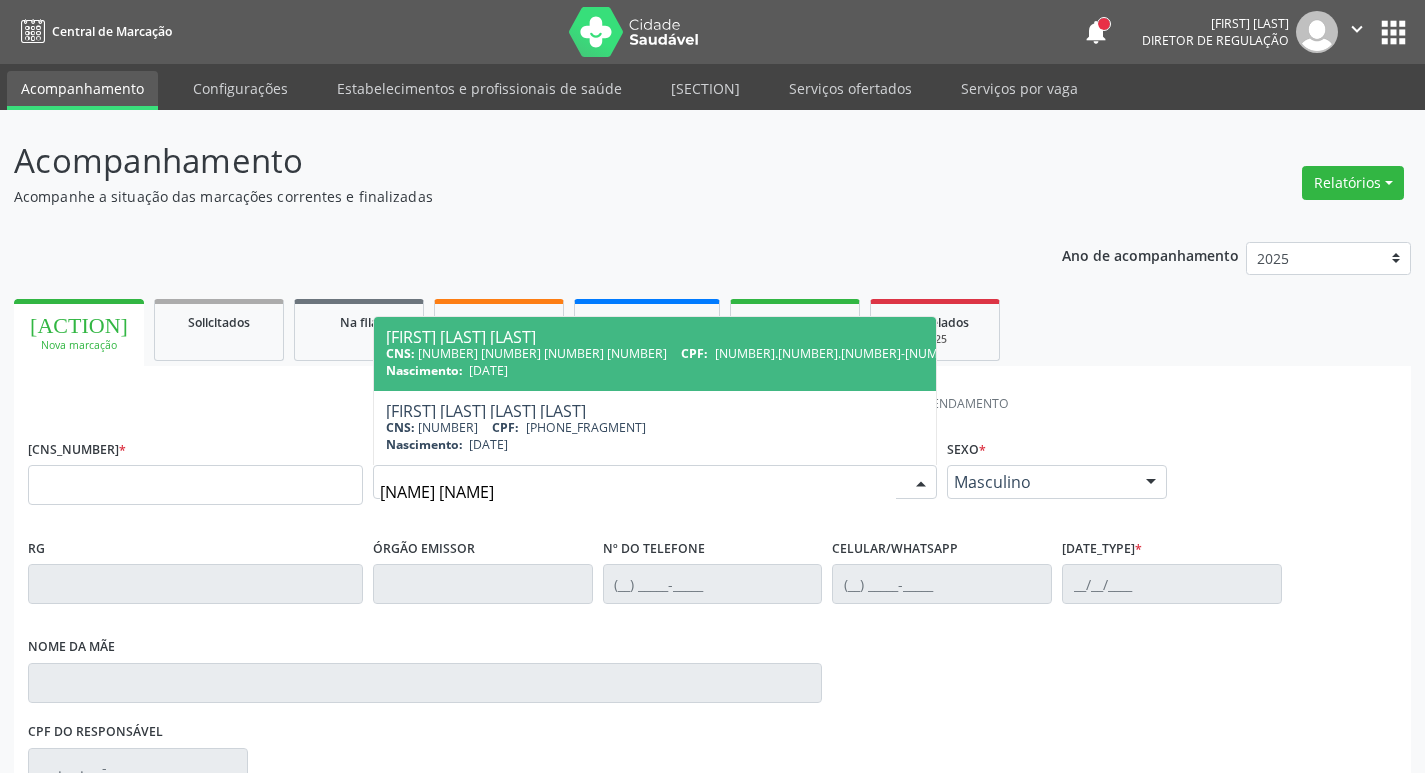 click on "[FIRST] [LAST]
CNS:
[PHONE]
CPF:
[SSN]
Nascimento:
[DATE]" at bounding box center (675, 354) 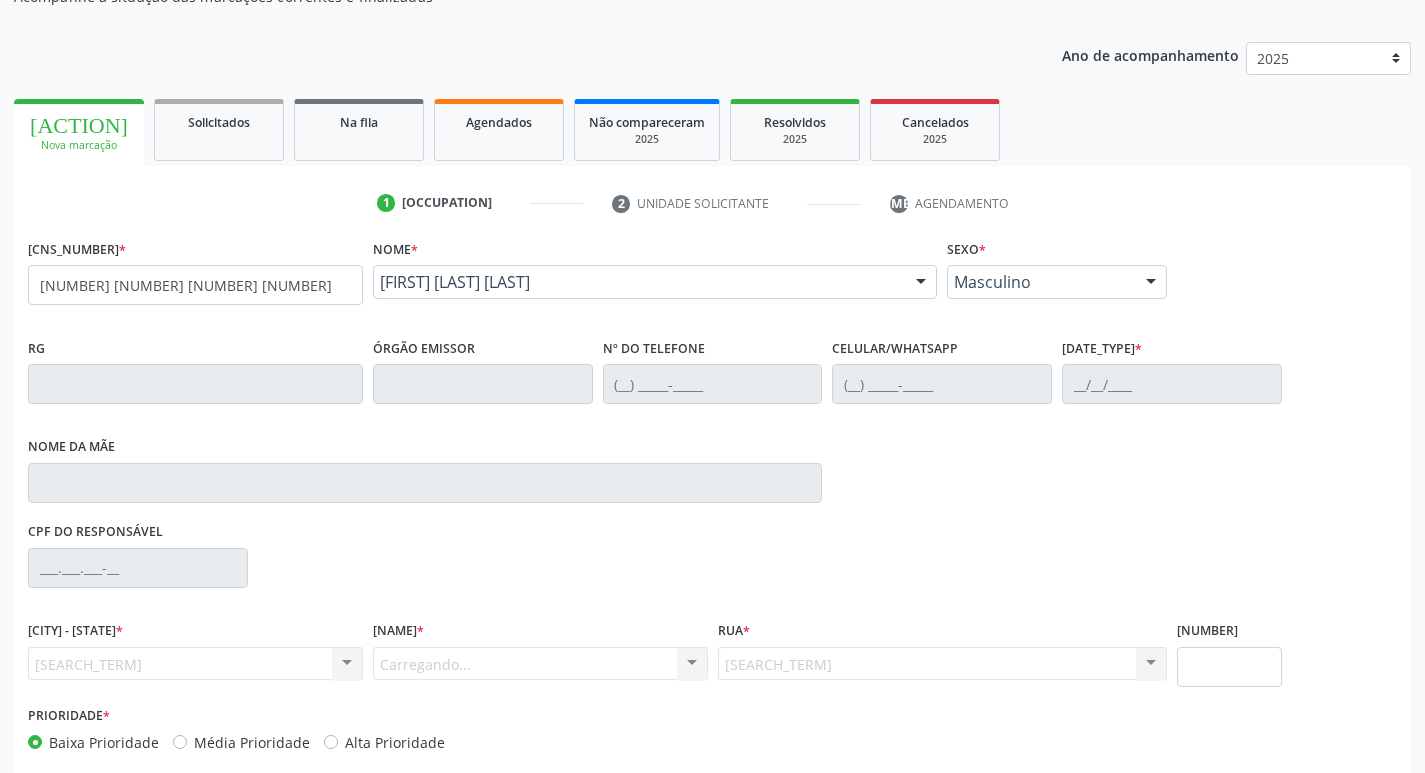 scroll, scrollTop: 297, scrollLeft: 0, axis: vertical 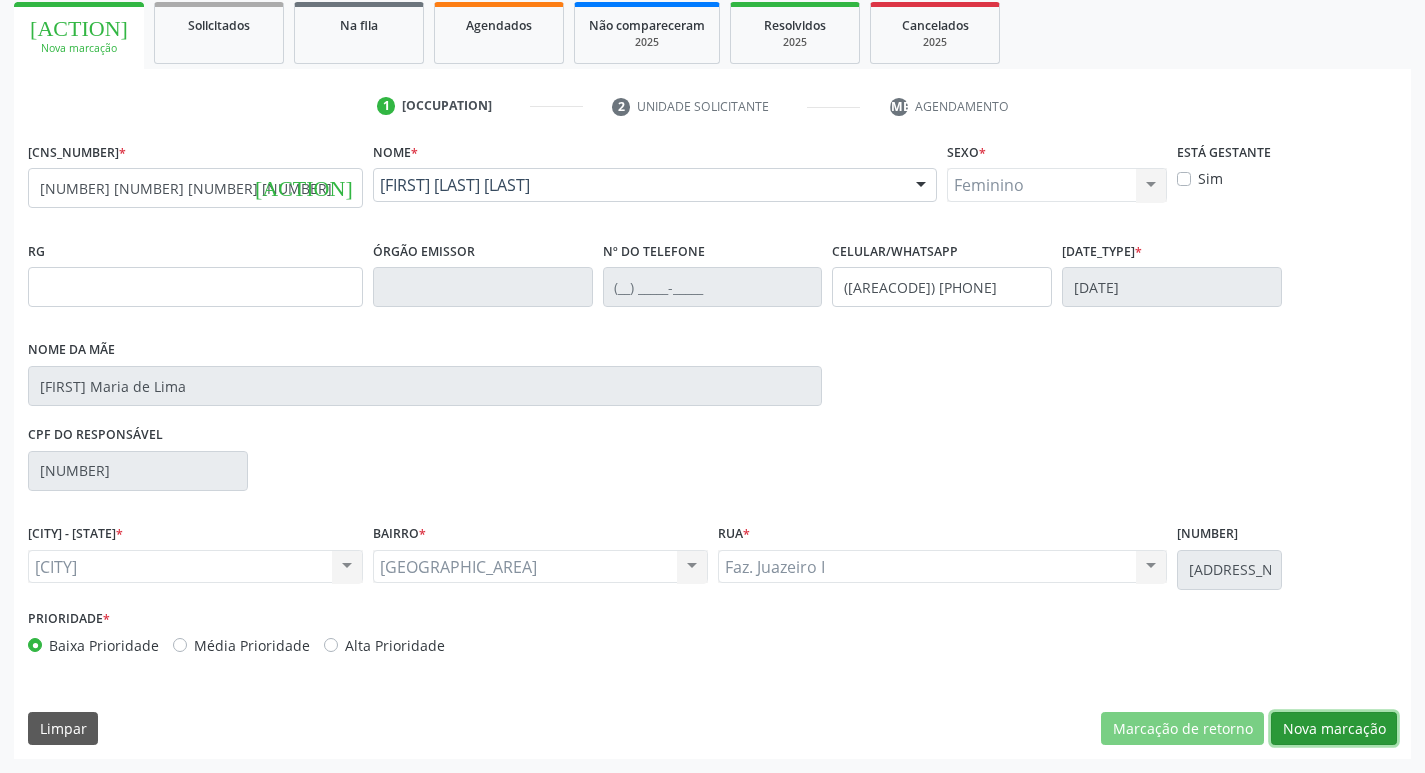 click on "Nova marcação" at bounding box center (1182, 729) 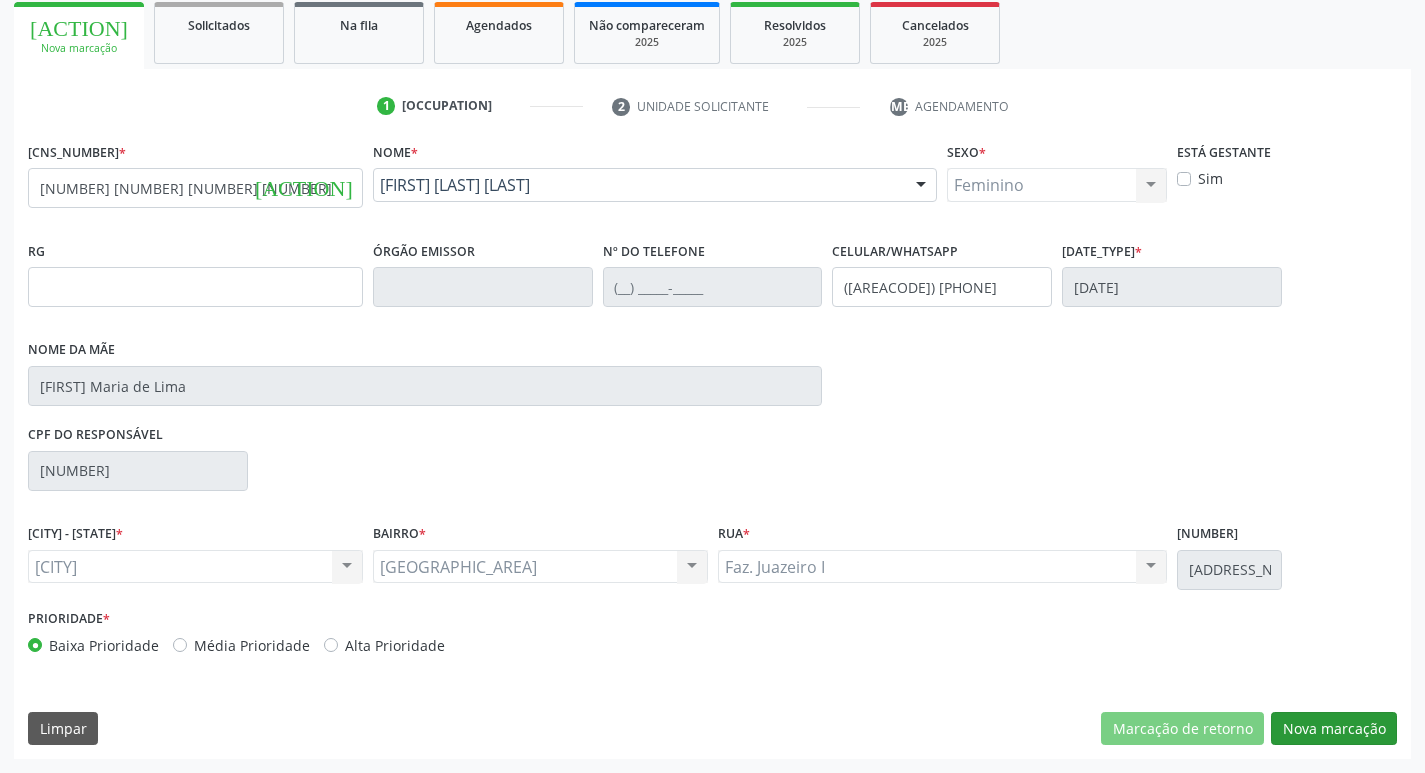 scroll, scrollTop: 133, scrollLeft: 0, axis: vertical 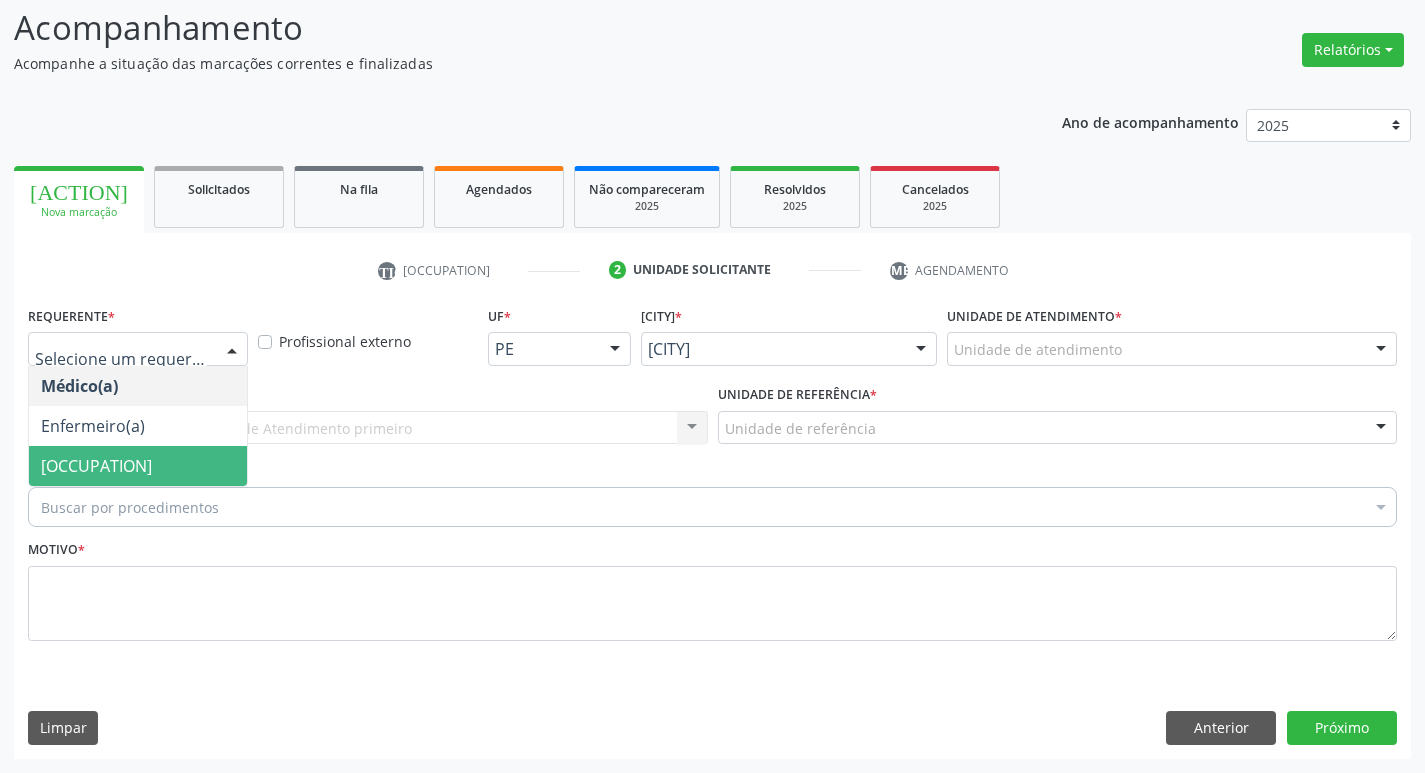 click on "[OCCUPATION]" at bounding box center [138, 466] 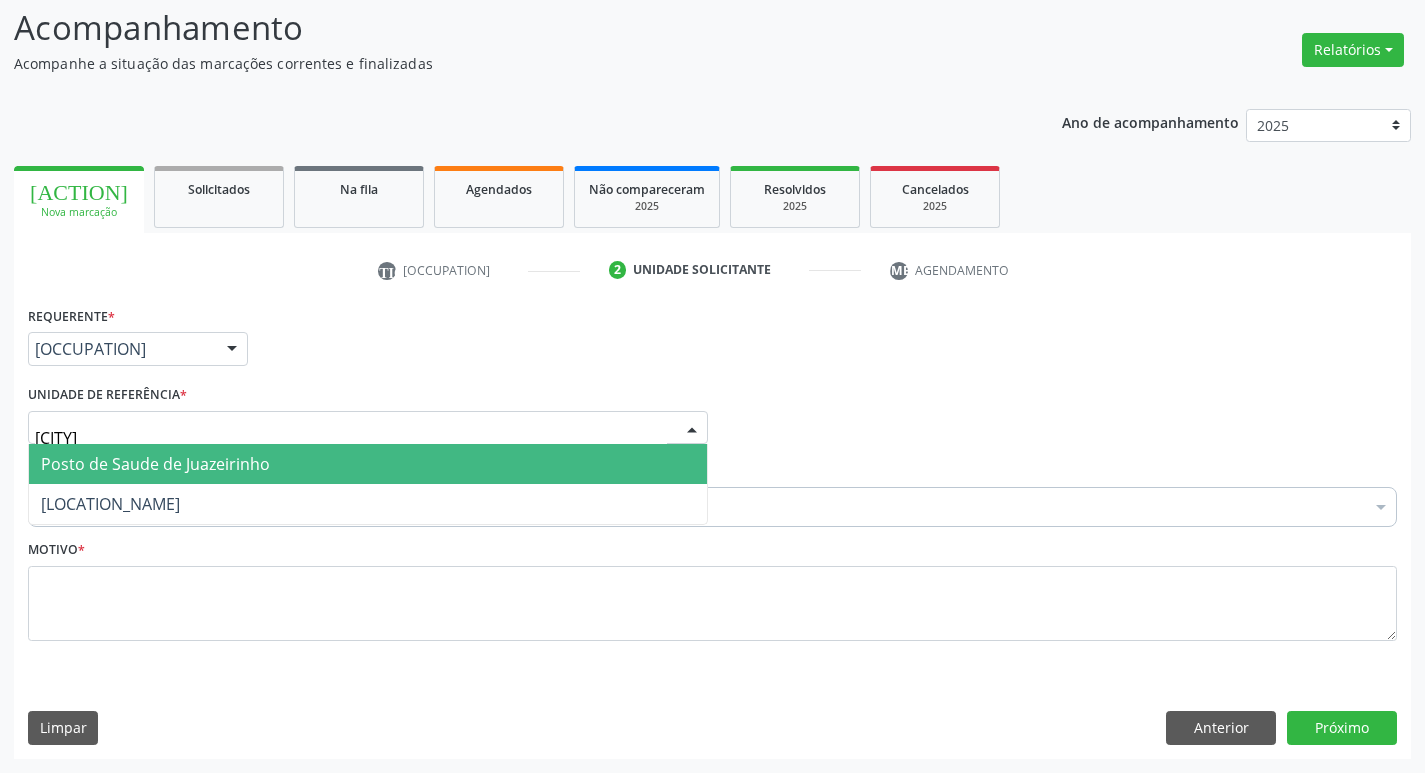 click on "Posto de Saude de Juazeirinho" at bounding box center [155, 464] 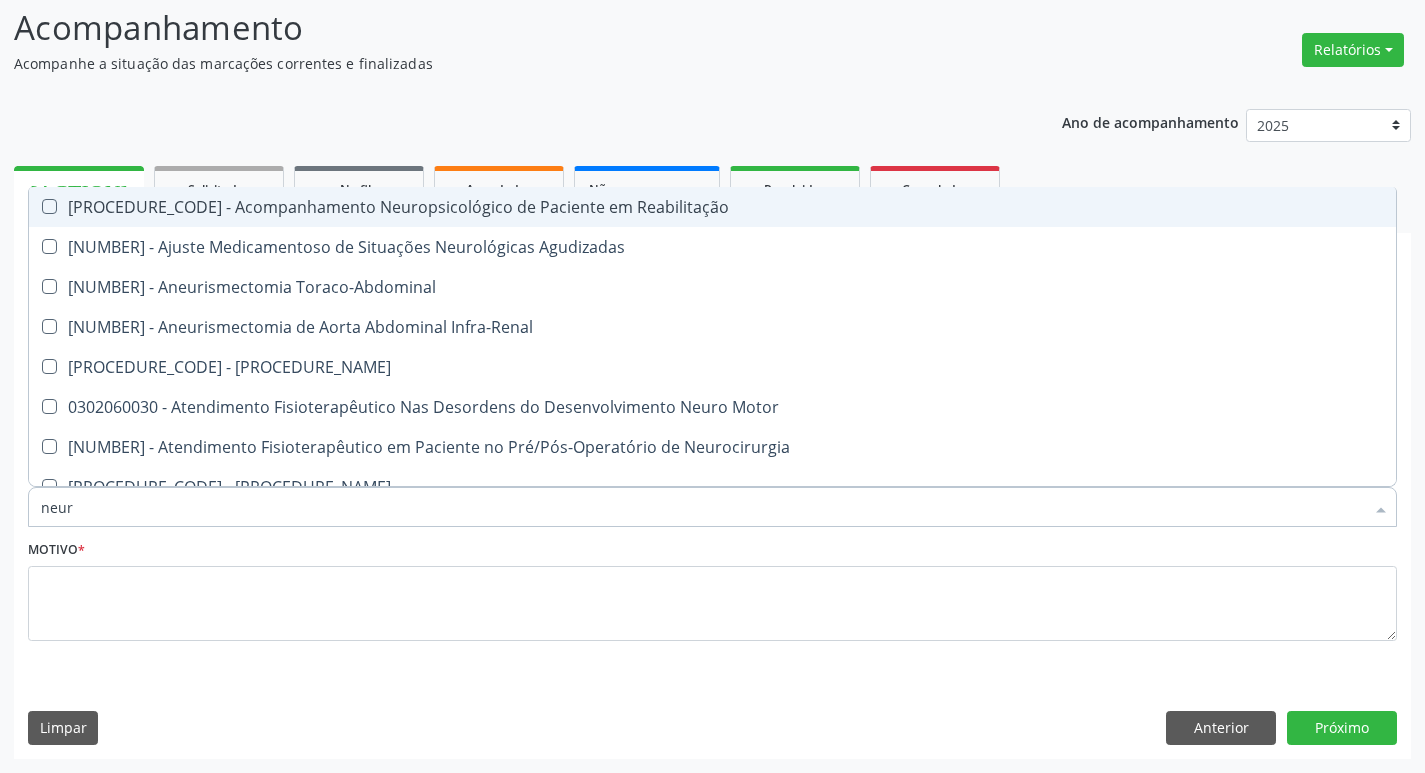 type on "neuro" 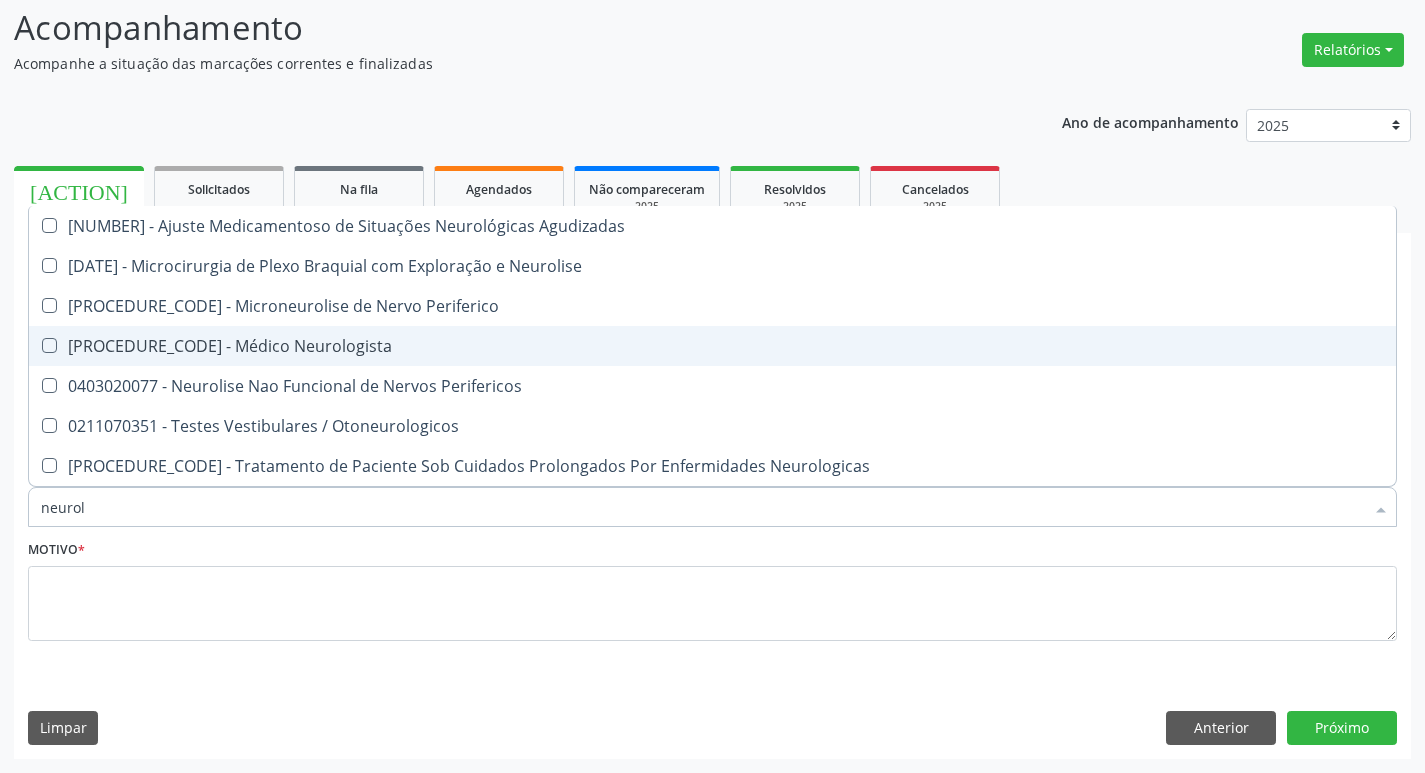 click on "[PROCEDURE_CODE] - Médico Neurologista" at bounding box center (712, 346) 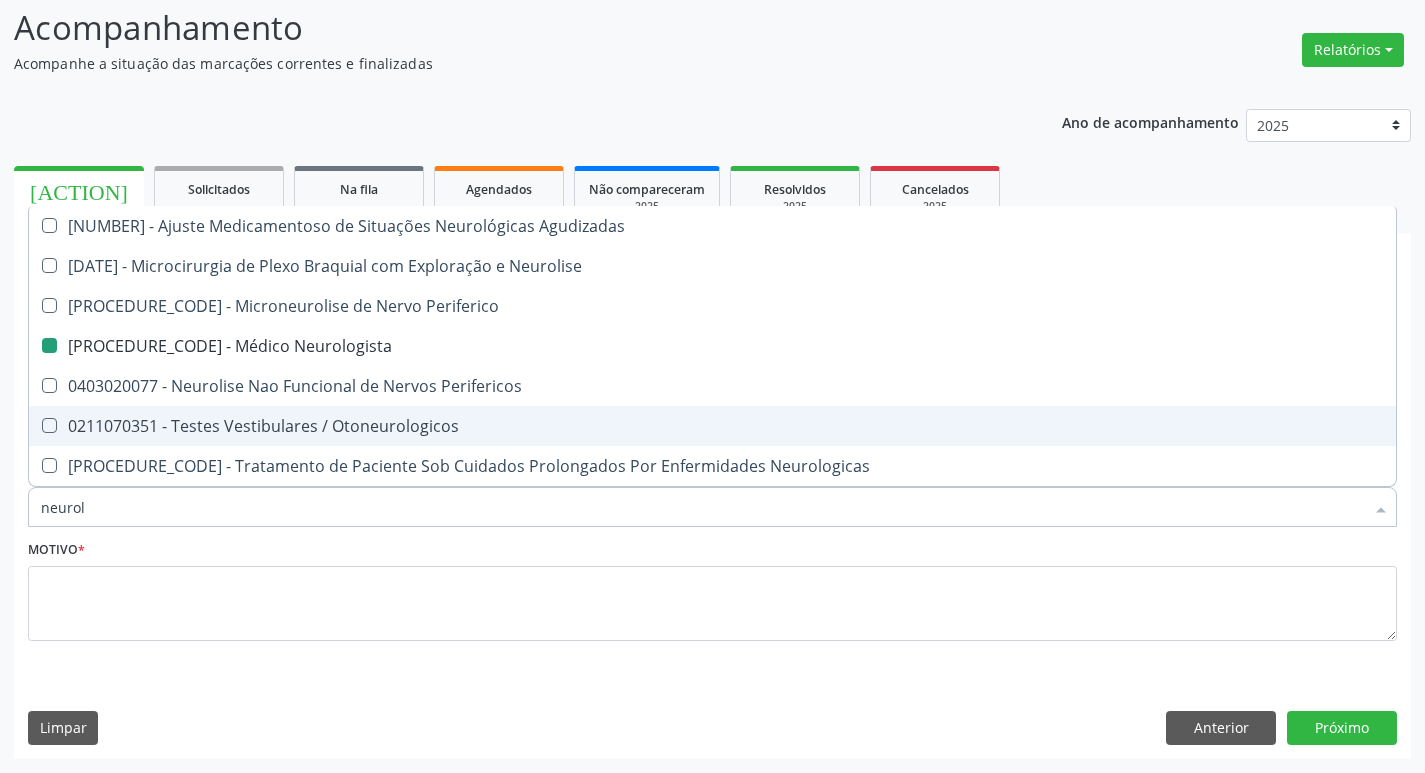 click on "Requerente
*
Paciente         Médico(a)   Enfermeiro(a)   Paciente
Nenhum resultado encontrado para: "   "
Não há nenhuma opção para ser exibida.
UF
[STATE]         AC   AL   AM   AP   BA   CE   DF   ES   GO   MA   MG   MS   MT   PA   PB   PE   PI   PR   RJ   RN   RO   RR   RS   SC   SE   SL   SP   SV   TO
Nenhum resultado encontrado para: "   "
Não há nenhuma opção para ser exibida.
Município
[CITY]         Abreu e Lima   Afogados da Ingazeira   Afrânio   Agrestina   Água Preta   Águas Belas   Alagoinha   Aliança   Altinho   Amaraji   Angelim   Araçoiaba   Araripina   Arcoverde   Barra de Guabiraba   Barreiros   Belém de Maria   Belém do São Francisco   Belo Jardim   Betânia   Bezerros   Bodocó   Bom Conselho   Bom Jardim   Bonito   Brejão   Brejinho   Brejo da Madre de Deus   Buenos Aires   Buíque   Cabo de Santo Agostinho   Cabrobó   Cachoeirinha" at bounding box center (712, 529) 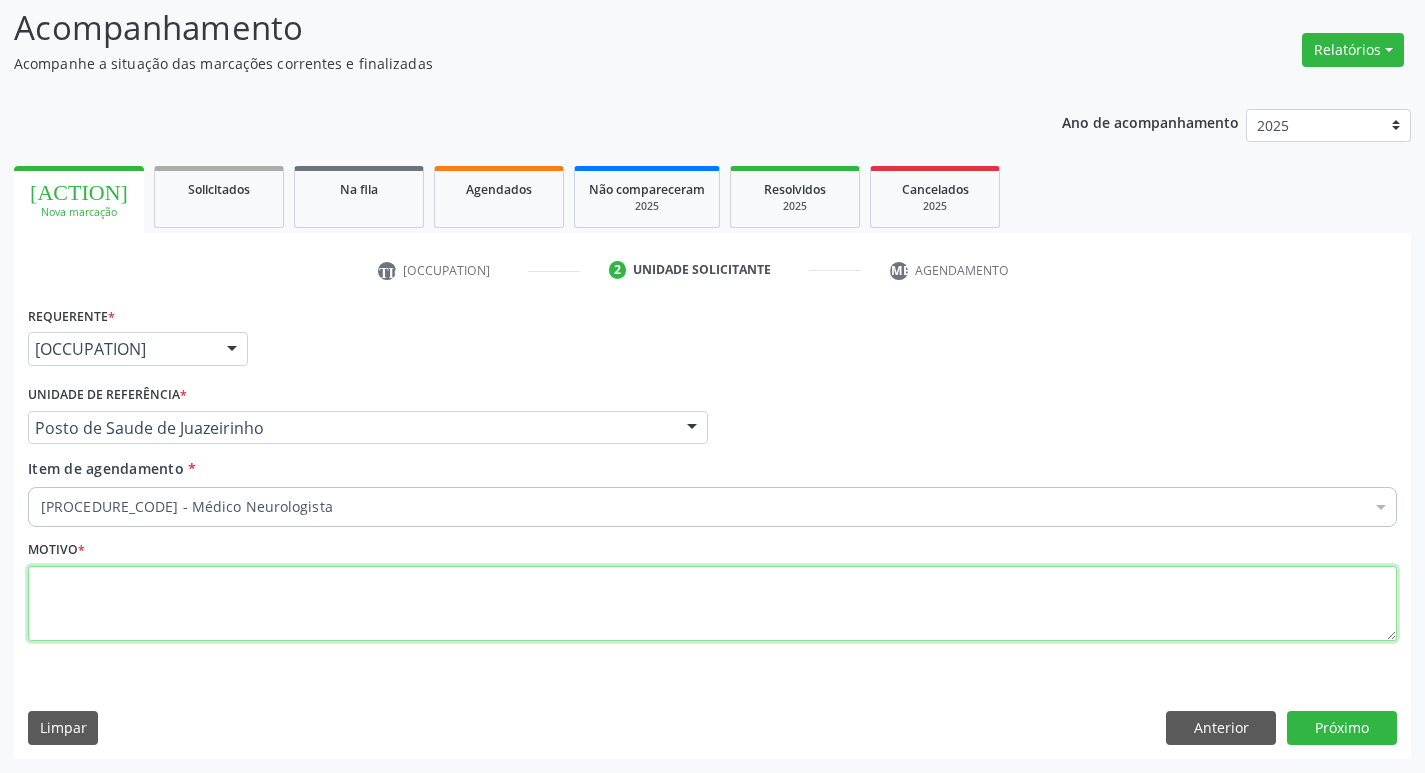 click at bounding box center [712, 604] 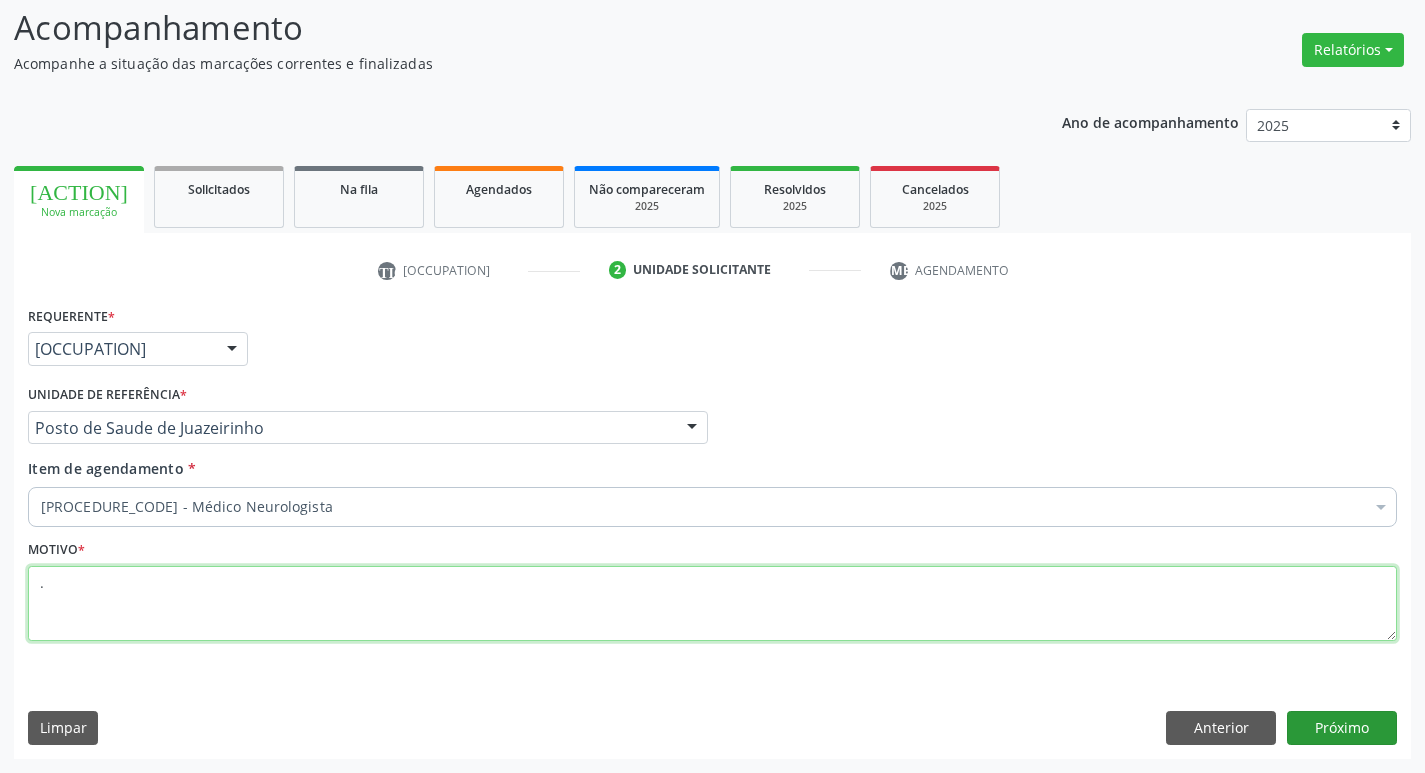 type on "." 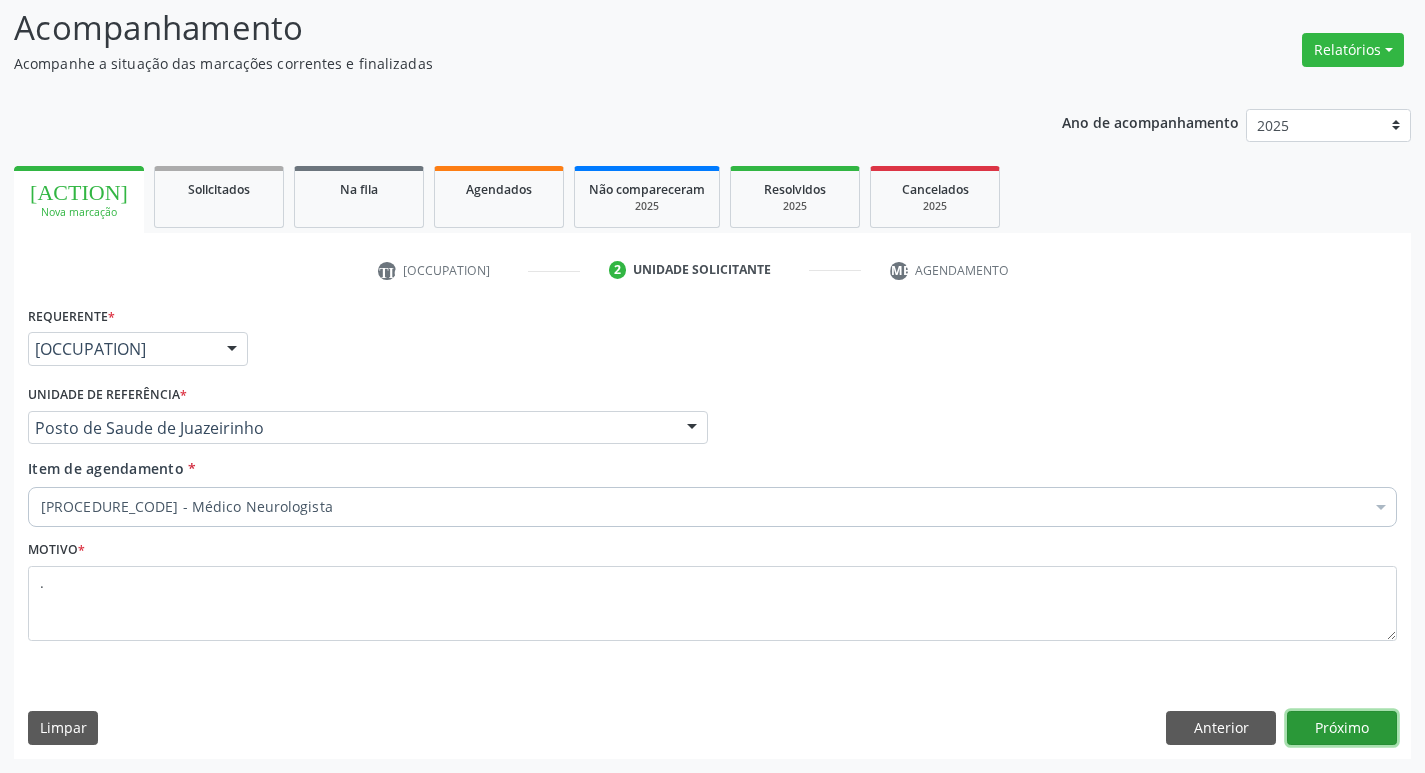 click on "Próximo" at bounding box center [1342, 728] 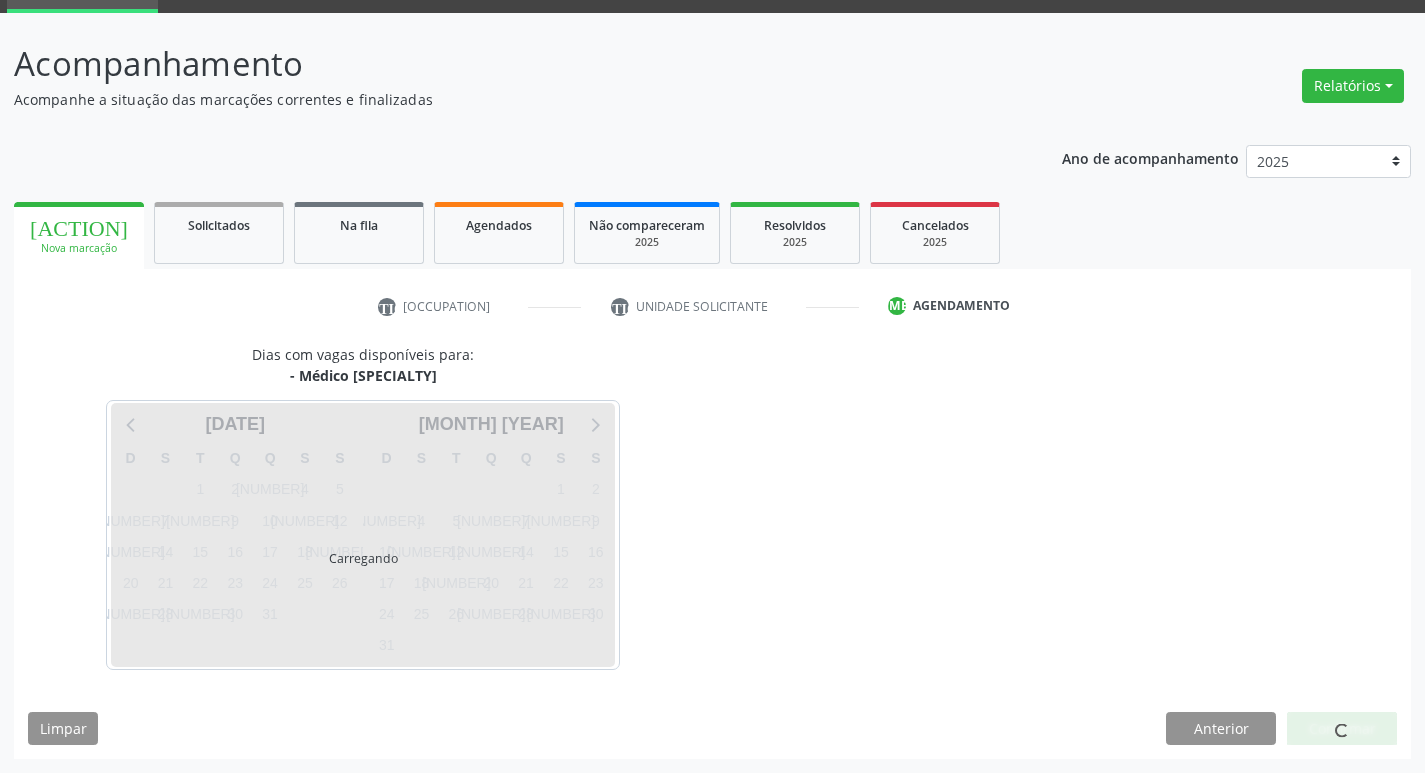 scroll, scrollTop: 97, scrollLeft: 0, axis: vertical 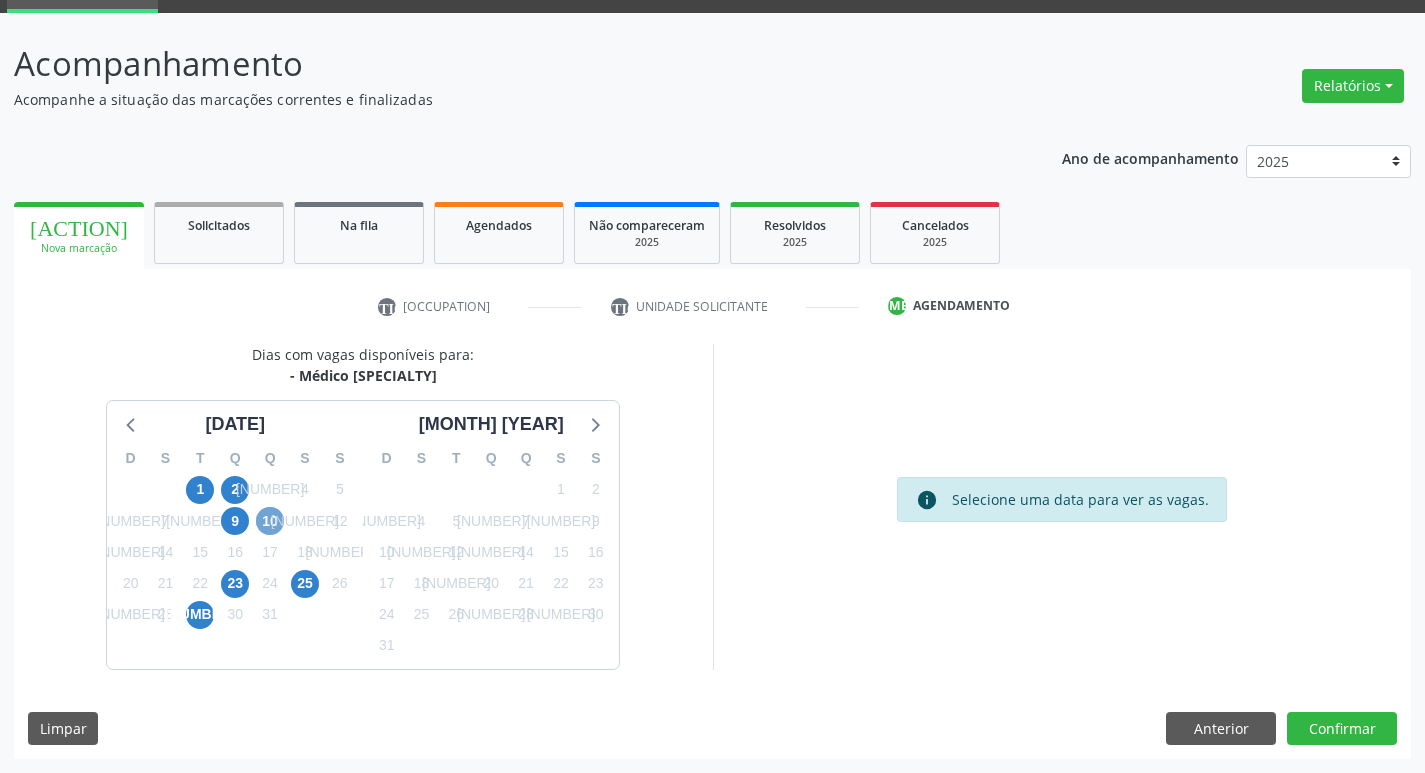 click on "10" at bounding box center (270, 521) 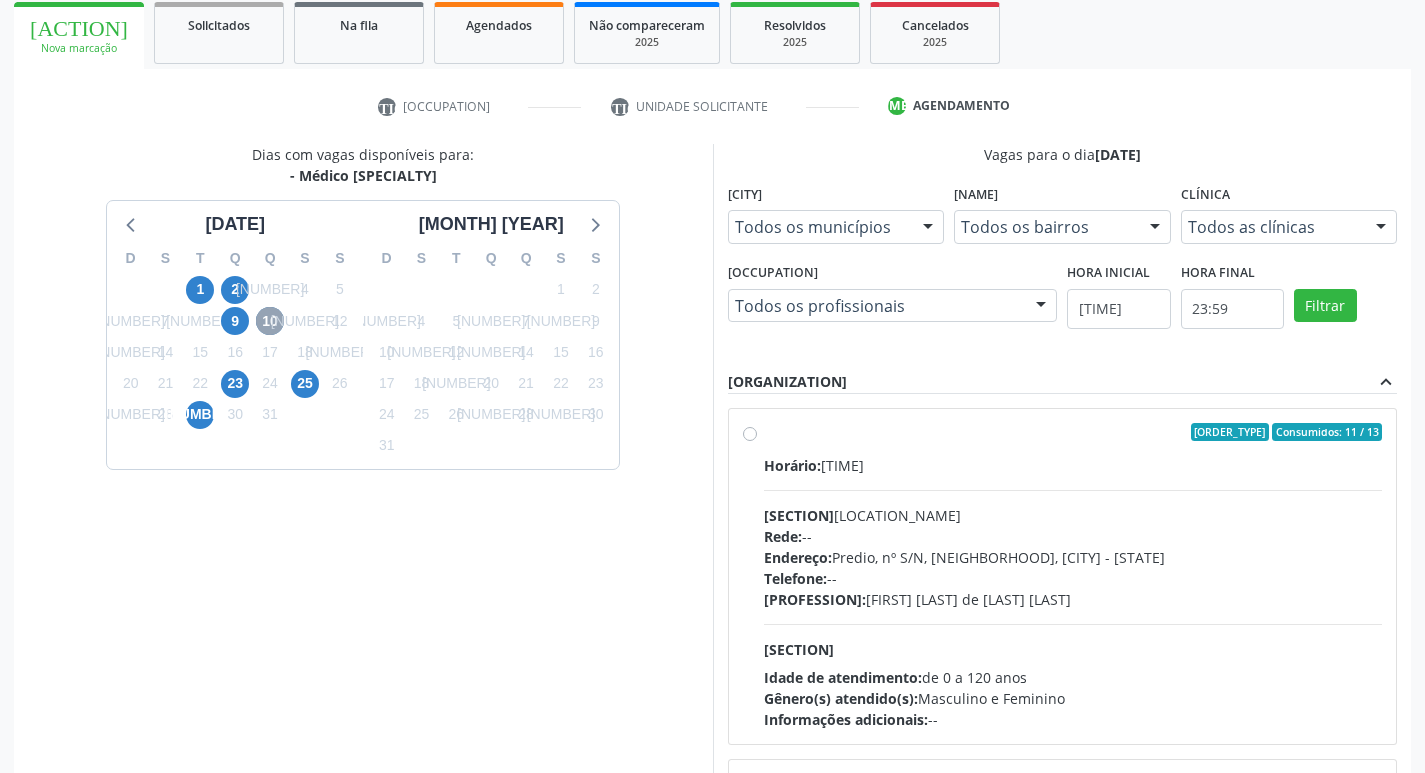 scroll, scrollTop: 397, scrollLeft: 0, axis: vertical 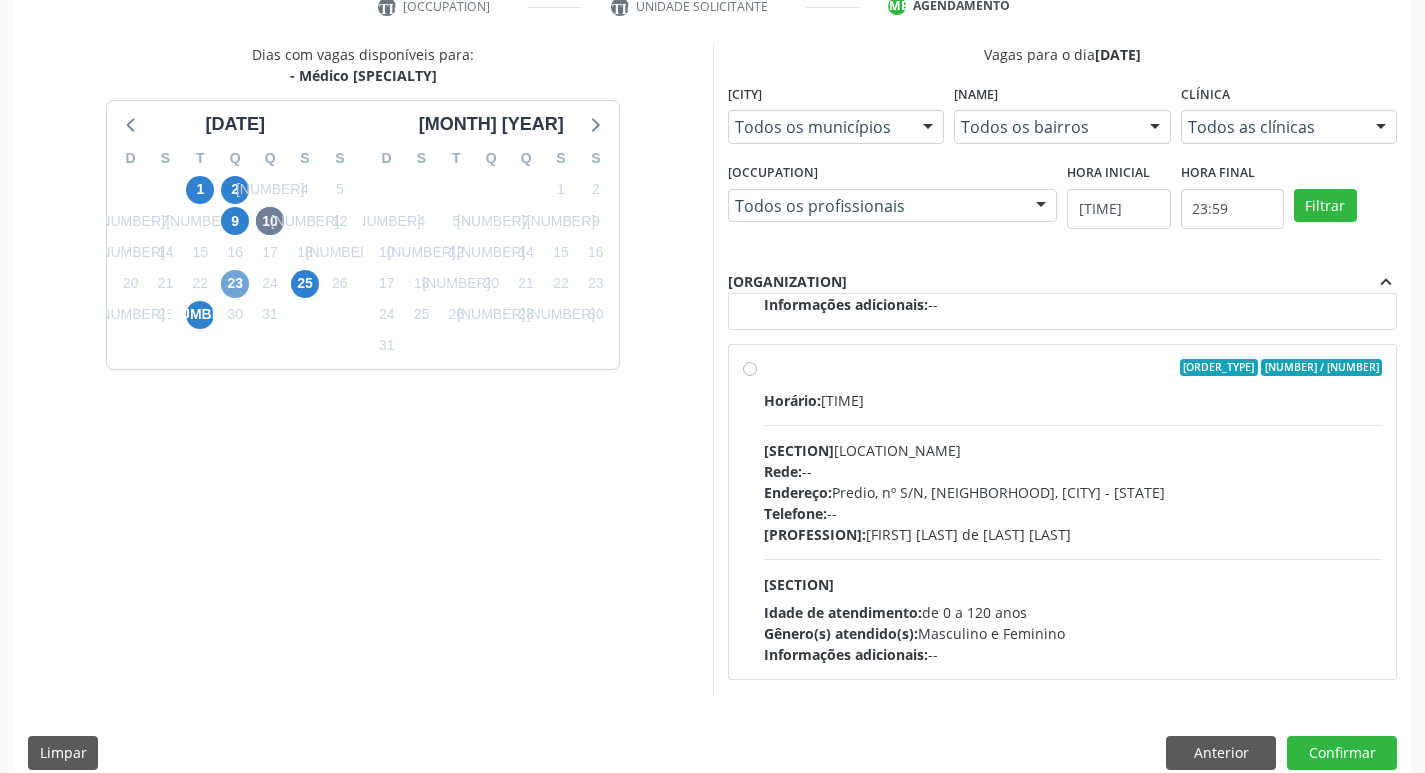 click on "23" at bounding box center (235, 284) 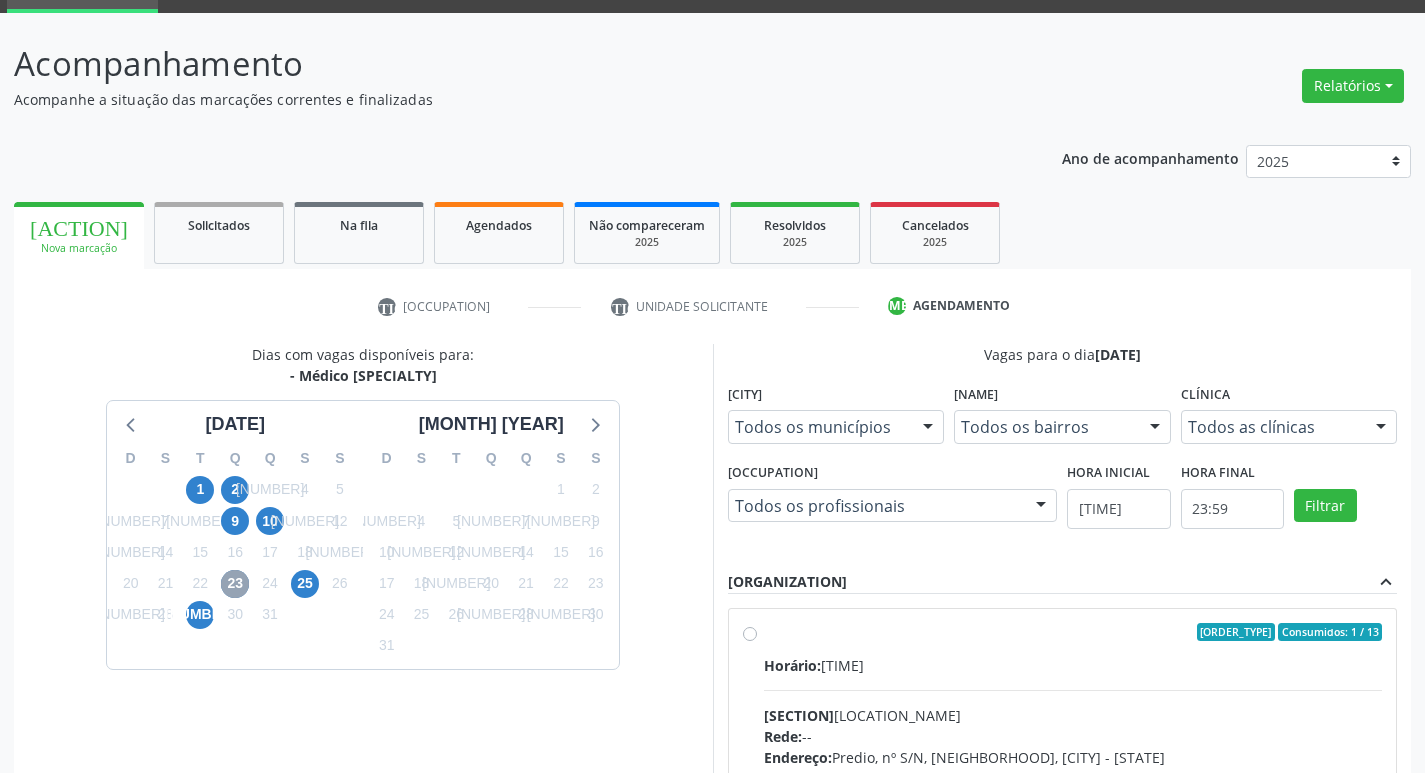 scroll, scrollTop: 386, scrollLeft: 0, axis: vertical 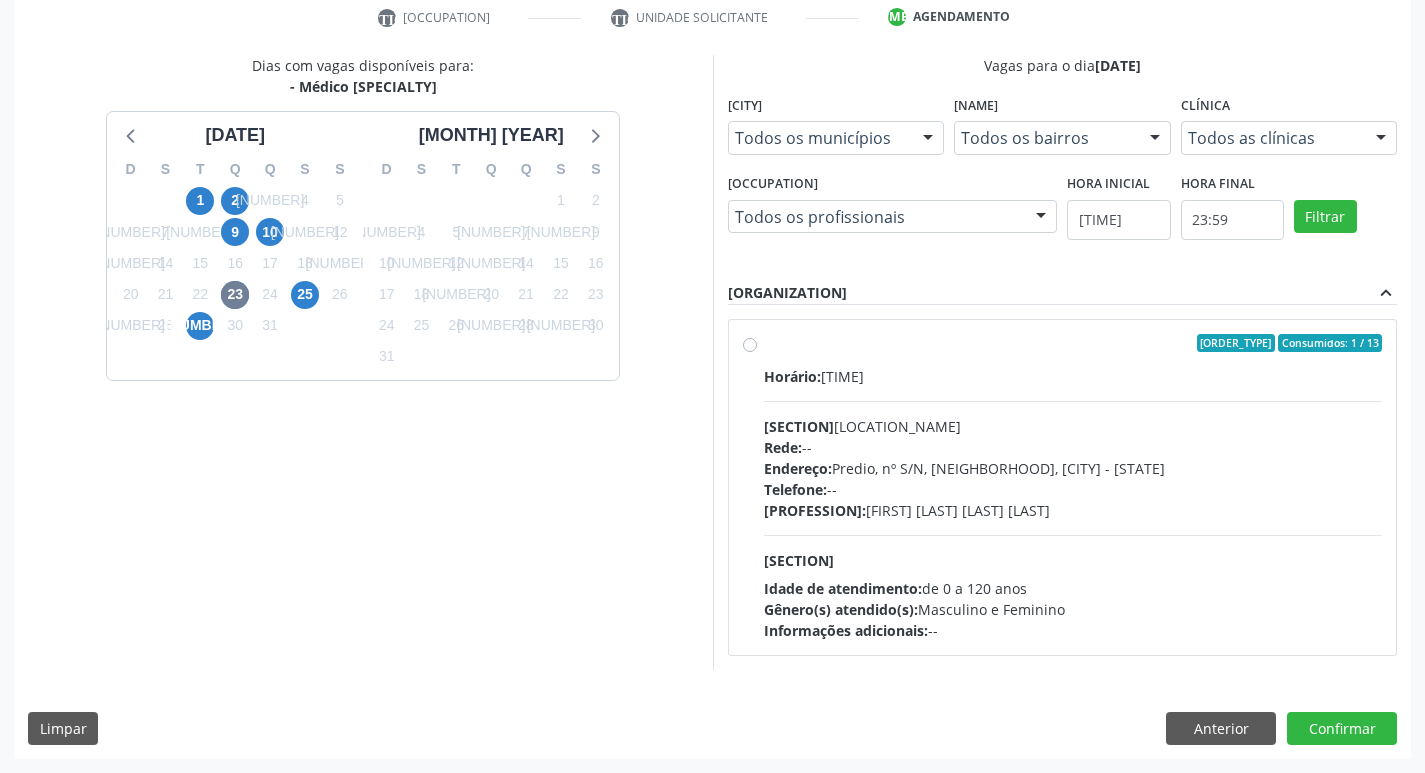 click on "Ordem de chegada
Consumidos: 1 / 13
Horário:   [TIME]
Clínica:  [INSTITUTION_NAME]
Rede:
--
Endereço:   [STREET], [NUMBER], [NEIGHBORHOOD], [CITY] - [STATE]
Telefone:   --
Profissional:
[FIRST] [LAST]
Informações adicionais sobre o atendimento
Idade de atendimento:
de 0 a 120 anos
Gênero(s) atendido(s):
Masculino e Feminino
Informações adicionais:
--" at bounding box center [1063, 487] 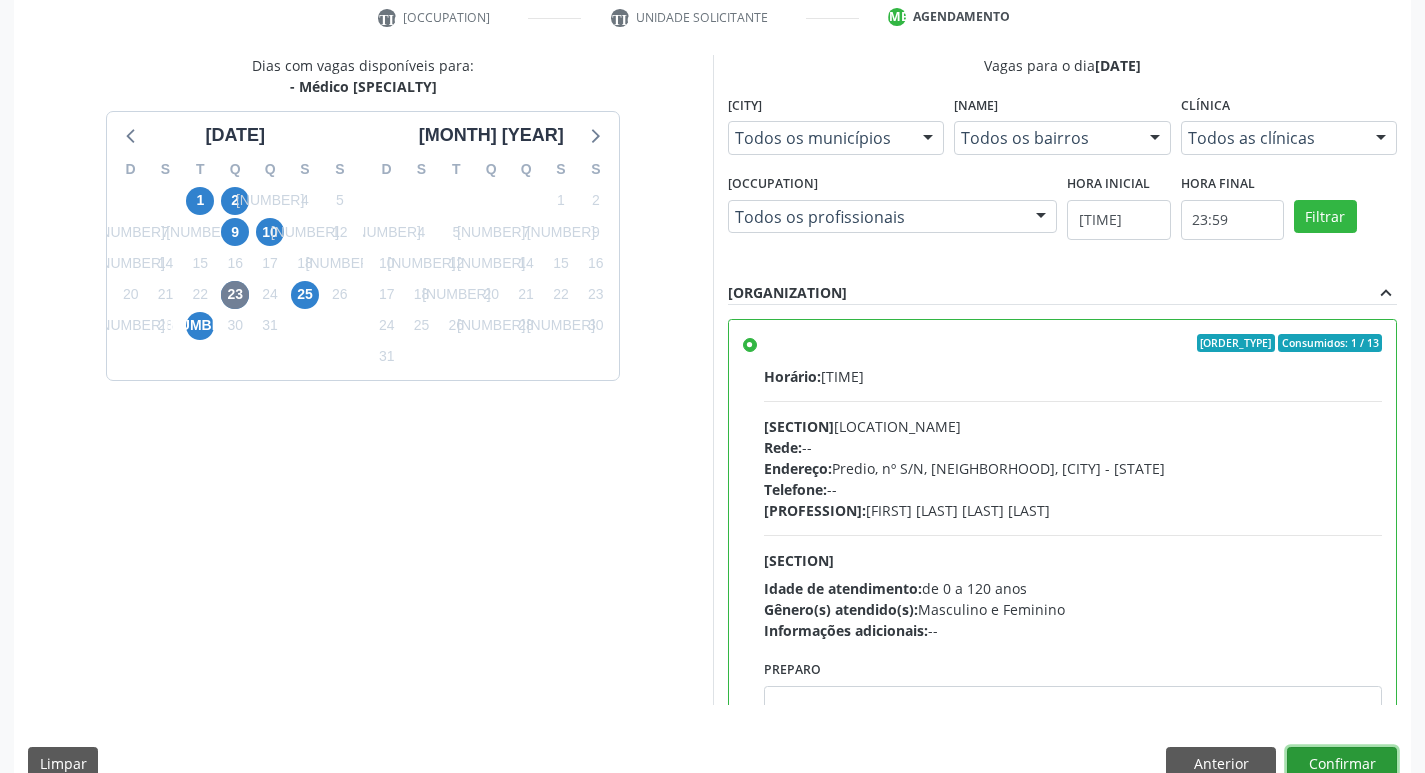 click on "Confirmar" at bounding box center [1342, 764] 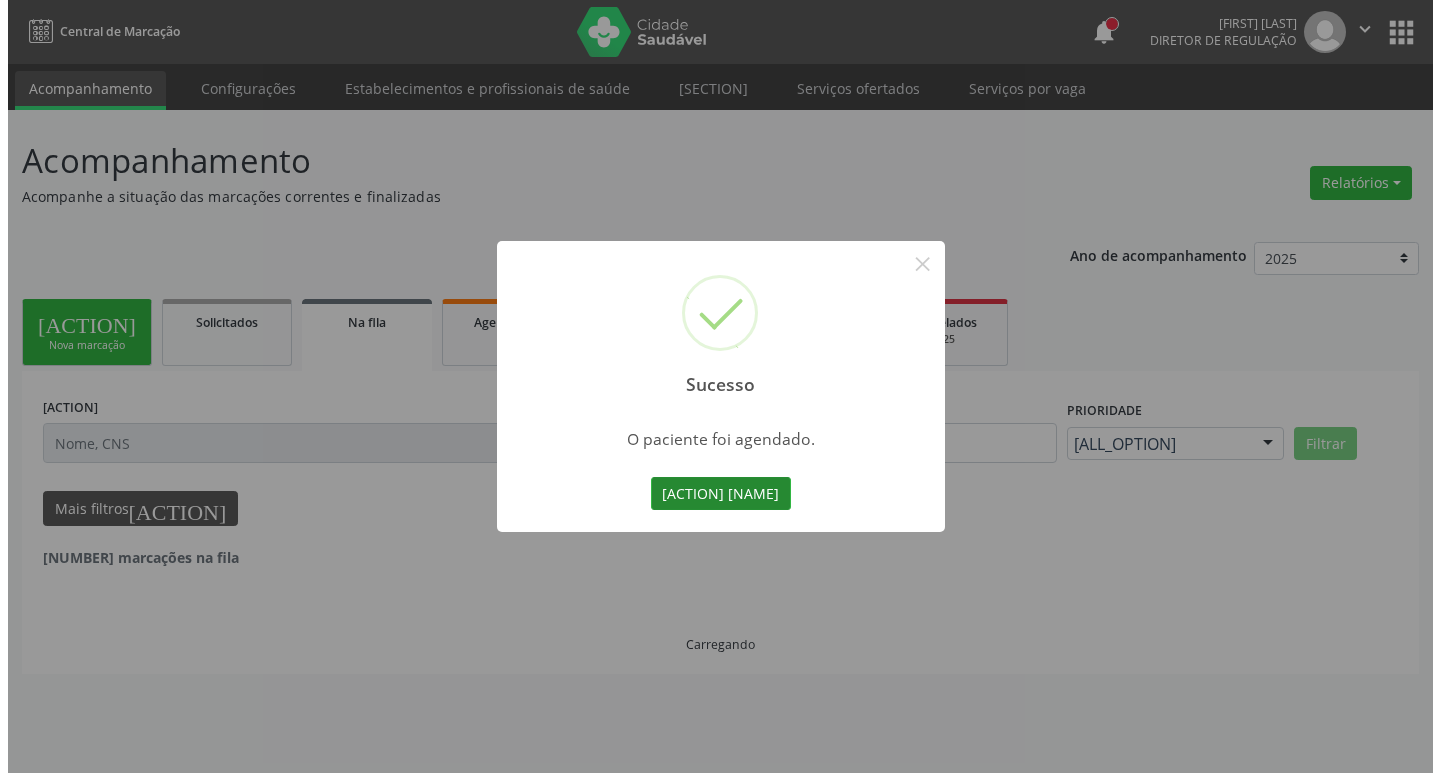 scroll, scrollTop: 0, scrollLeft: 0, axis: both 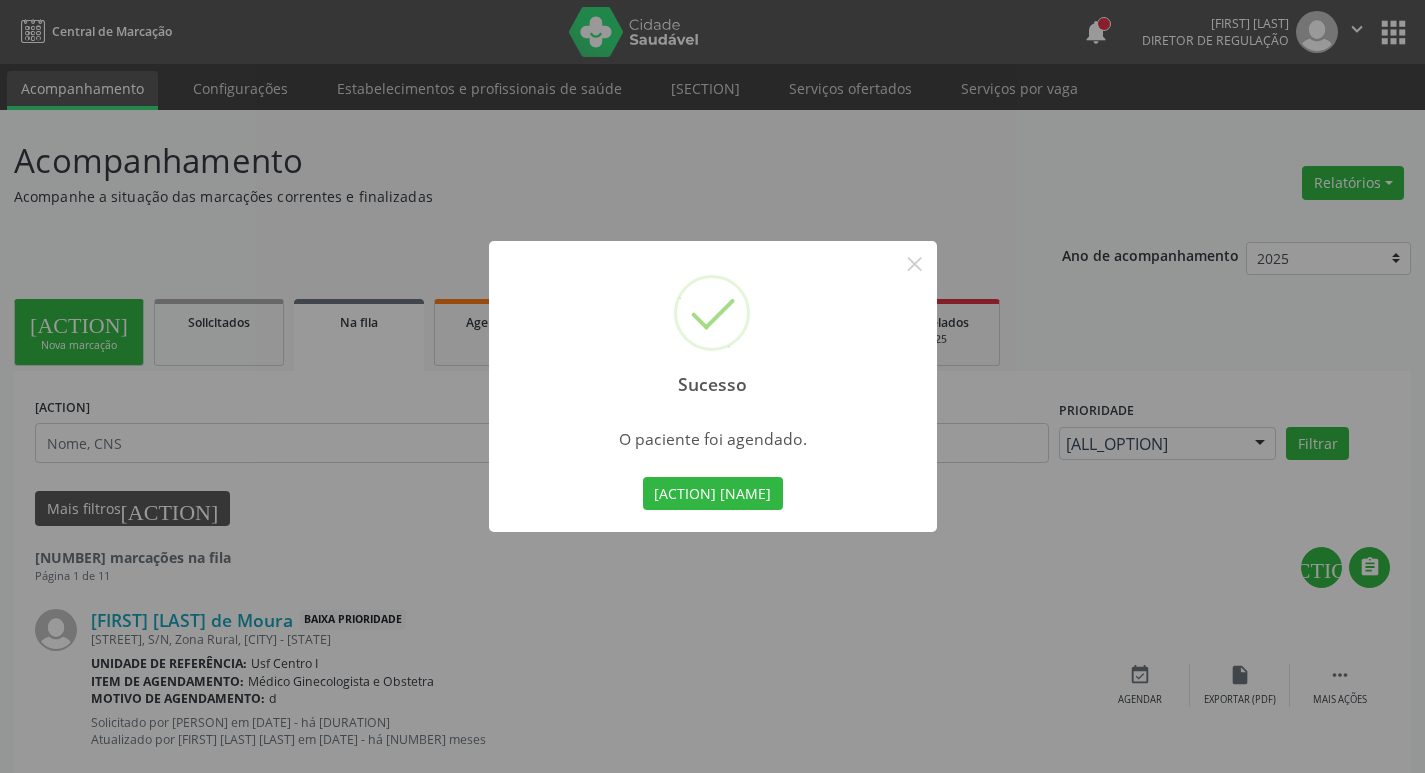 drag, startPoint x: 768, startPoint y: 498, endPoint x: 766, endPoint y: 515, distance: 17.117243 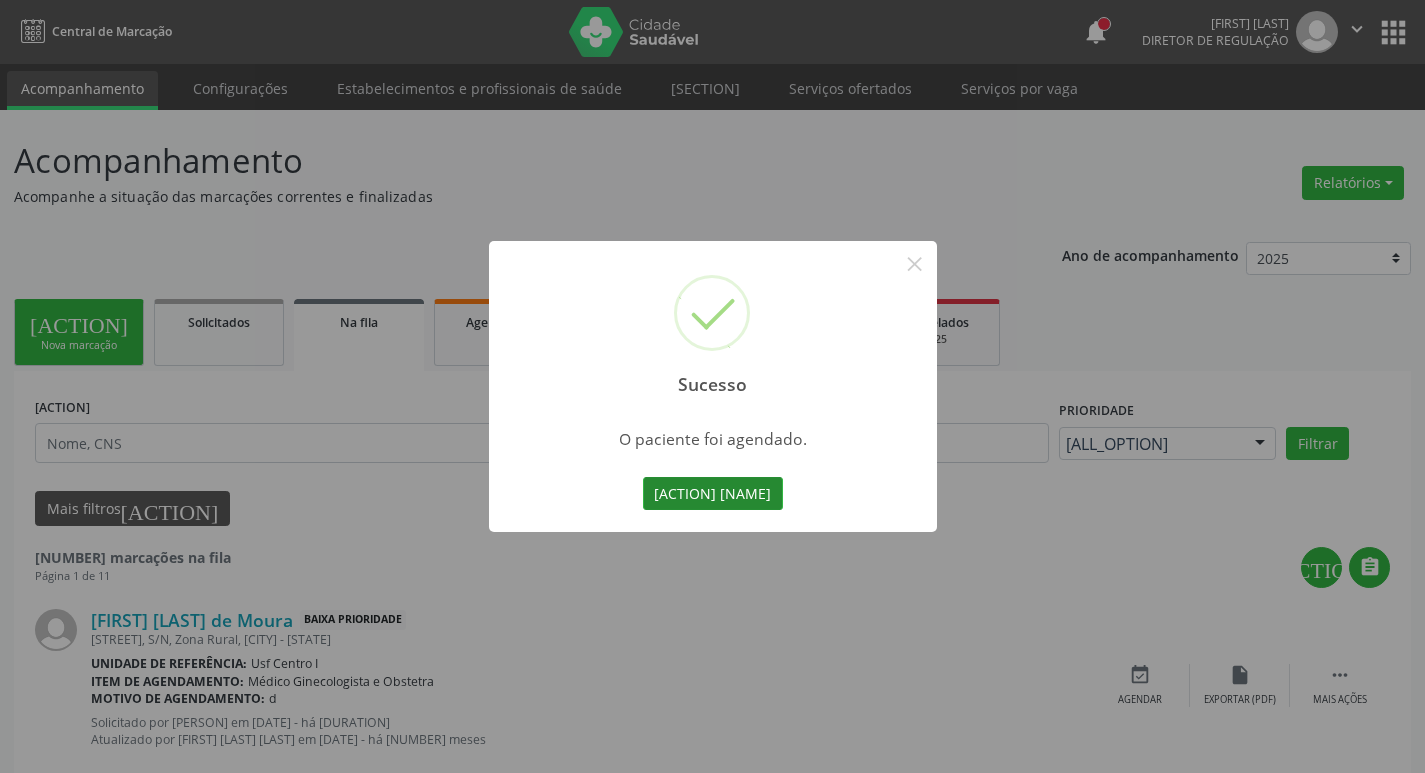 click on "[ACTION] [NAME]" at bounding box center [713, 494] 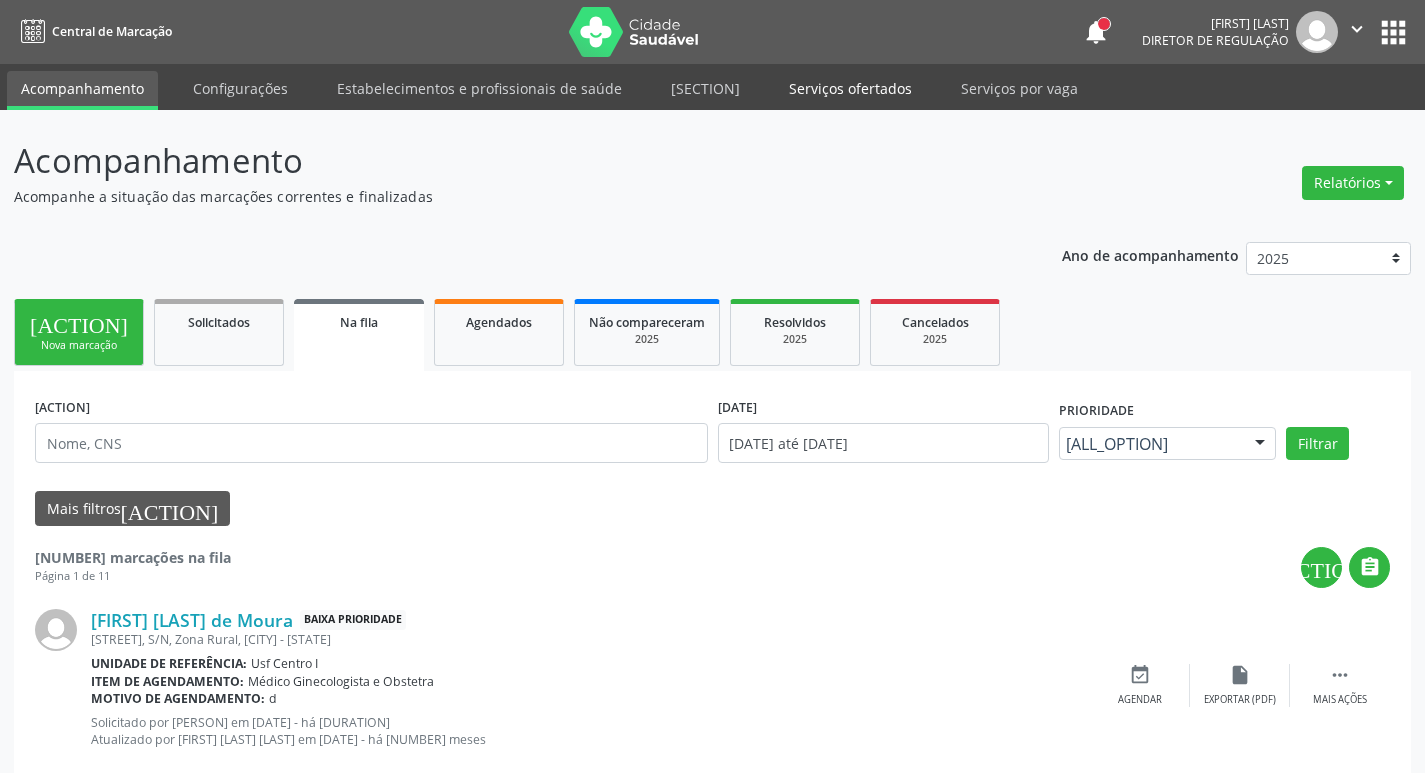 click on "Serviços ofertados" at bounding box center (850, 88) 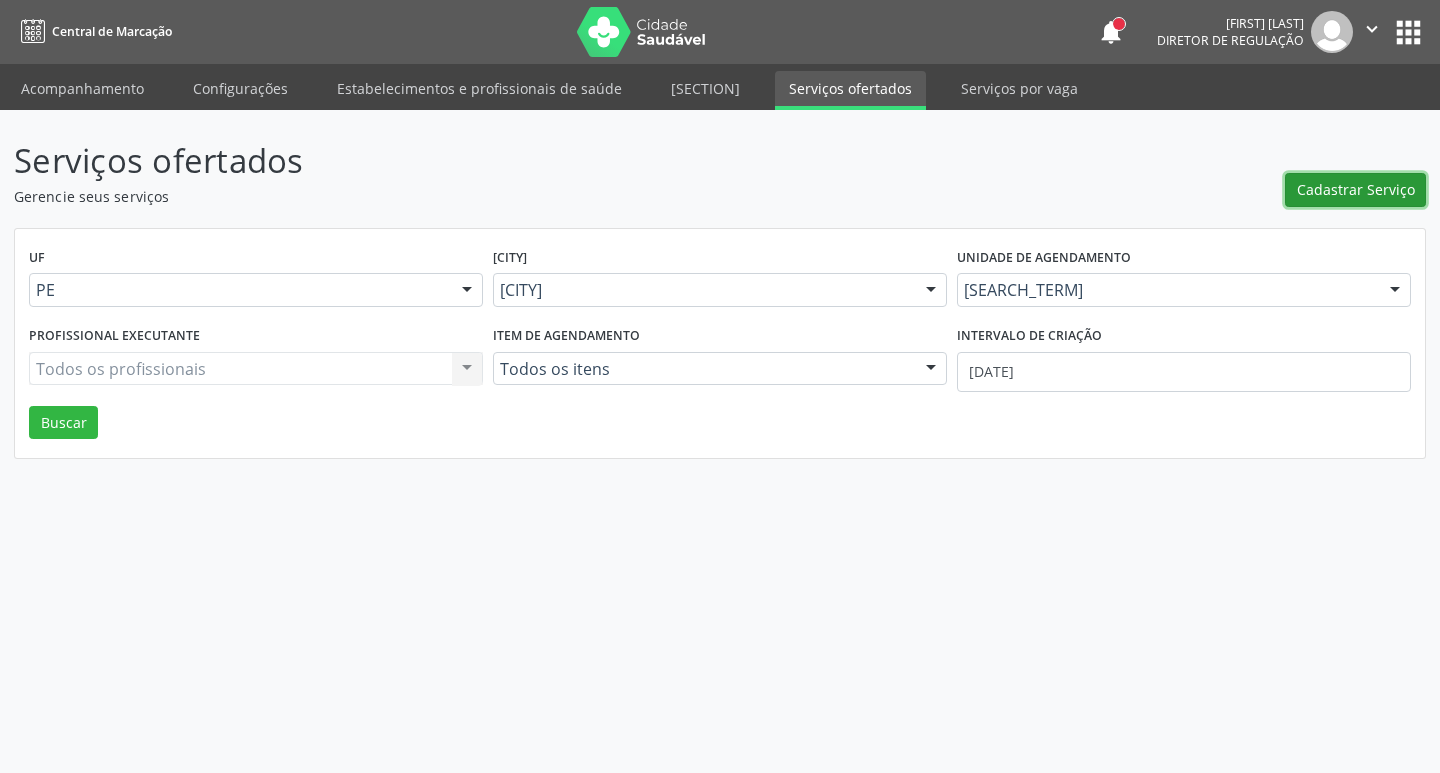 click on "Cadastrar Serviço" at bounding box center [1355, 190] 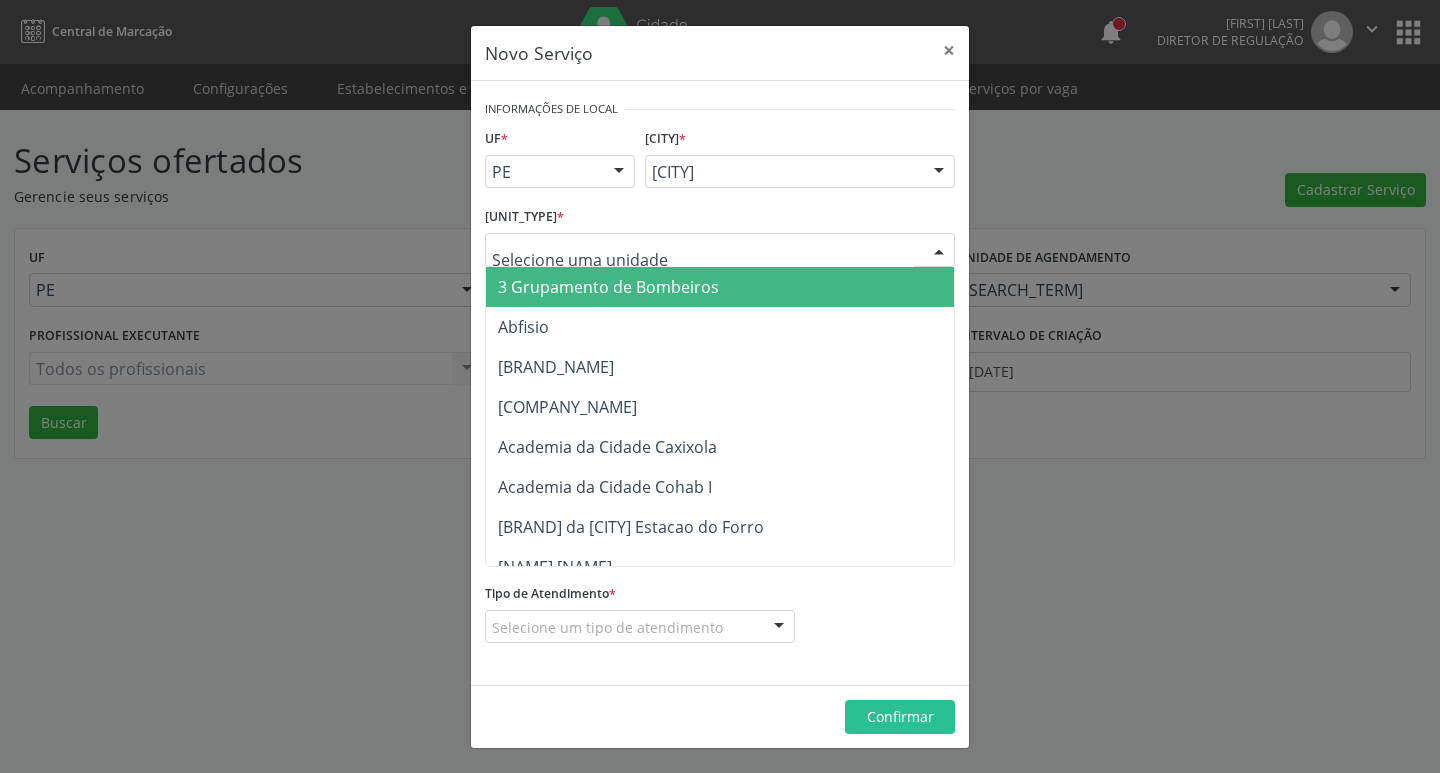 click at bounding box center [720, 250] 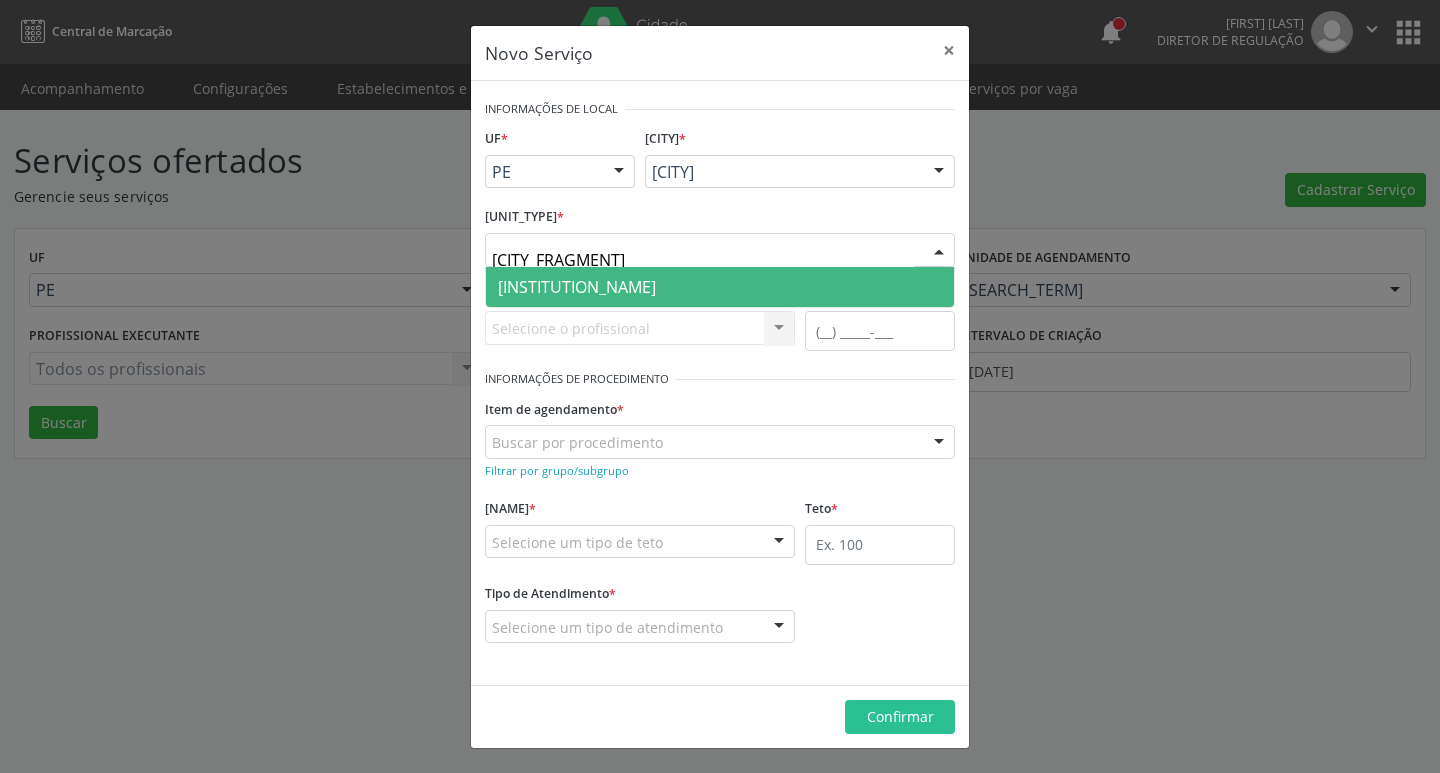 click on "[INSTITUTION_NAME]" at bounding box center (720, 287) 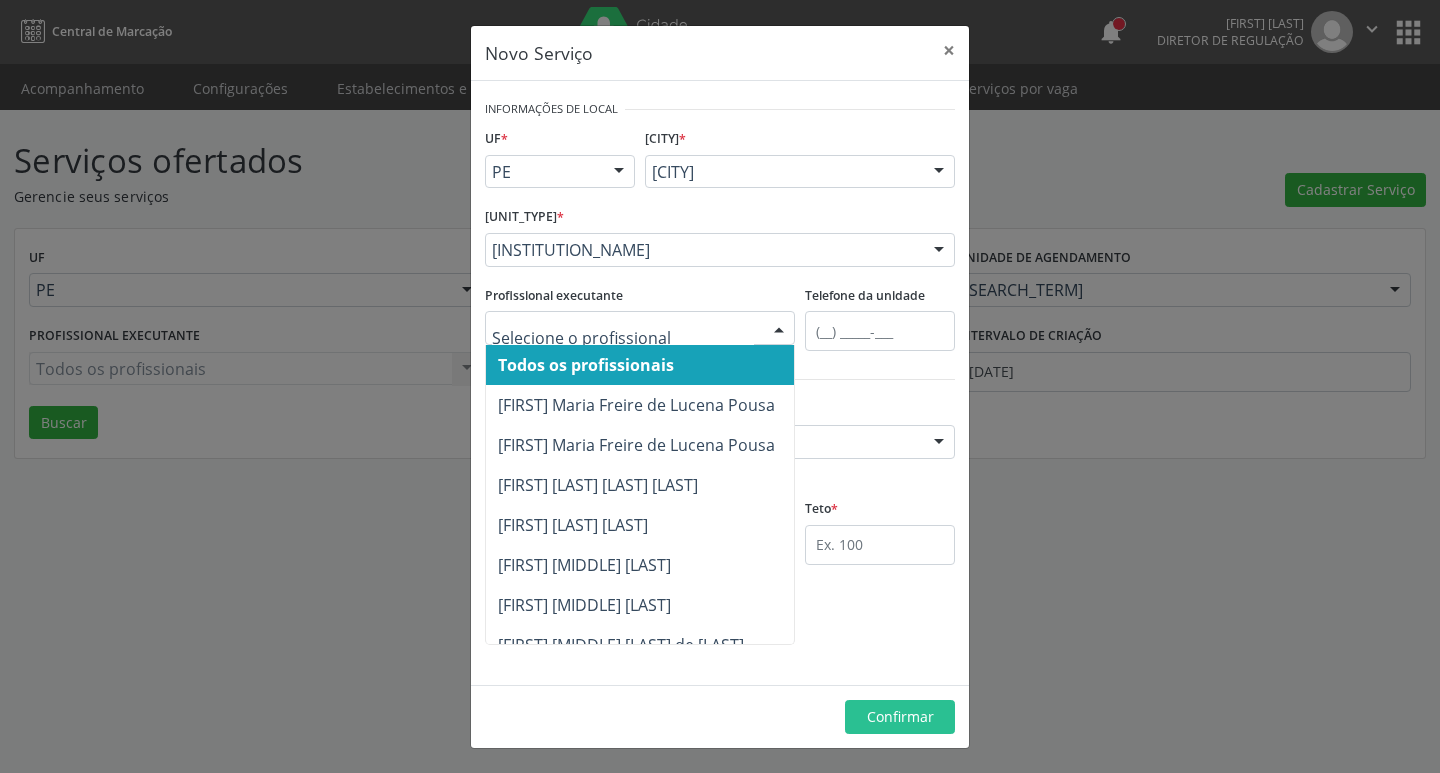 click at bounding box center (779, 329) 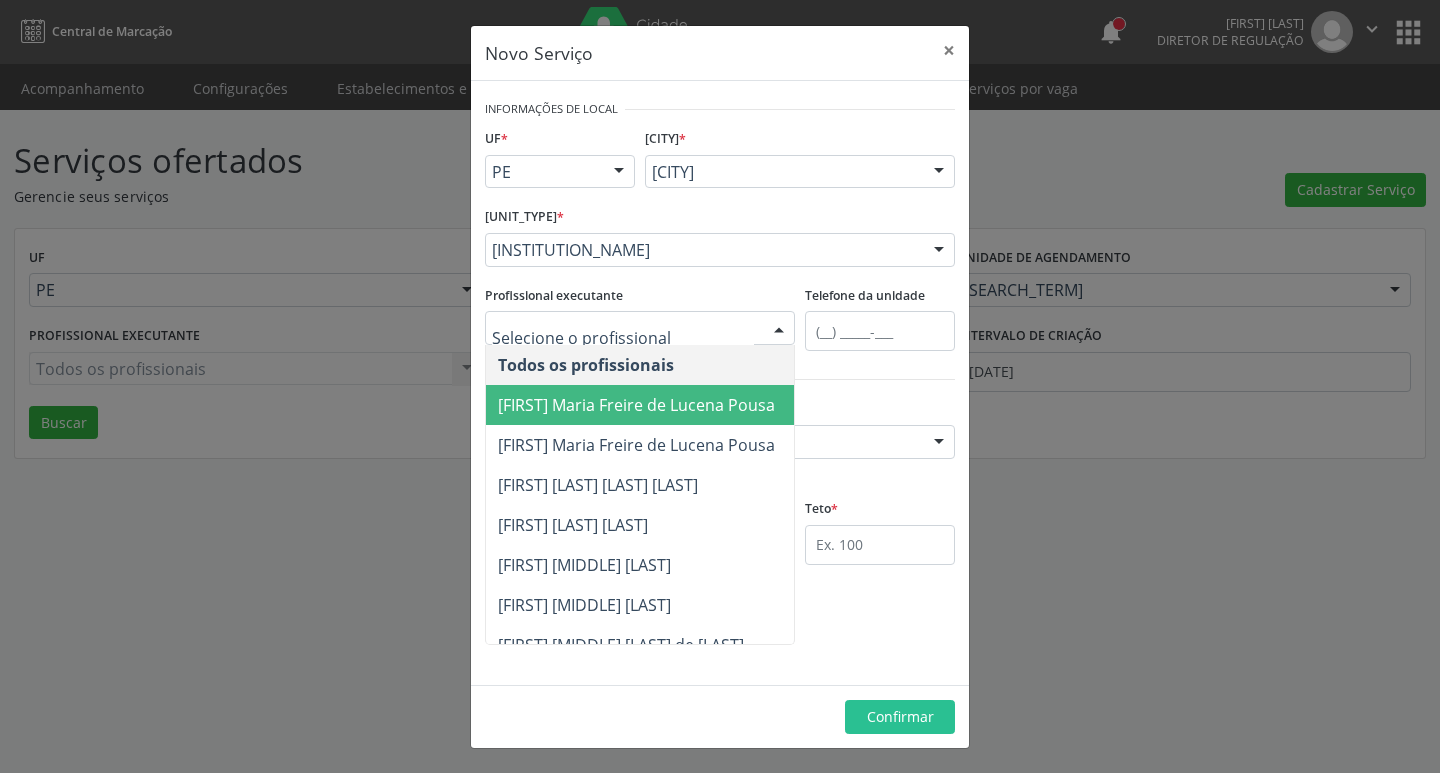 scroll, scrollTop: 36, scrollLeft: 0, axis: vertical 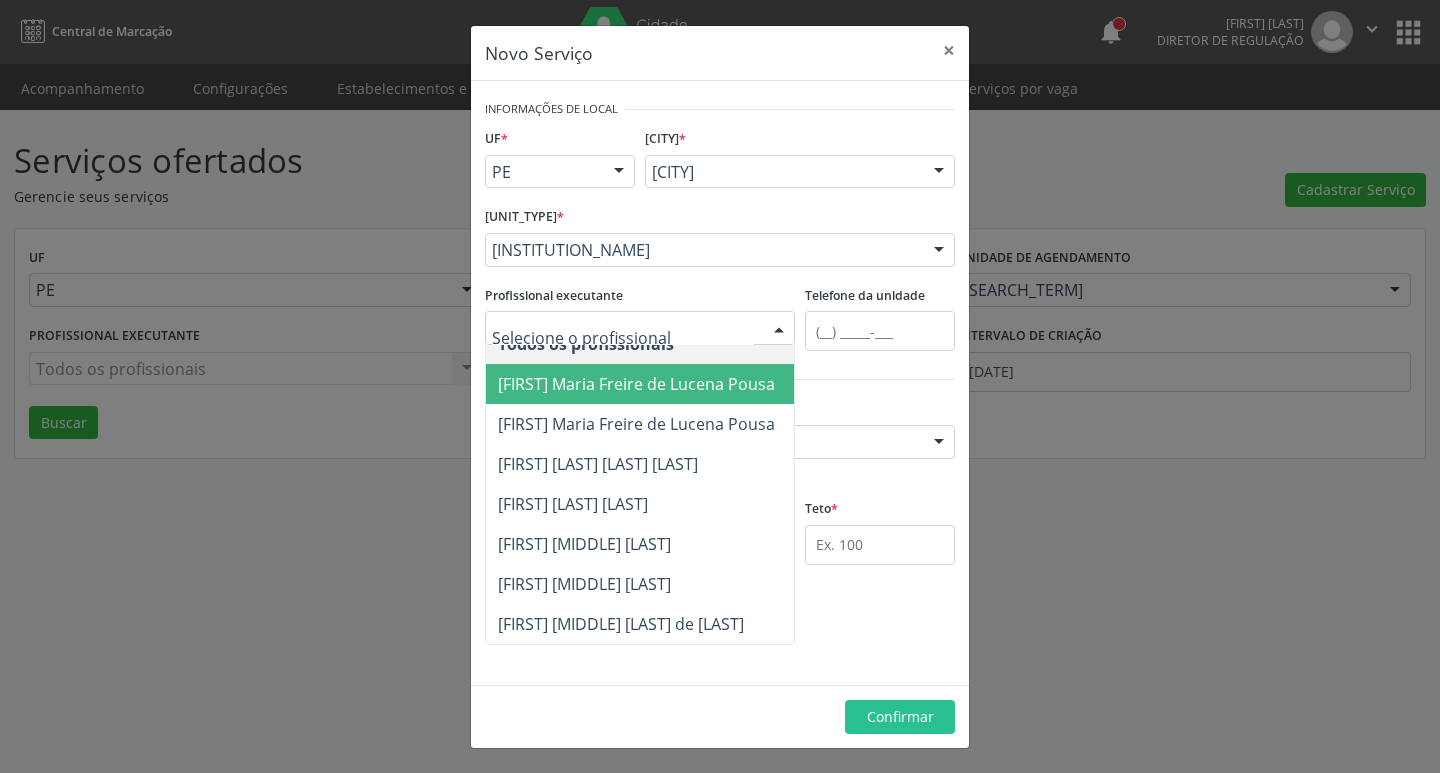 click on "Item de agendamento
*
Buscar por procedimento
0304070076 - .Quimioterapia de Leucemia Linfoide/Linfoblástica Aguda, Leucemia Mieloide Aguda e Leucemia Promielocítica Aguda Na Infância e Adolescência - 1ª Linha - Fase de Manutenção   0604320140 - Abatacepte 125 Mg Injetável (Por Seringa Preenchida)   0604320124 - Abatacepte 250 Mg Injetável (Por Frasco Ampola).   0603050018 - Abciximabe   0406010013 - Abertura de Comunicação Inter-Atrial   0406010021 - Abertura de Estenose Aortica Valvar   0406011265 - Abertura de Estenose Aortica Valvar (Criança e Adolescente)   0406010030 - Abertura de Estenose Pulmonar Valvar   0406011273 - Abertura de Estenose Pulmonar Valvar (Criança e Adolescente)   0301080011 - Abordagem Cognitiva Comportamental do Fumante (Por Atendimento / Paciente)   0307020010 - Acesso A Polpa Dentaria e Medicacao (Por Dente)   0604660030 - Acetazolamida 250 Mg (Por Comprimido)       0604600011 - Acitretina 10 Mg (Por Capsula)" at bounding box center (720, 250) 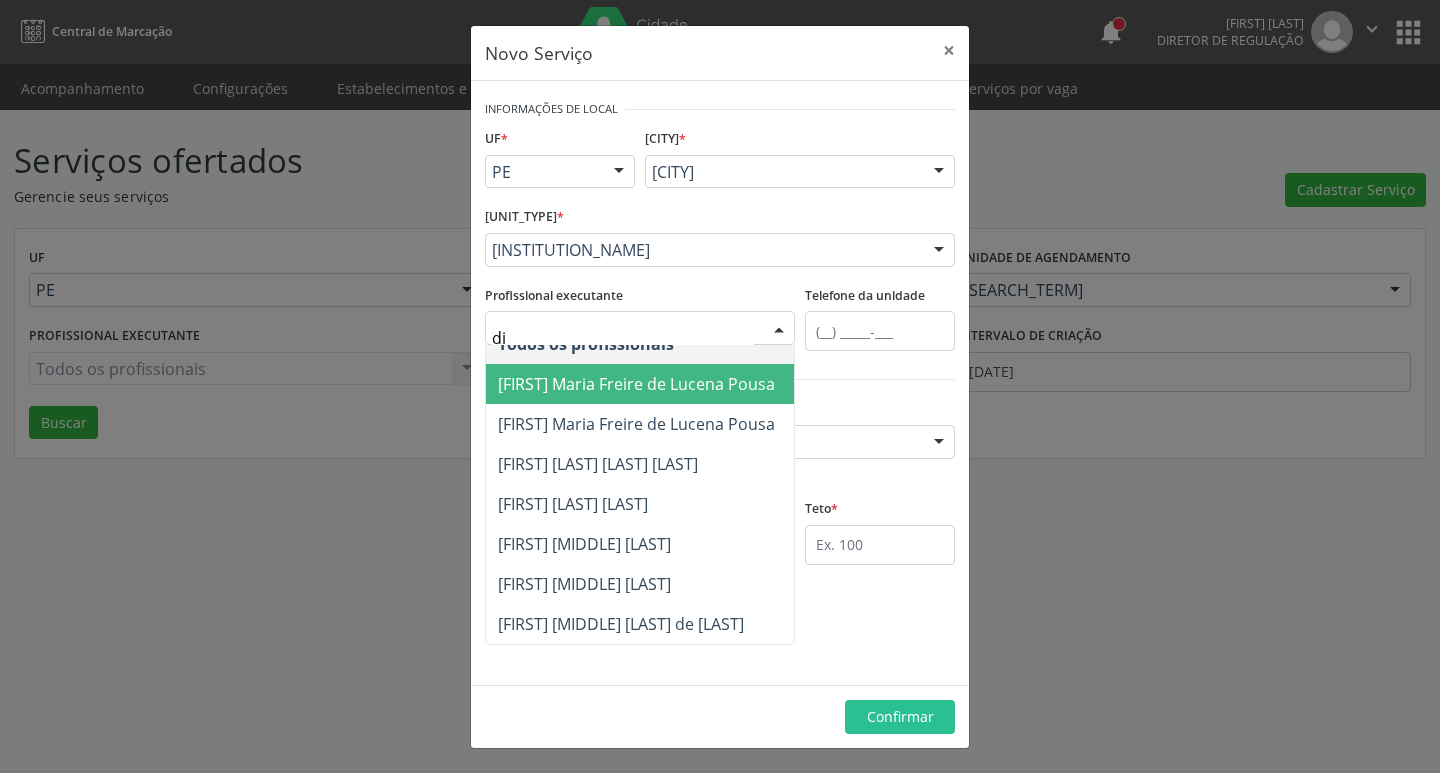 scroll, scrollTop: 0, scrollLeft: 0, axis: both 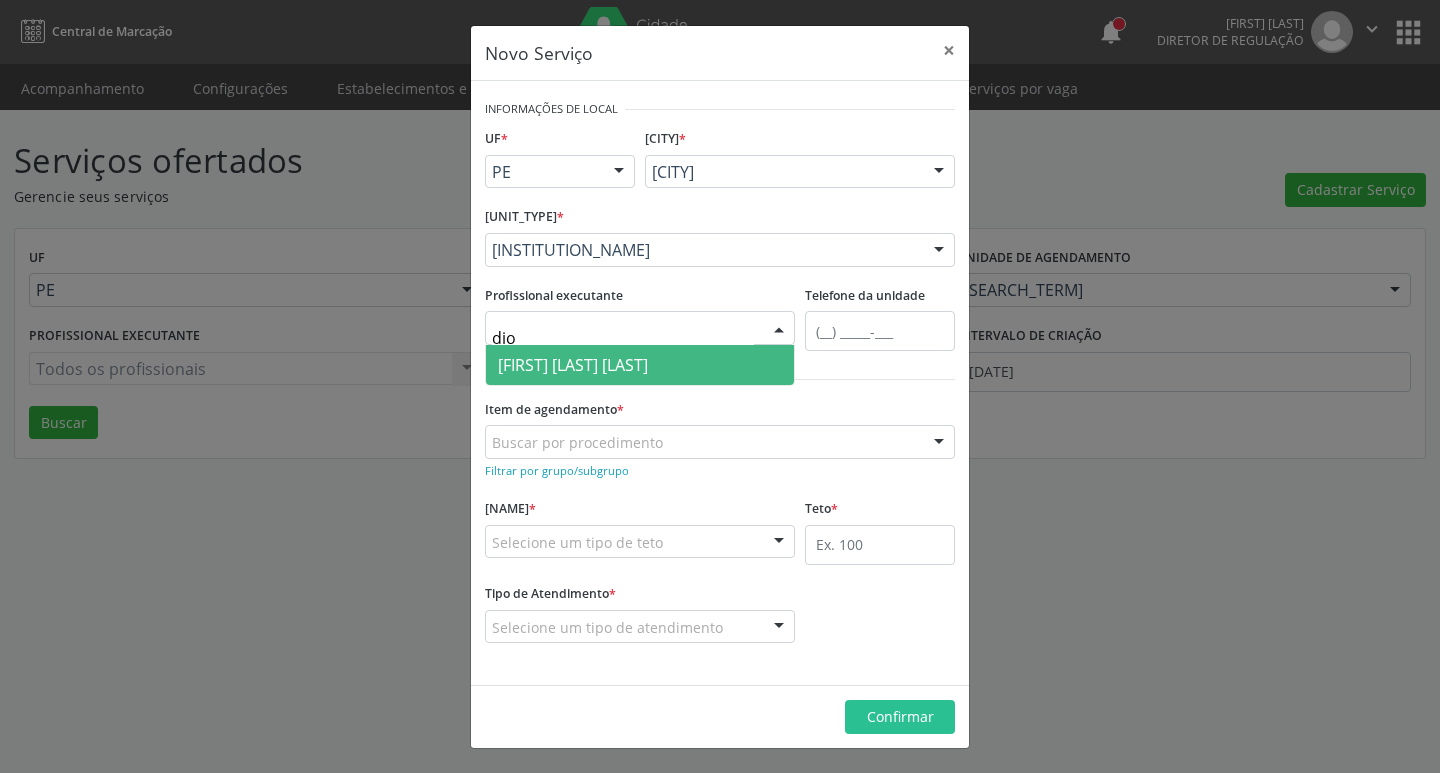 click on "[FIRST] [LAST] [LAST]" at bounding box center [573, 365] 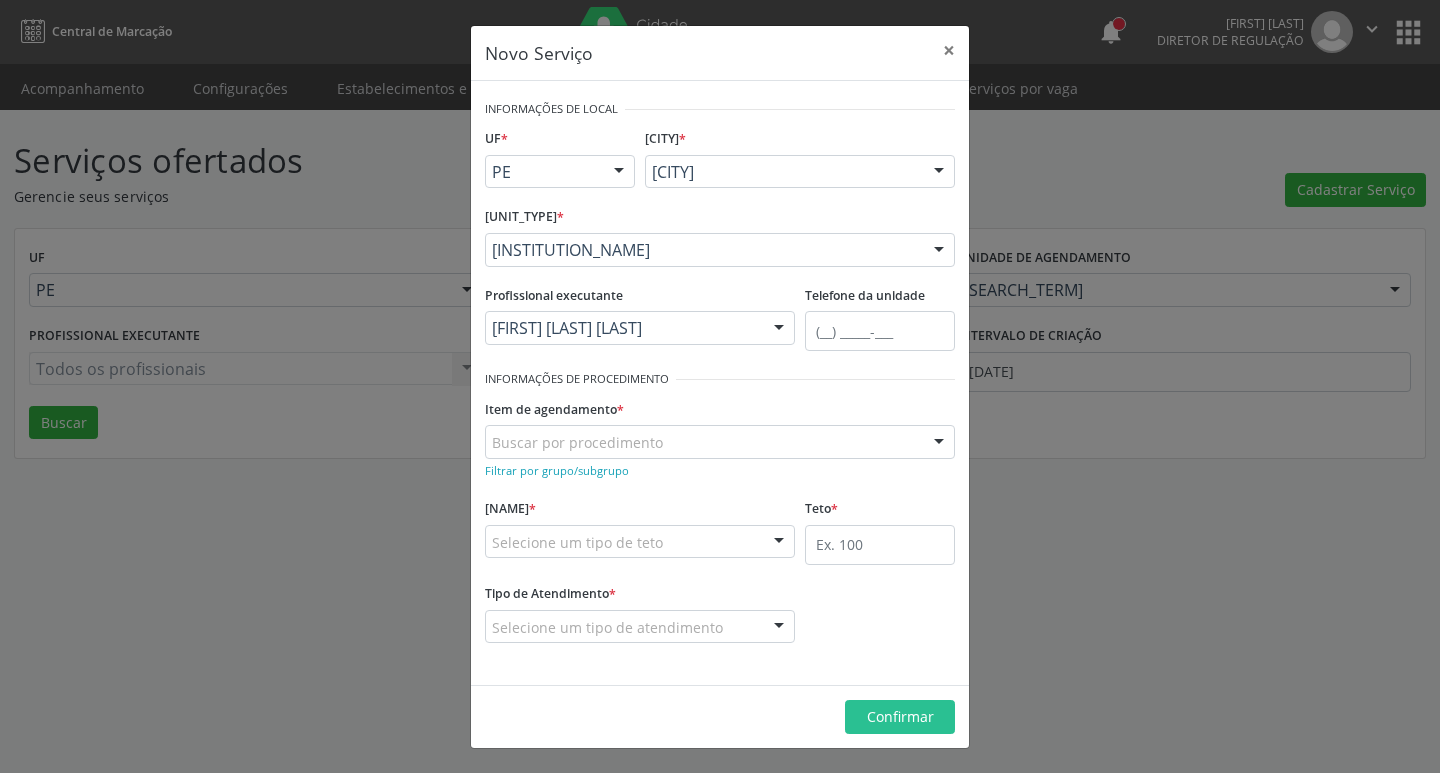 click at bounding box center (939, 251) 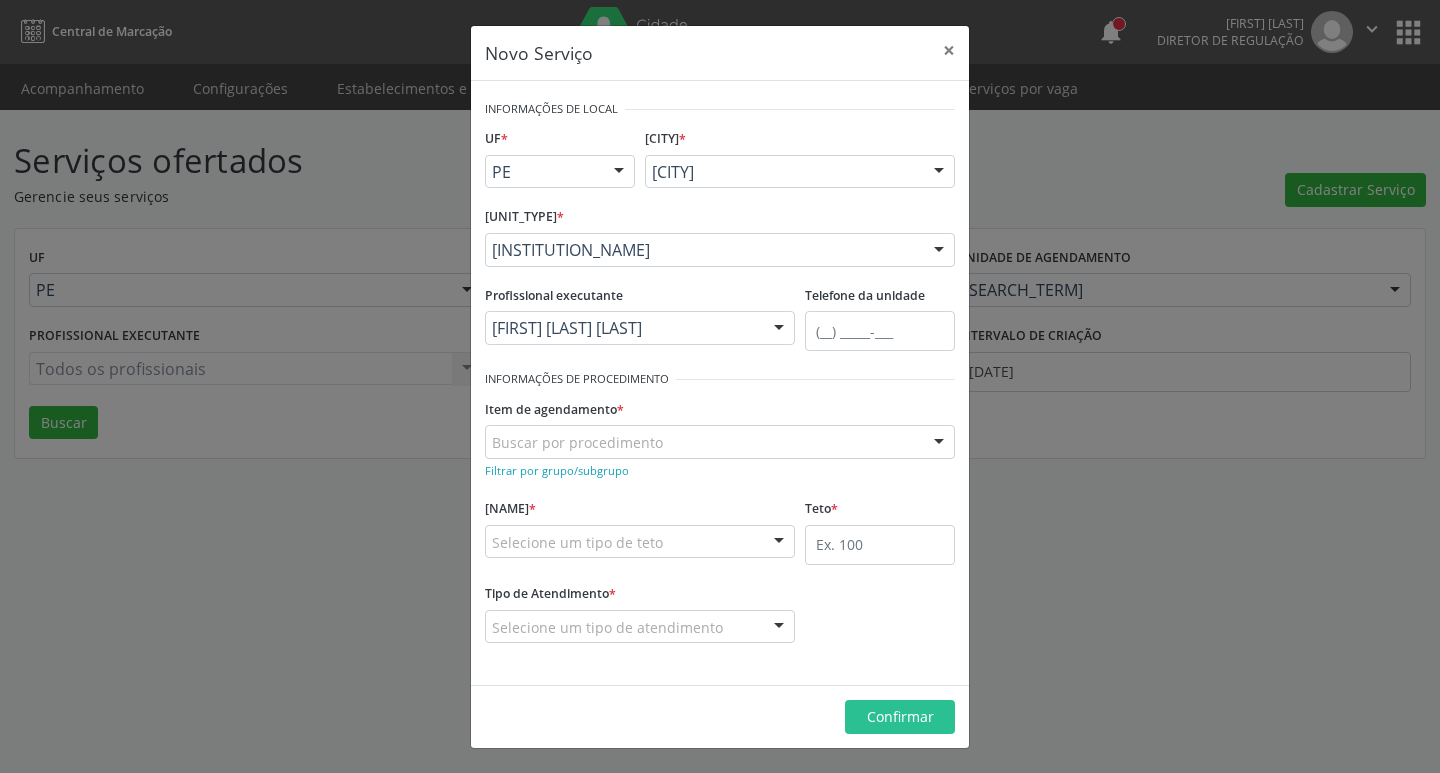click on "Item de agendamento
*
Buscar por procedimento
0304070076 - .Quimioterapia de Leucemia Linfoide/Linfoblástica Aguda, Leucemia Mieloide Aguda e Leucemia Promielocítica Aguda Na Infância e Adolescência - 1ª Linha - Fase de Manutenção   0604320140 - Abatacepte 125 Mg Injetável (Por Seringa Preenchida)   0604320124 - Abatacepte 250 Mg Injetável (Por Frasco Ampola).   0603050018 - Abciximabe   0406010013 - Abertura de Comunicação Inter-Atrial   0406010021 - Abertura de Estenose Aortica Valvar   0406011265 - Abertura de Estenose Aortica Valvar (Criança e Adolescente)   0406010030 - Abertura de Estenose Pulmonar Valvar   0406011273 - Abertura de Estenose Pulmonar Valvar (Criança e Adolescente)   0301080011 - Abordagem Cognitiva Comportamental do Fumante (Por Atendimento / Paciente)   0307020010 - Acesso A Polpa Dentaria e Medicacao (Por Dente)   0604660030 - Acetazolamida 250 Mg (Por Comprimido)       0604600011 - Acitretina 10 Mg (Por Capsula)" at bounding box center [720, 250] 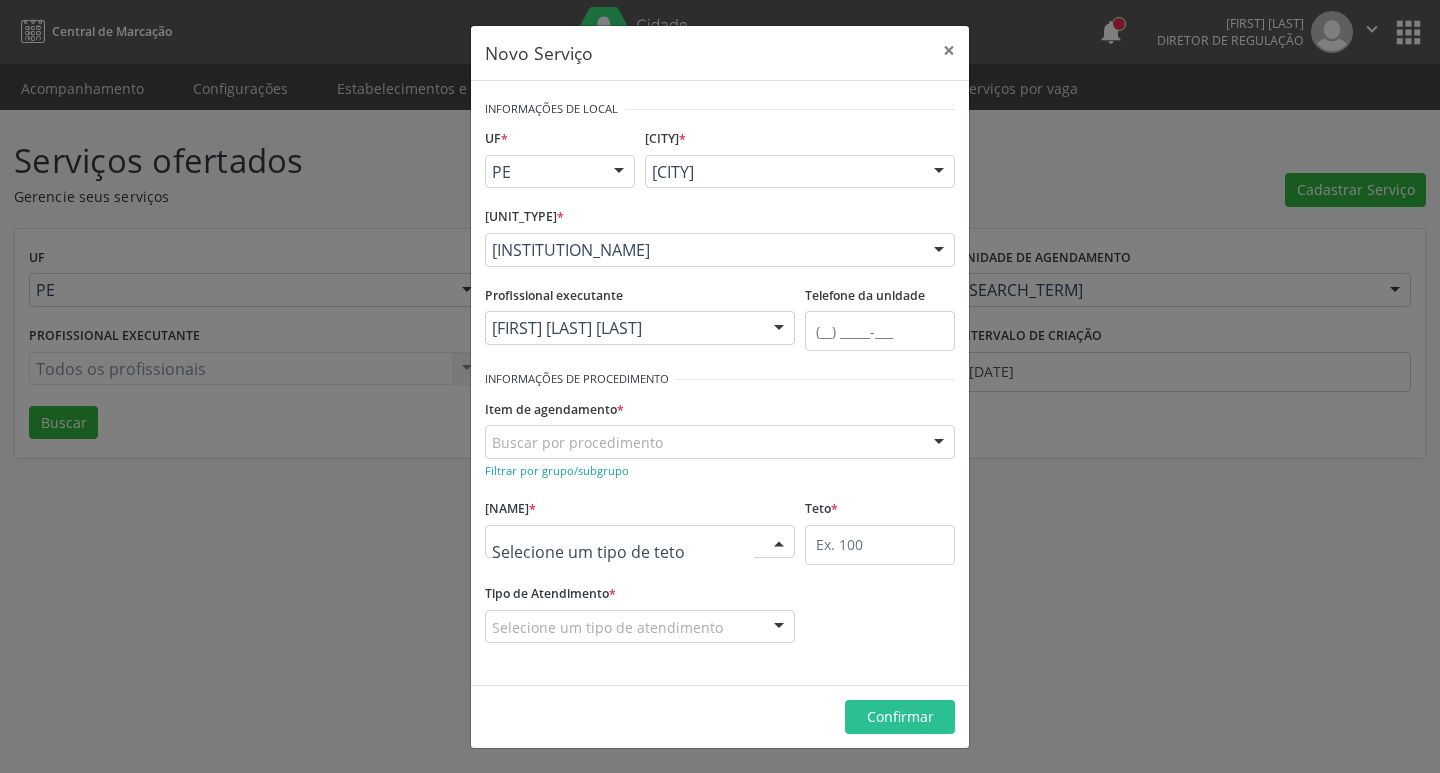 click at bounding box center [779, 543] 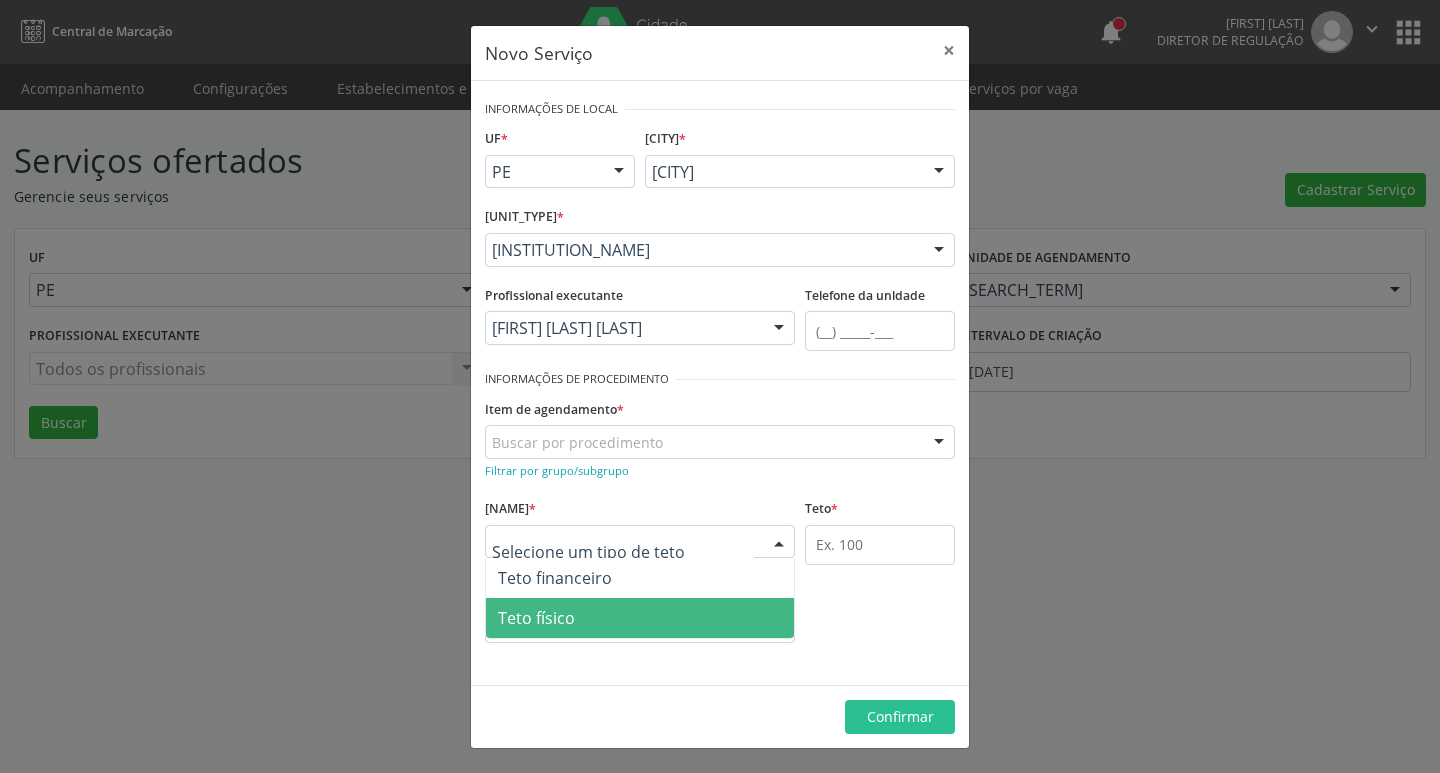 click on "Teto físico" at bounding box center (640, 618) 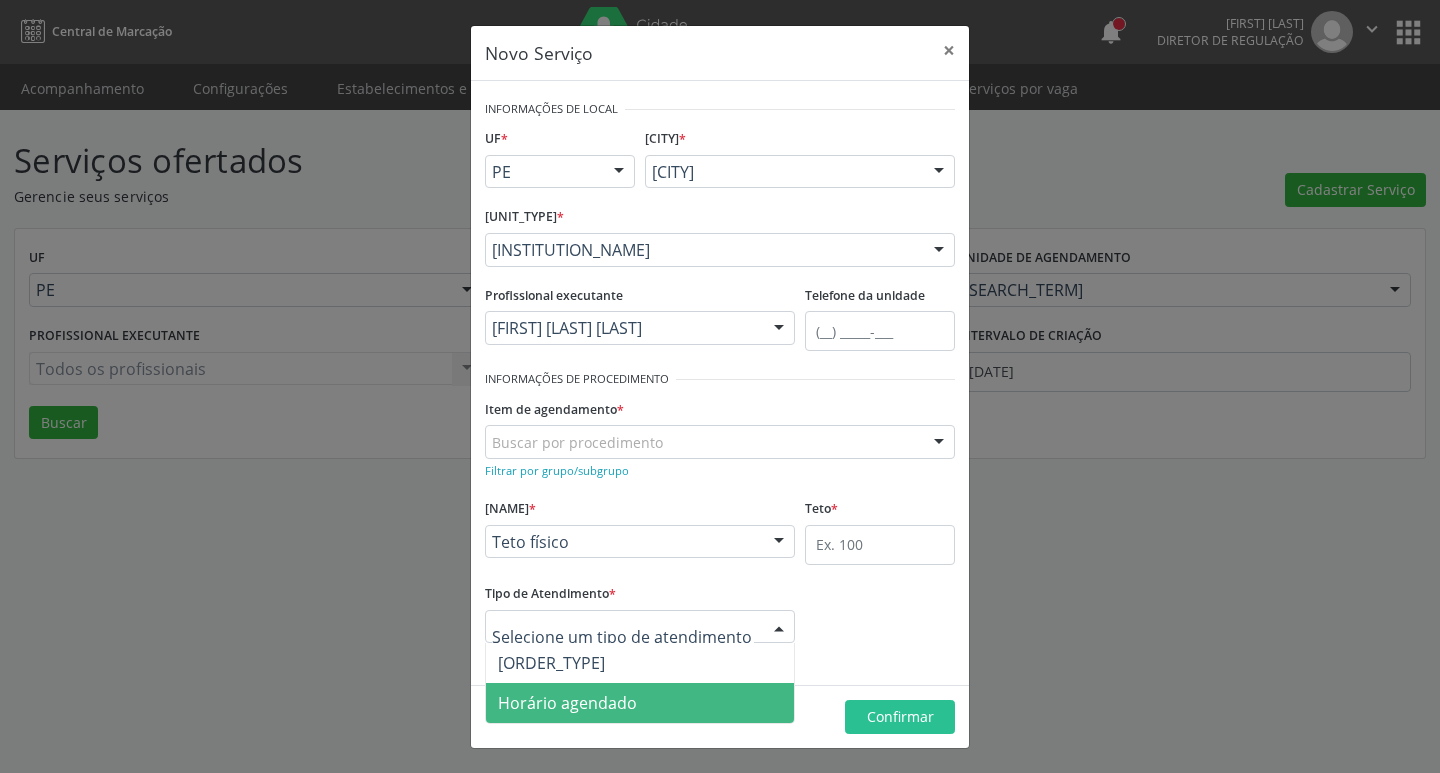 click on "Horário agendado" at bounding box center (567, 703) 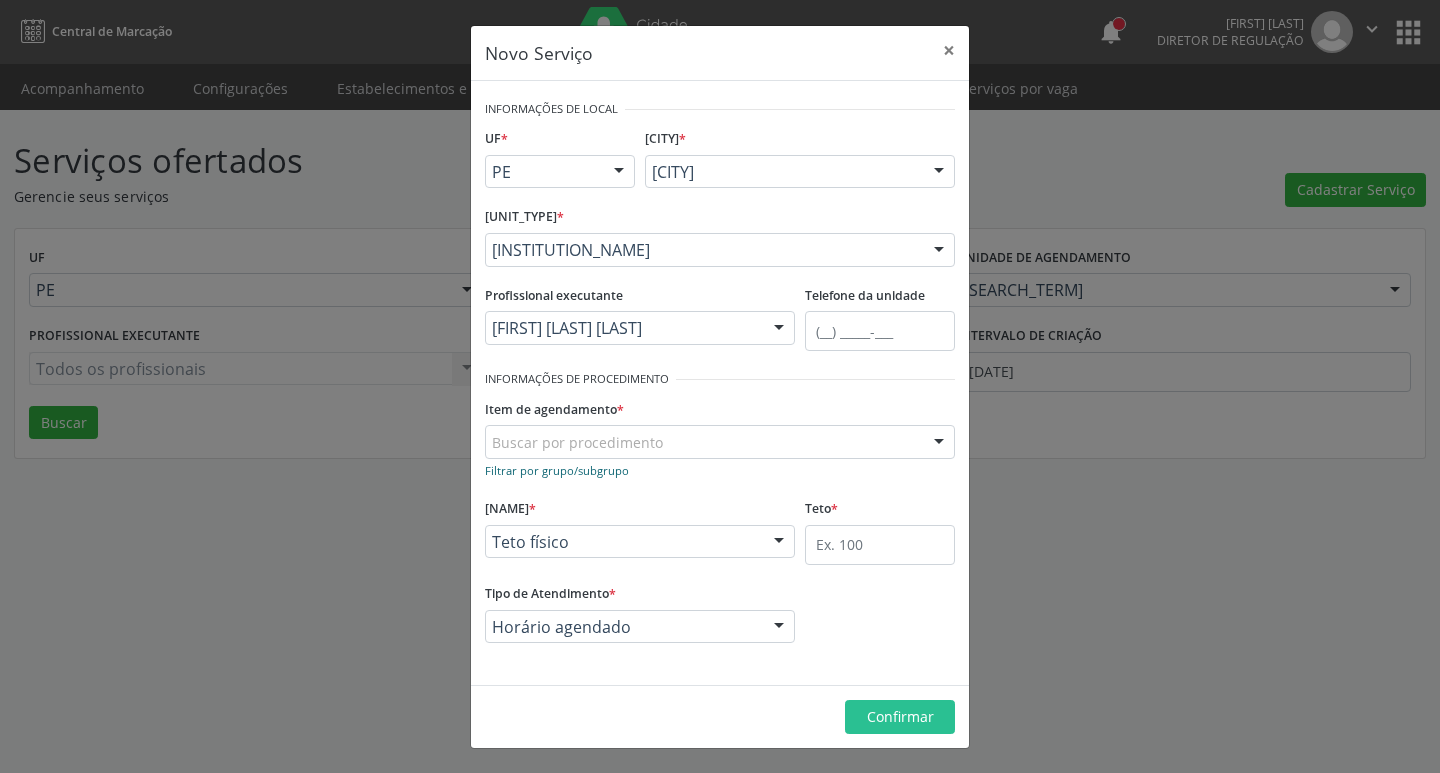 click on "Filtrar por grupo/subgrupo" at bounding box center (557, 470) 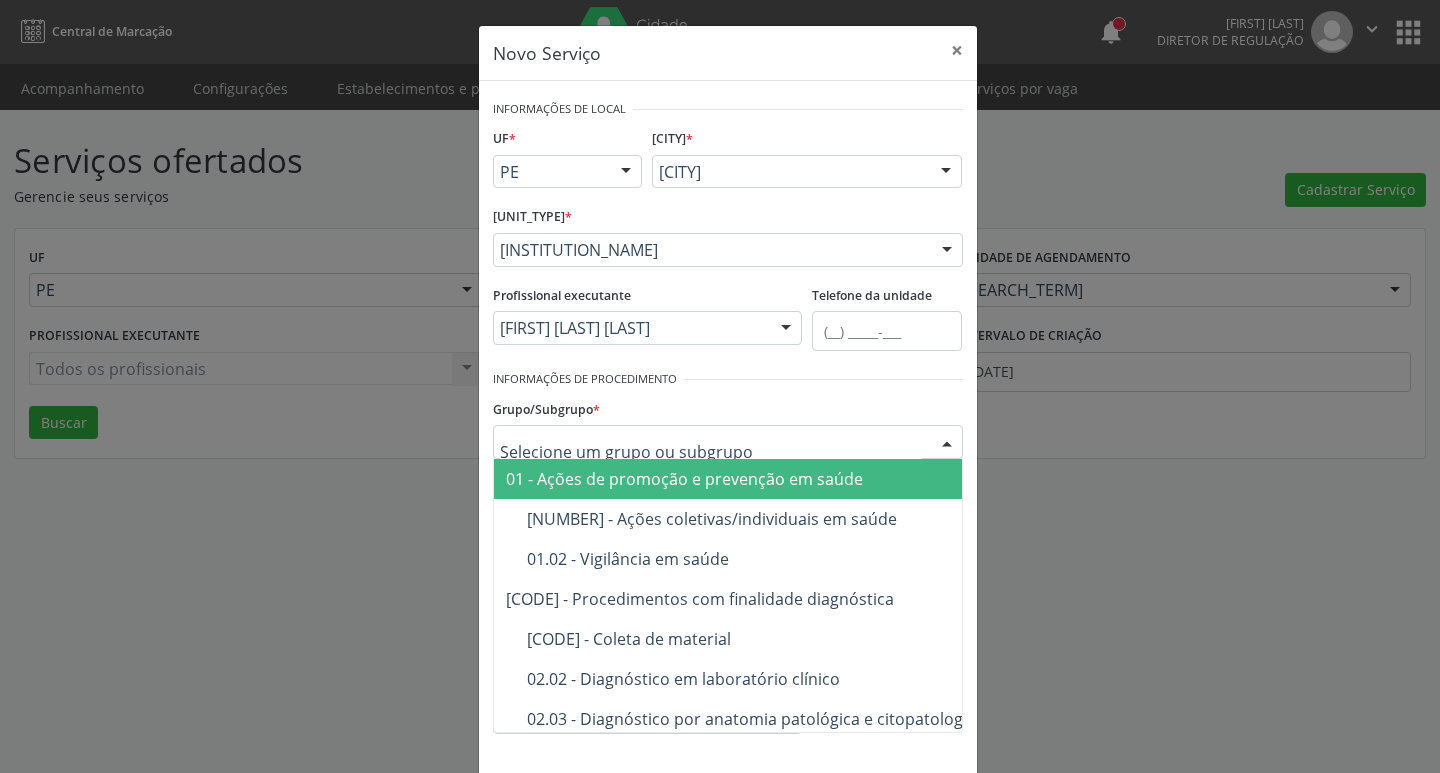 click at bounding box center [728, 442] 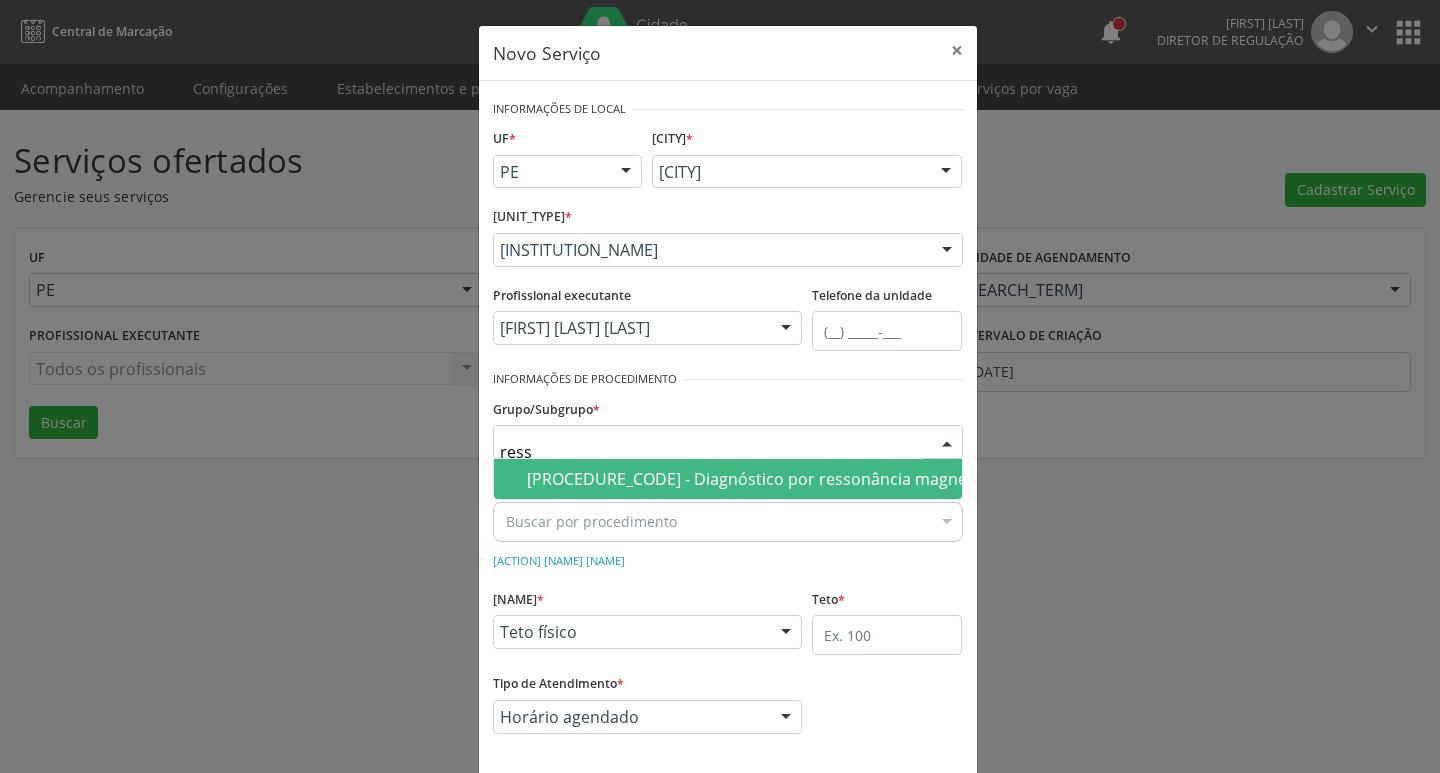 click on "[PROCEDURE_CODE] - Diagnóstico por ressonância magnética" at bounding box center (760, 479) 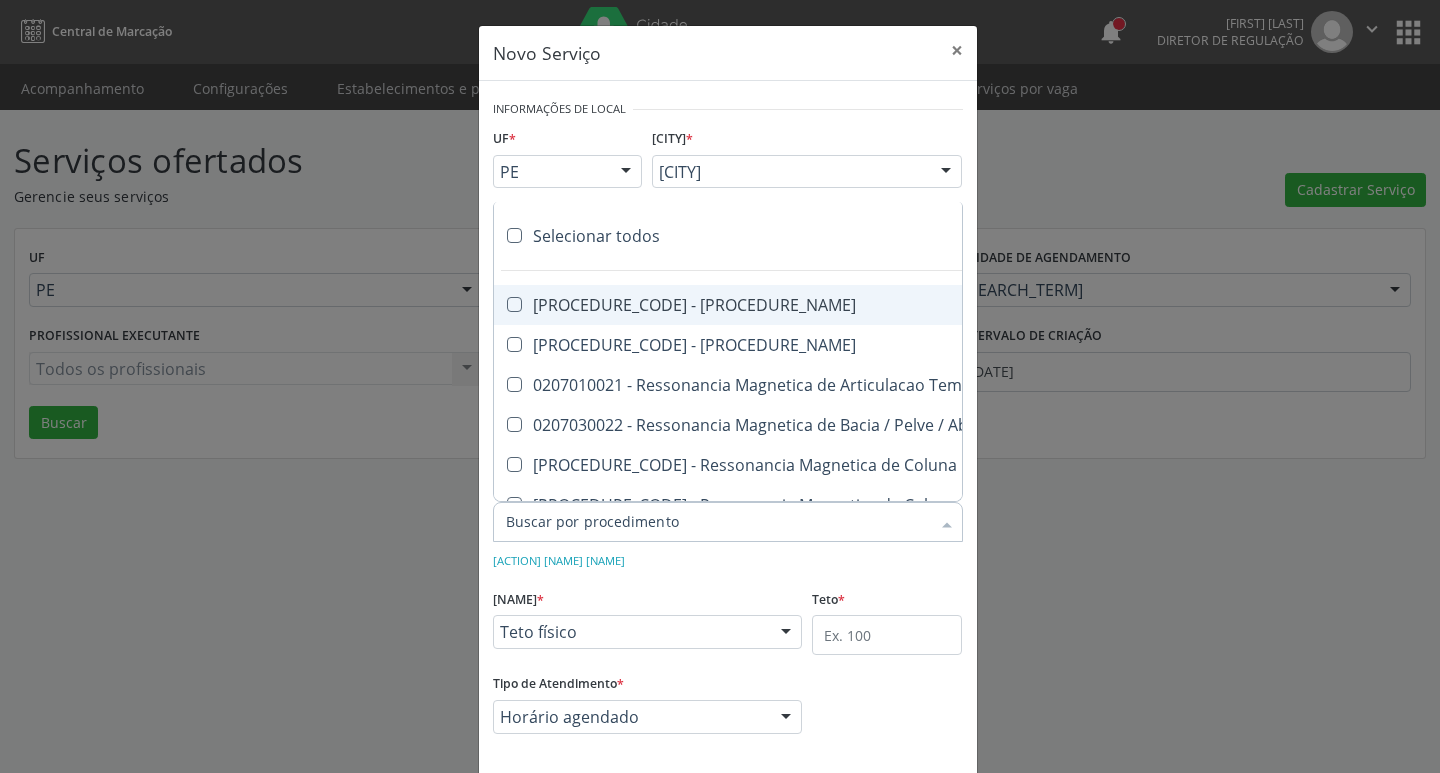 click at bounding box center (728, 522) 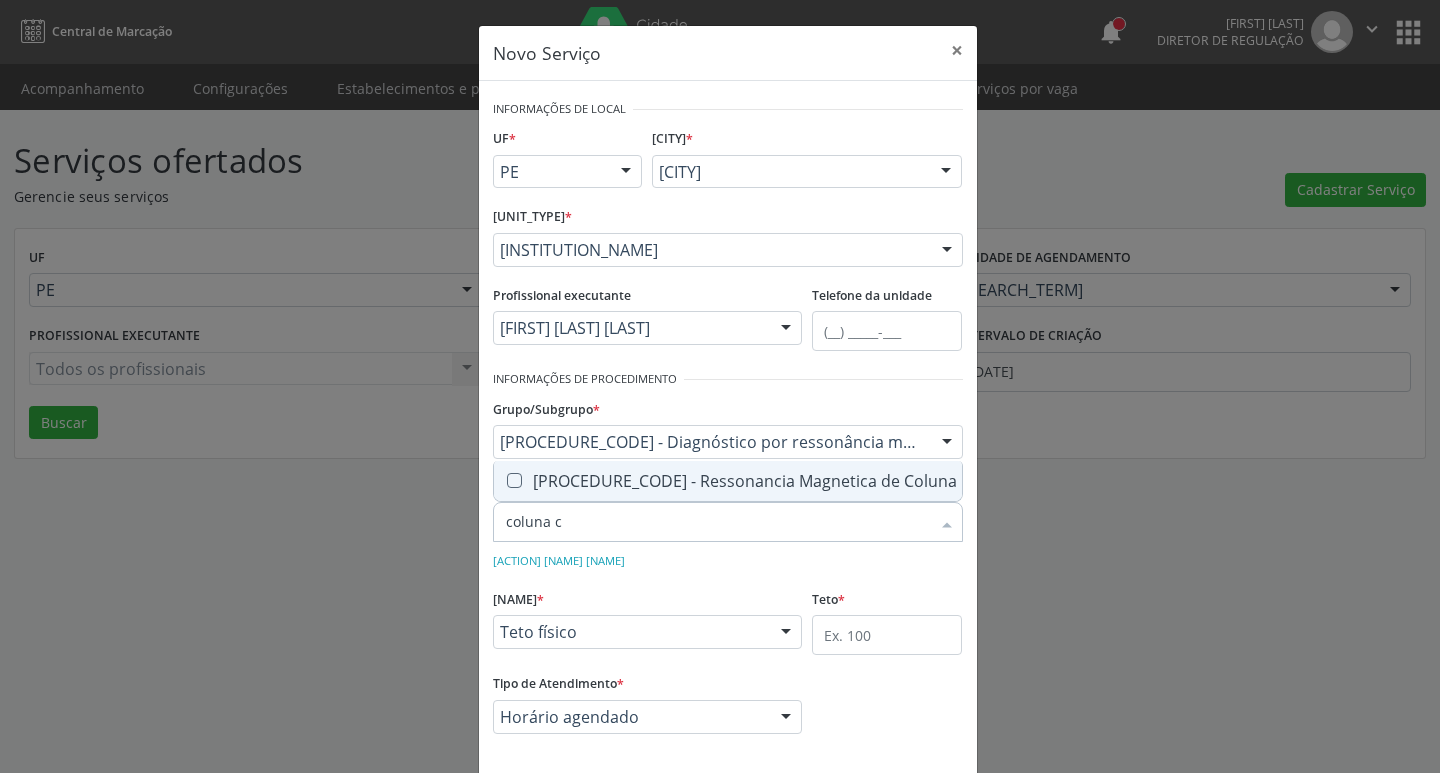 click on "[PROCEDURE_CODE] - Ressonancia Magnetica de Coluna Cervical/Pescoço" at bounding box center (797, 481) 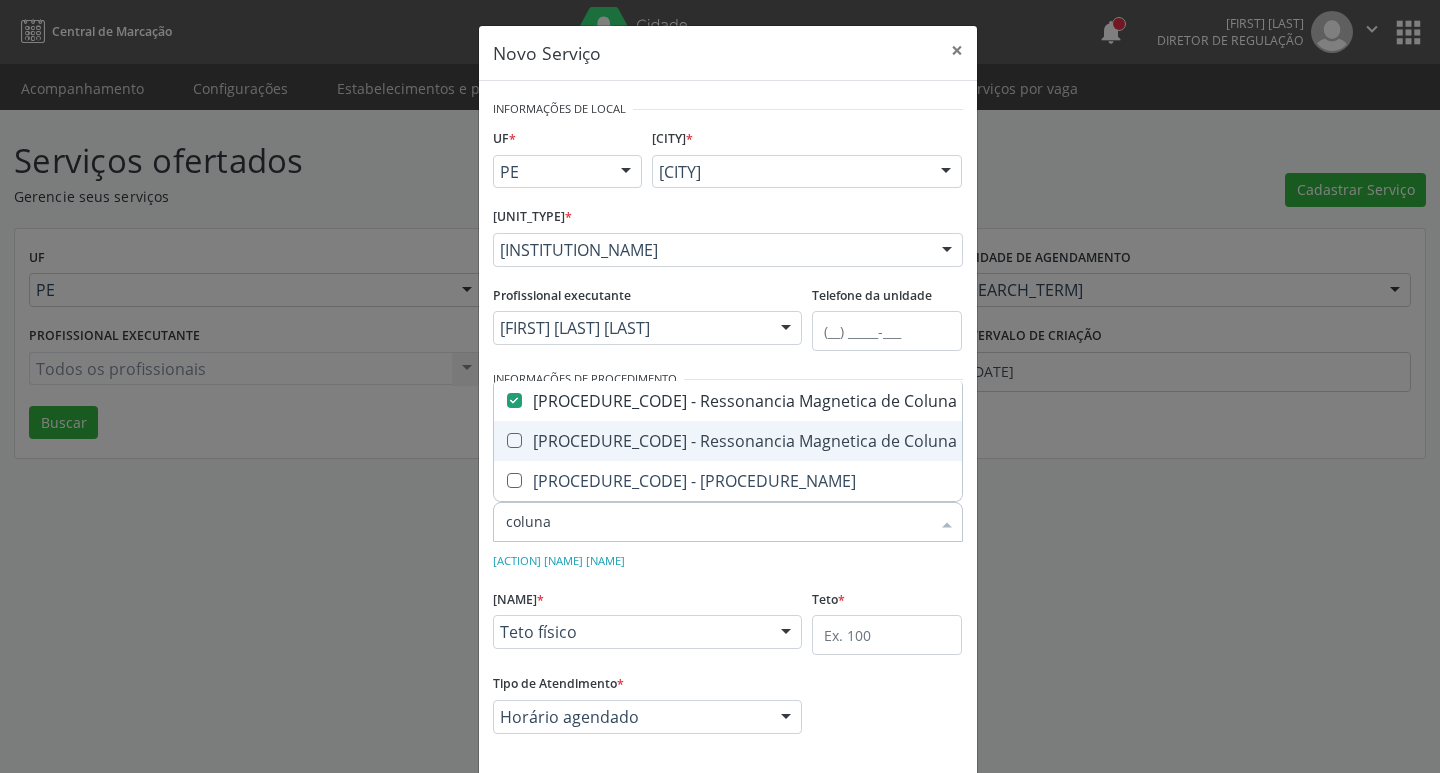 click on "[PROCEDURE_CODE] - Ressonancia Magnetica de Coluna Lombo-Sacra" at bounding box center [797, 441] 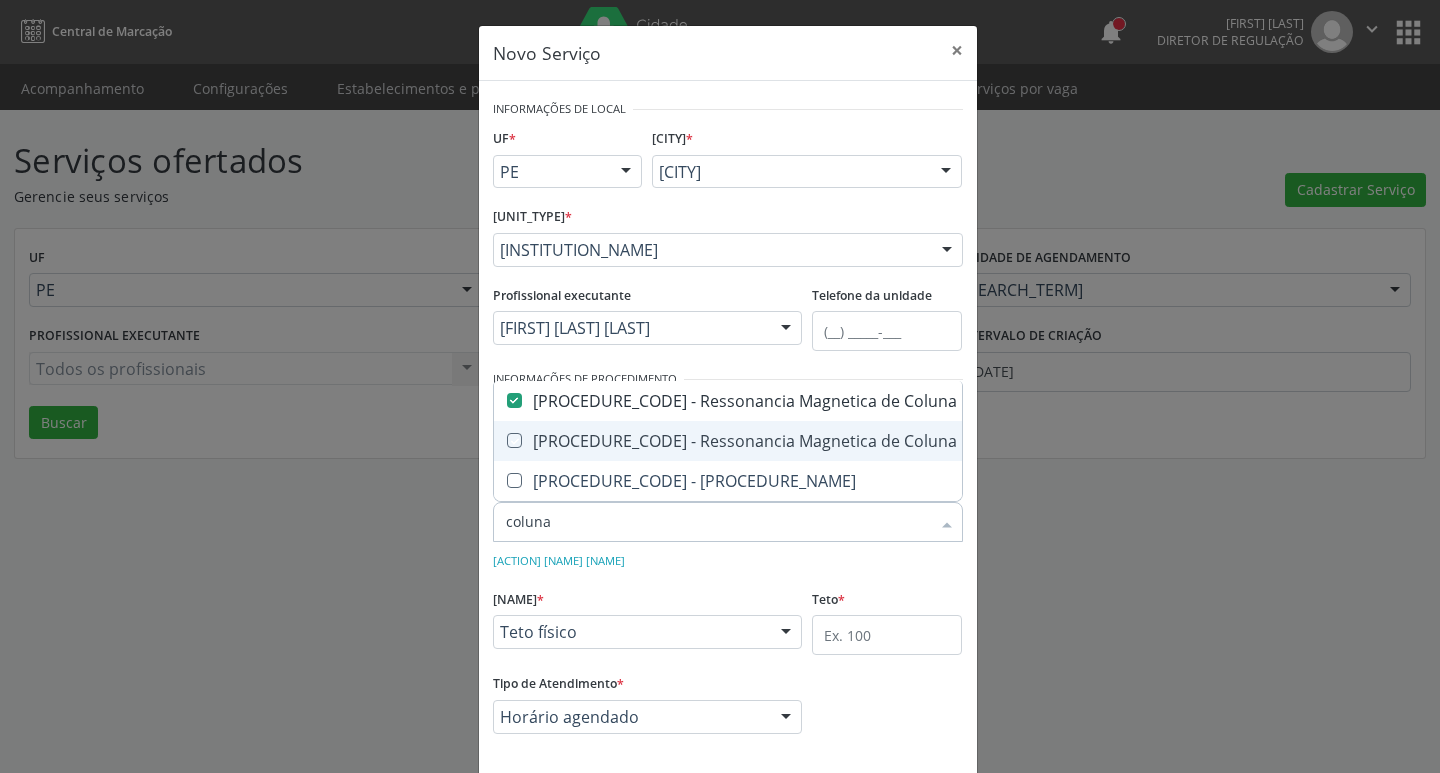 click on "[PROCEDURE_CODE] - Ressonancia Magnetica de Coluna Lombo-Sacra" at bounding box center (797, 441) 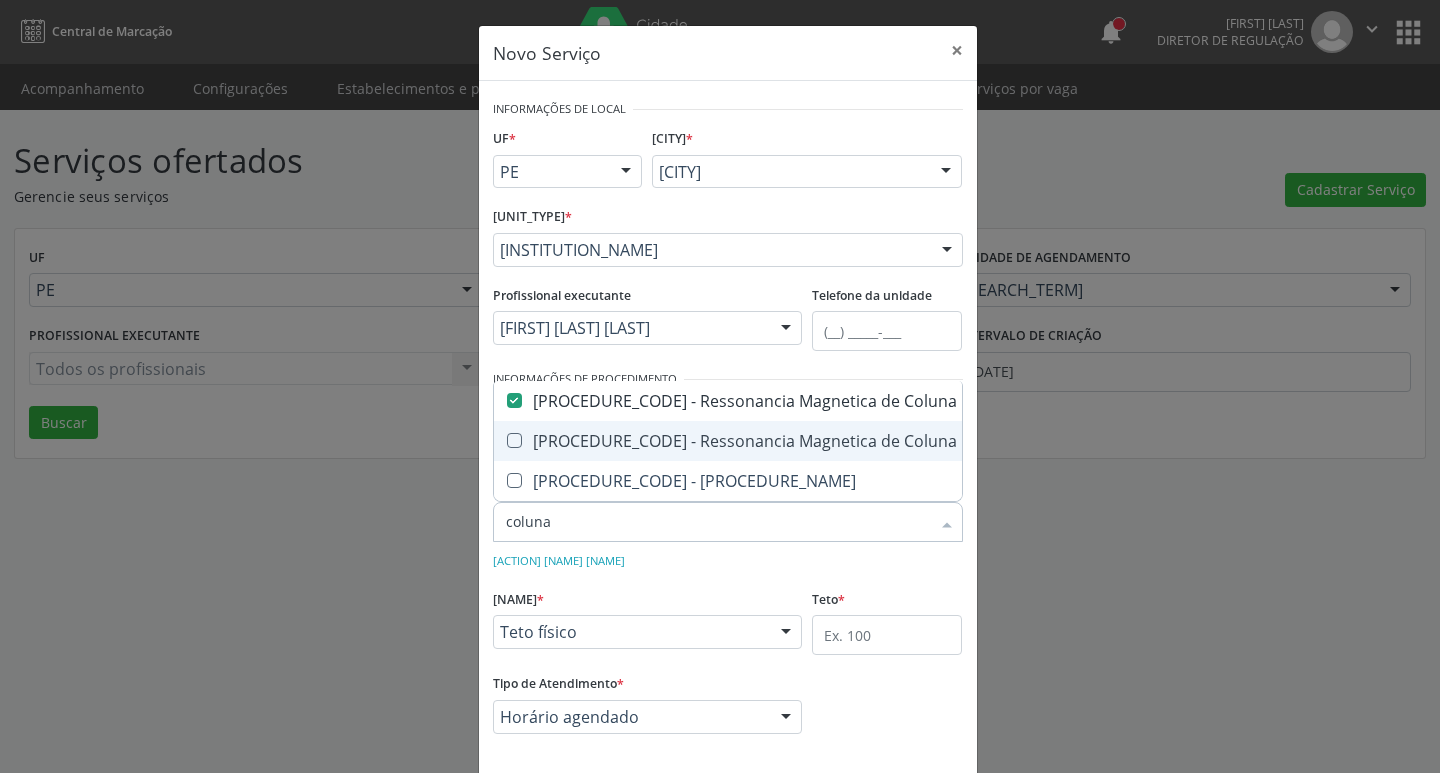 click at bounding box center [514, 440] 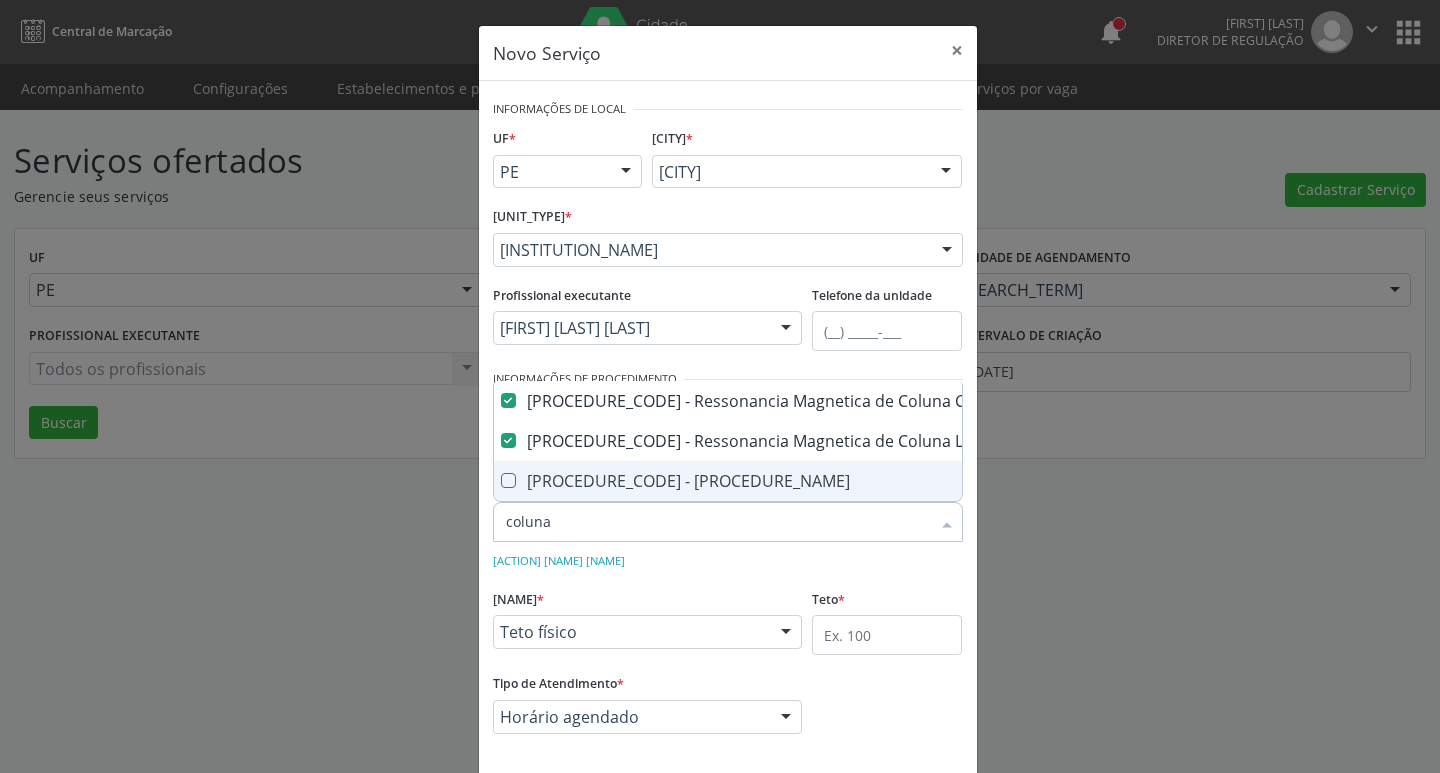 scroll, scrollTop: 0, scrollLeft: 0, axis: both 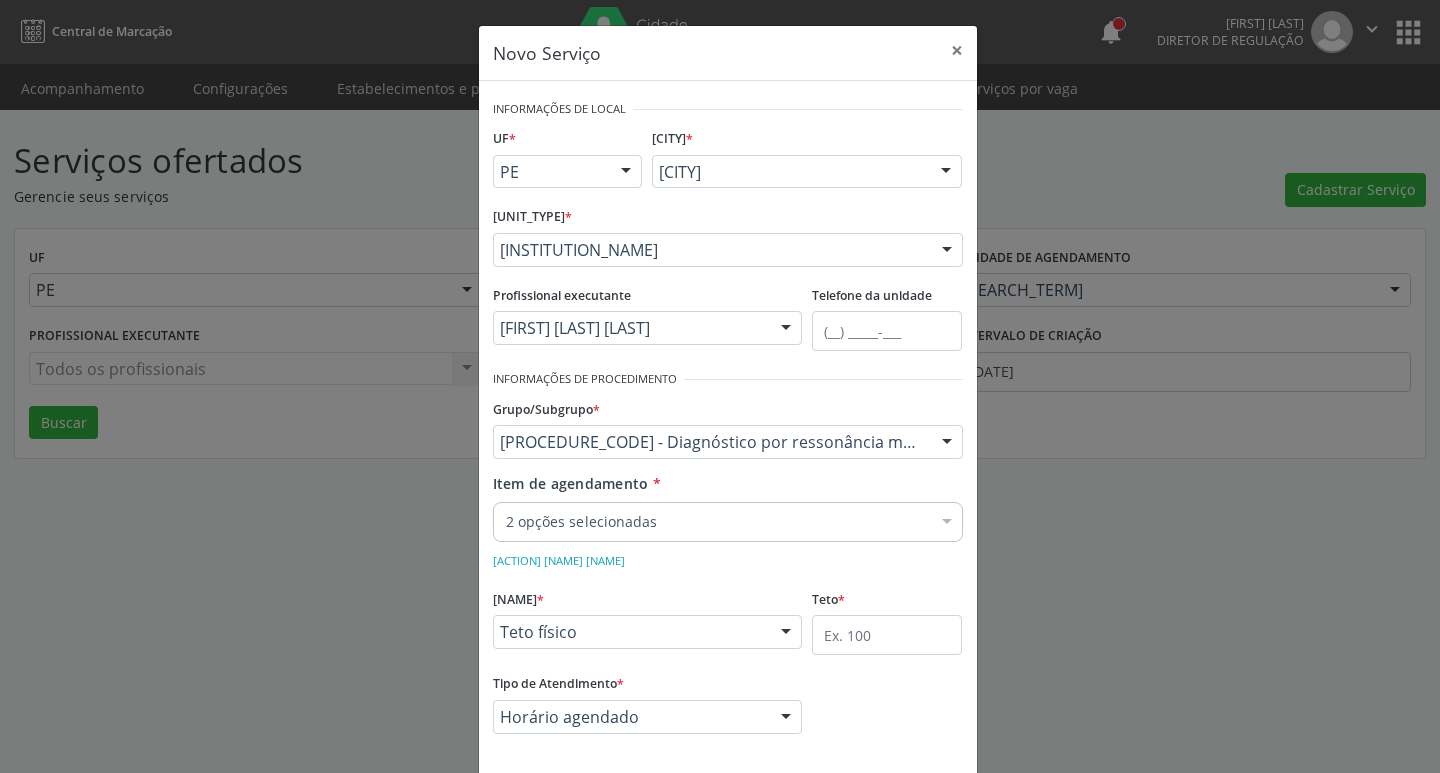 click on "[ACTION] [NAME] [NAME]" at bounding box center (728, 559) 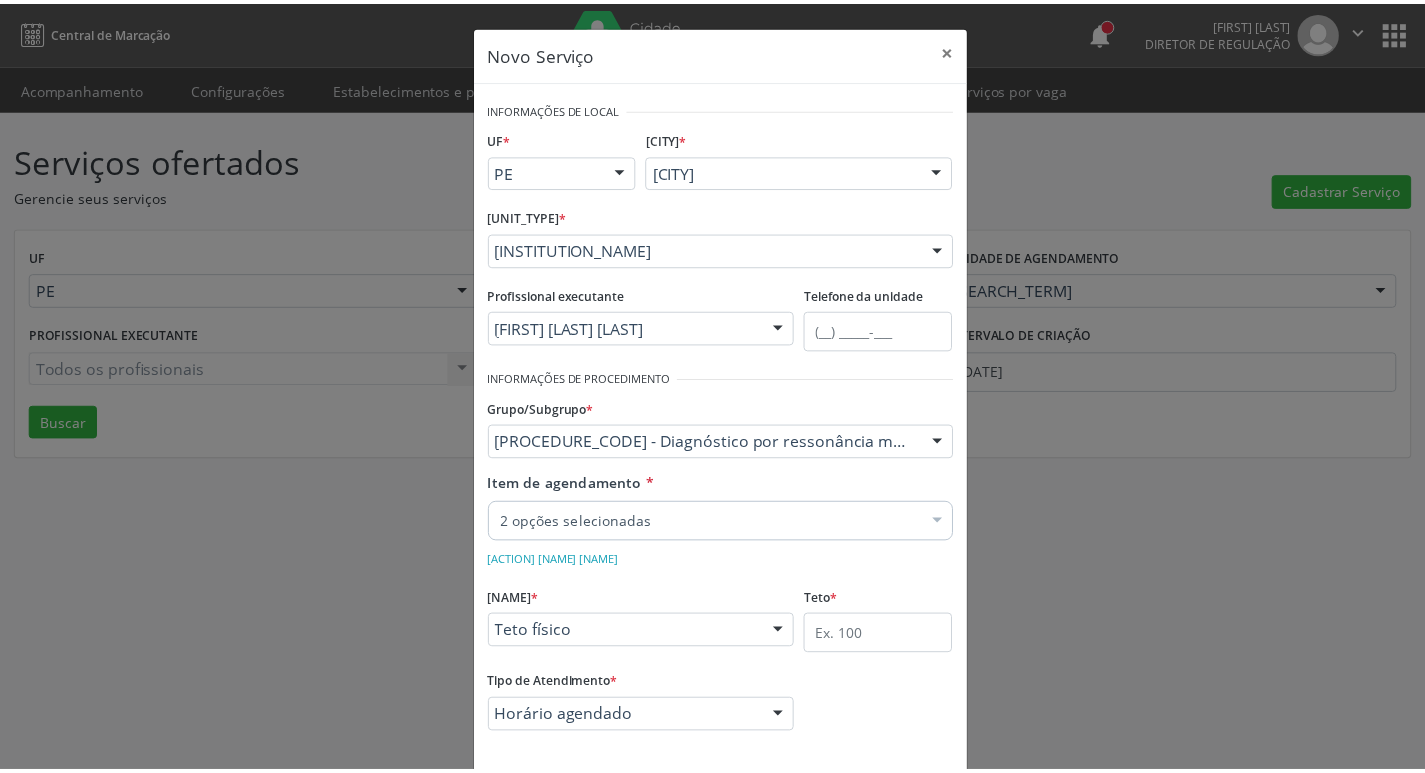 scroll, scrollTop: 91, scrollLeft: 0, axis: vertical 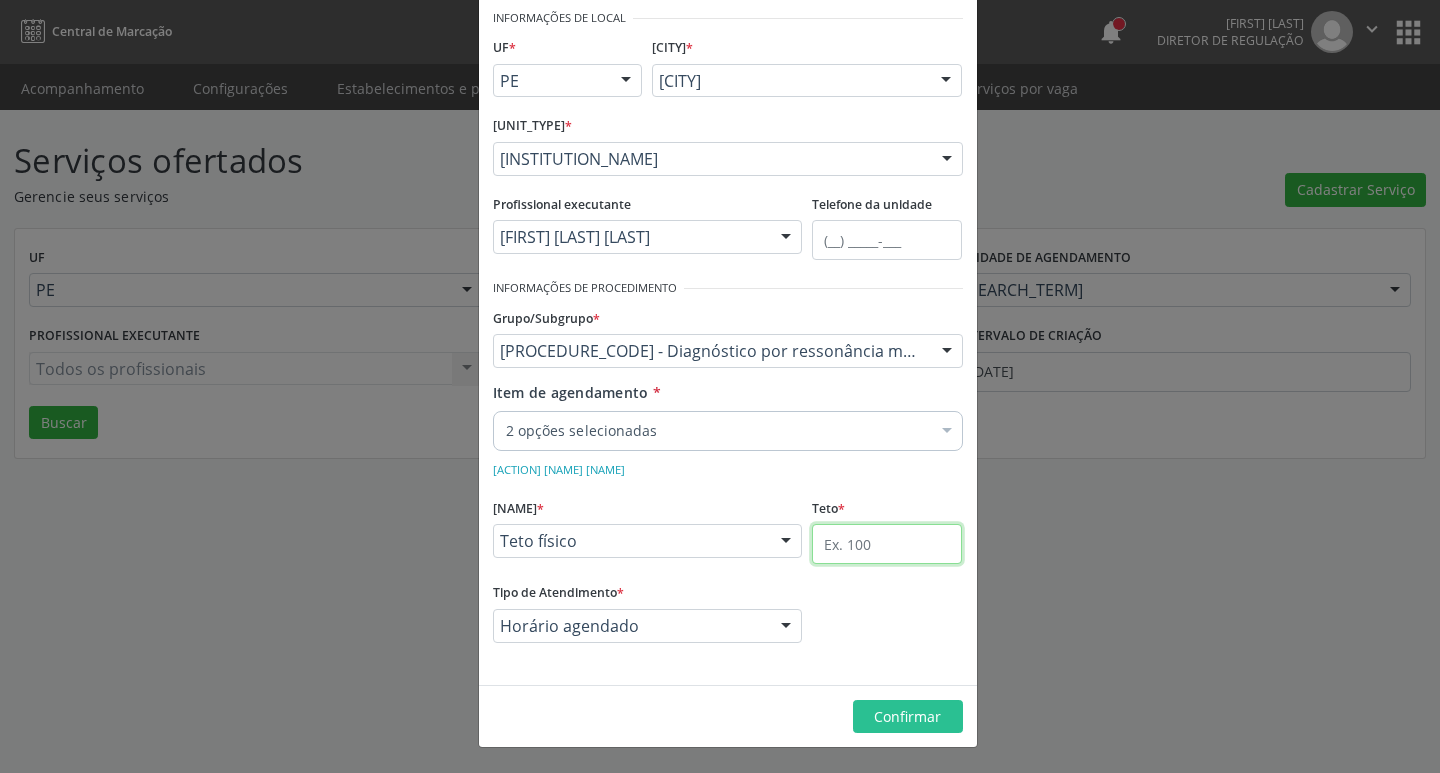 click at bounding box center (887, 544) 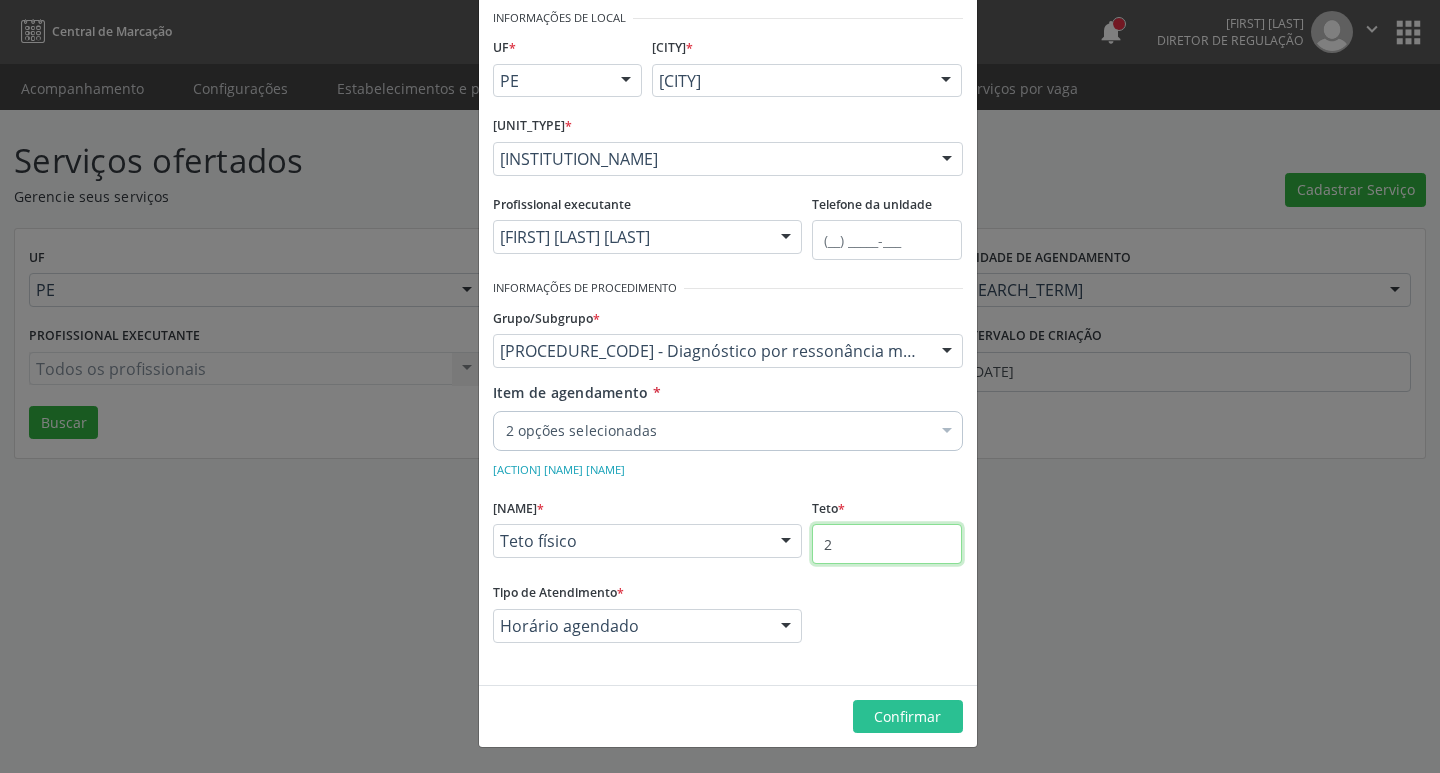 type on "2" 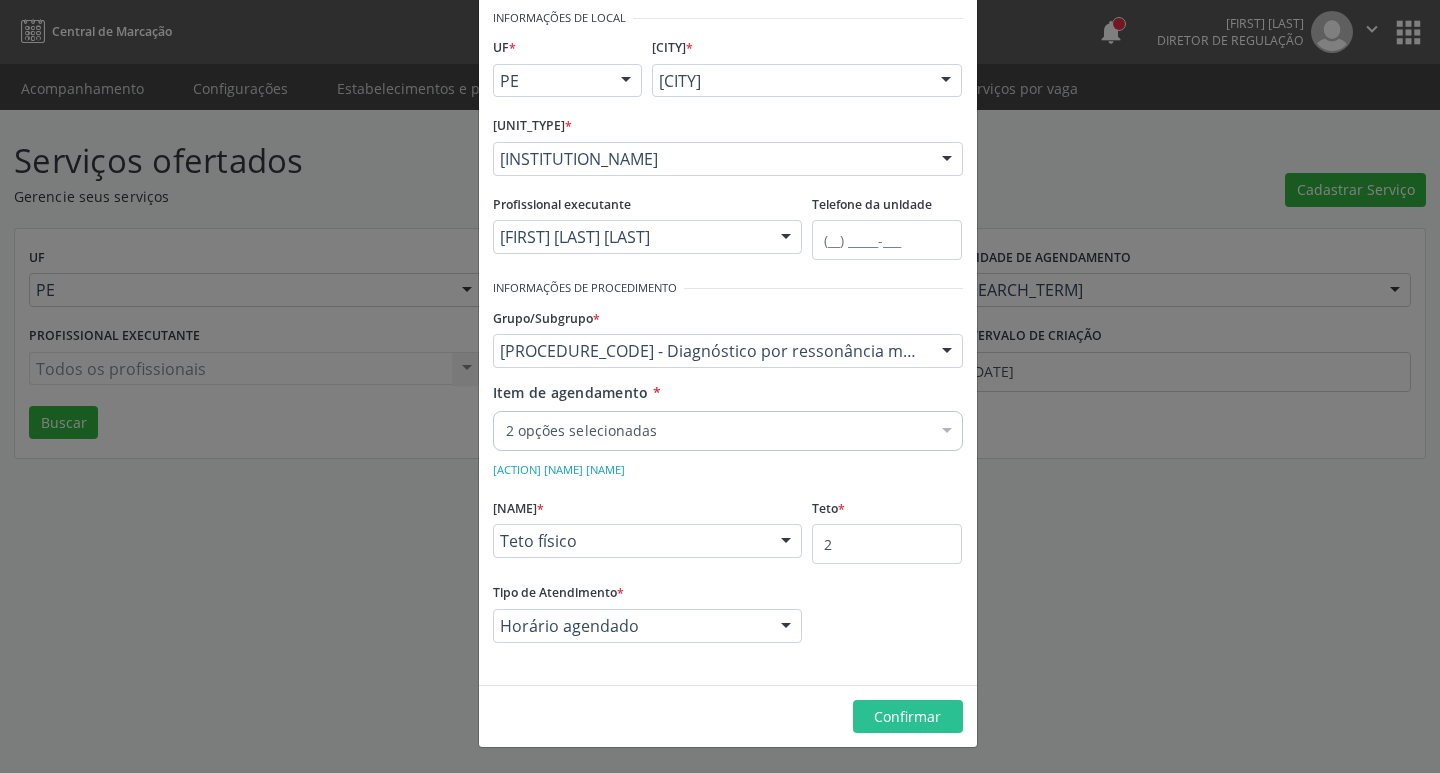 click on "Horário agendado" at bounding box center (648, 626) 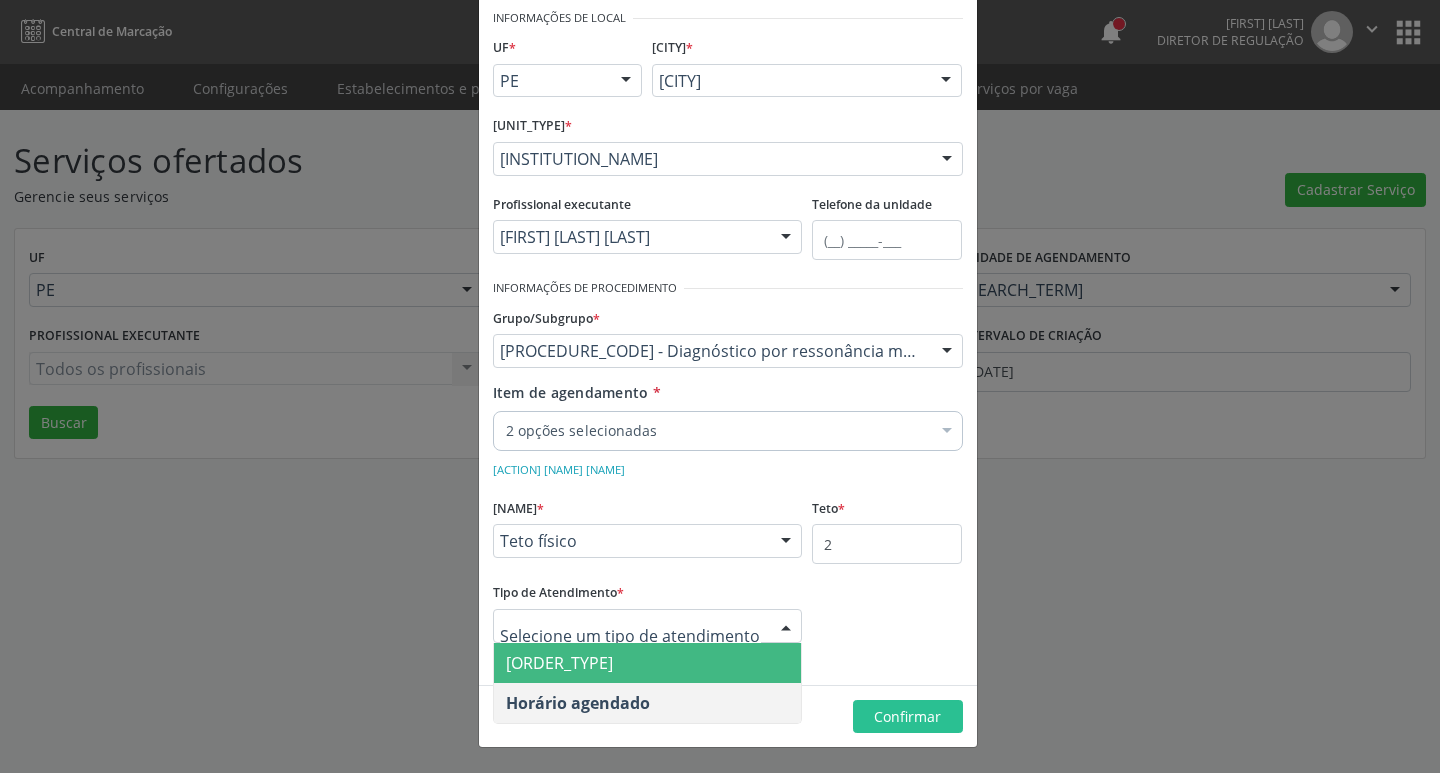 click on "[ORDER_TYPE]" at bounding box center (648, 663) 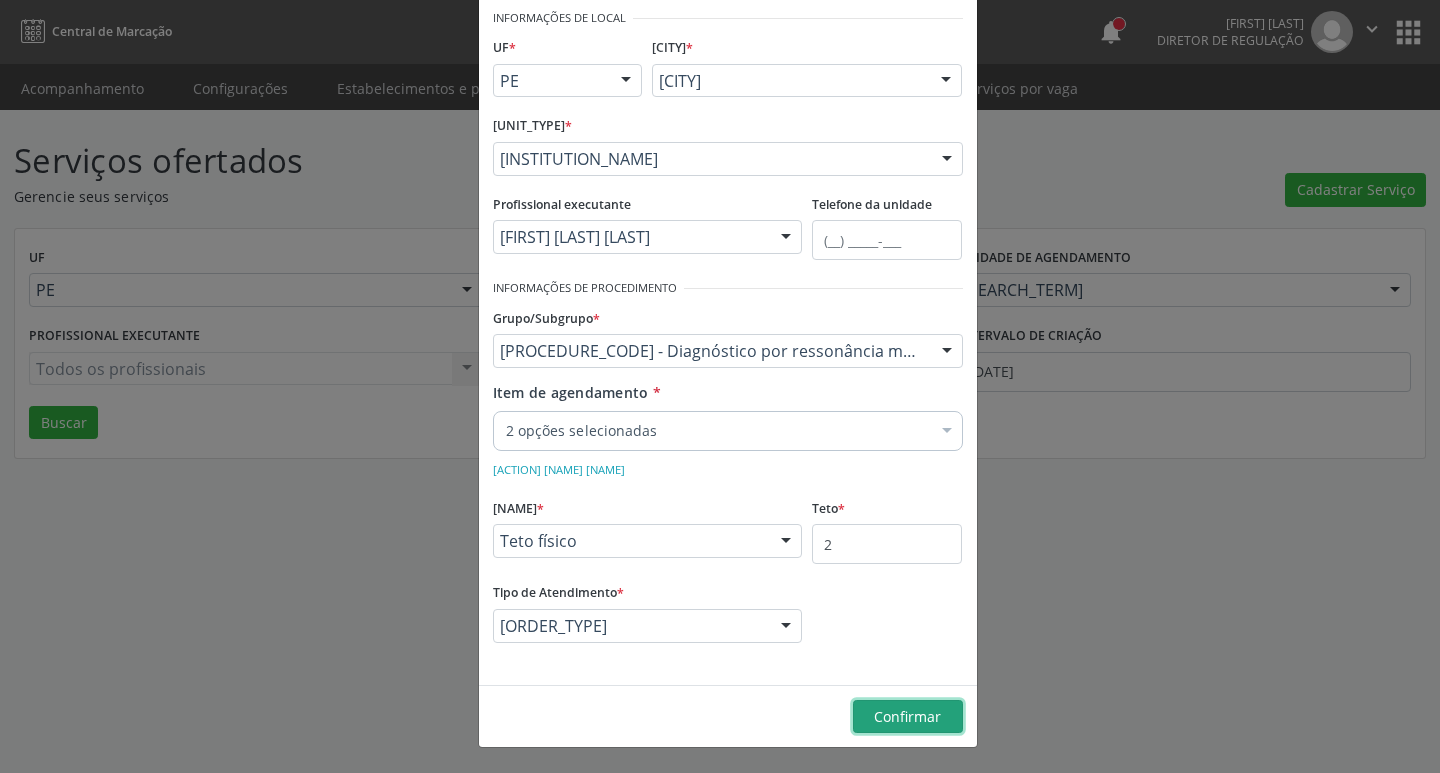 drag, startPoint x: 862, startPoint y: 717, endPoint x: 863, endPoint y: 742, distance: 25.019993 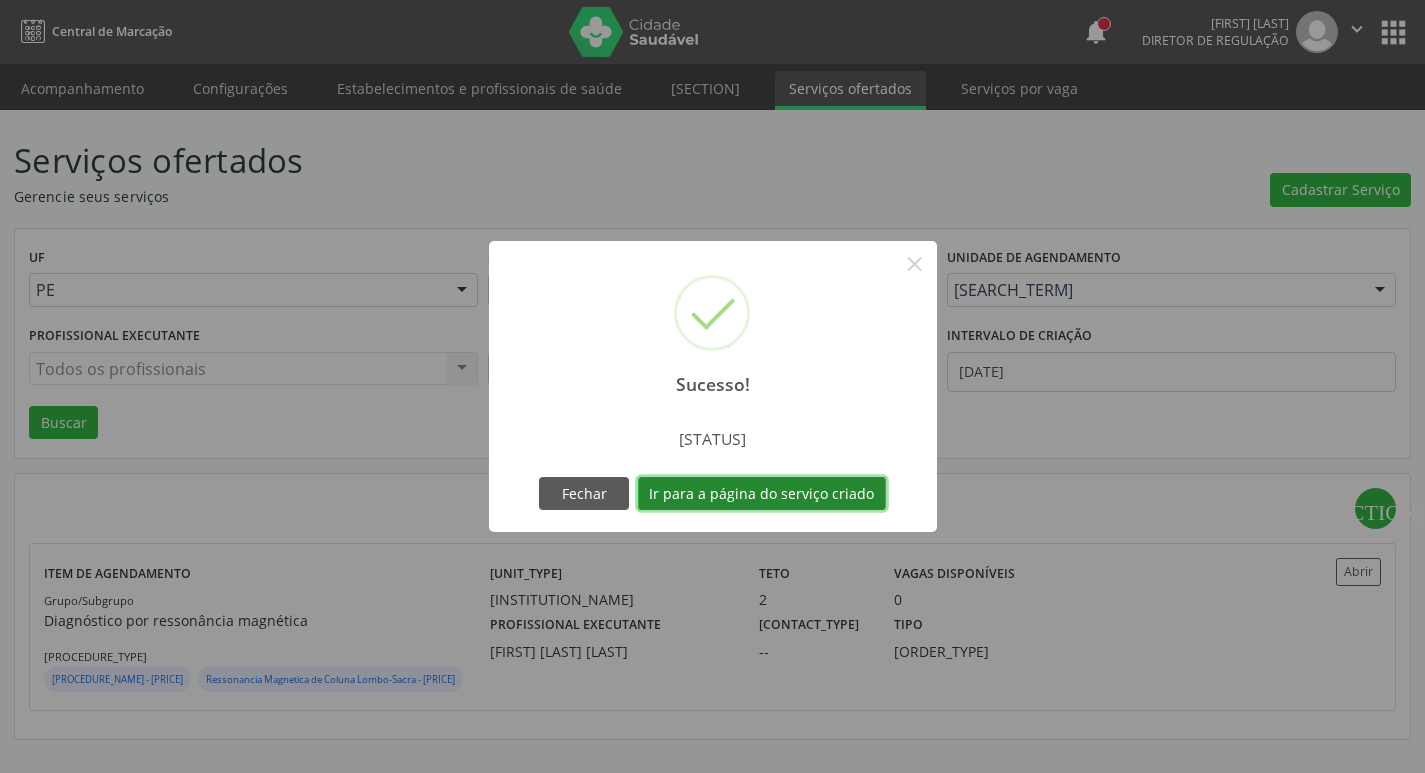 click on "Ir para a página do serviço criado" at bounding box center (762, 494) 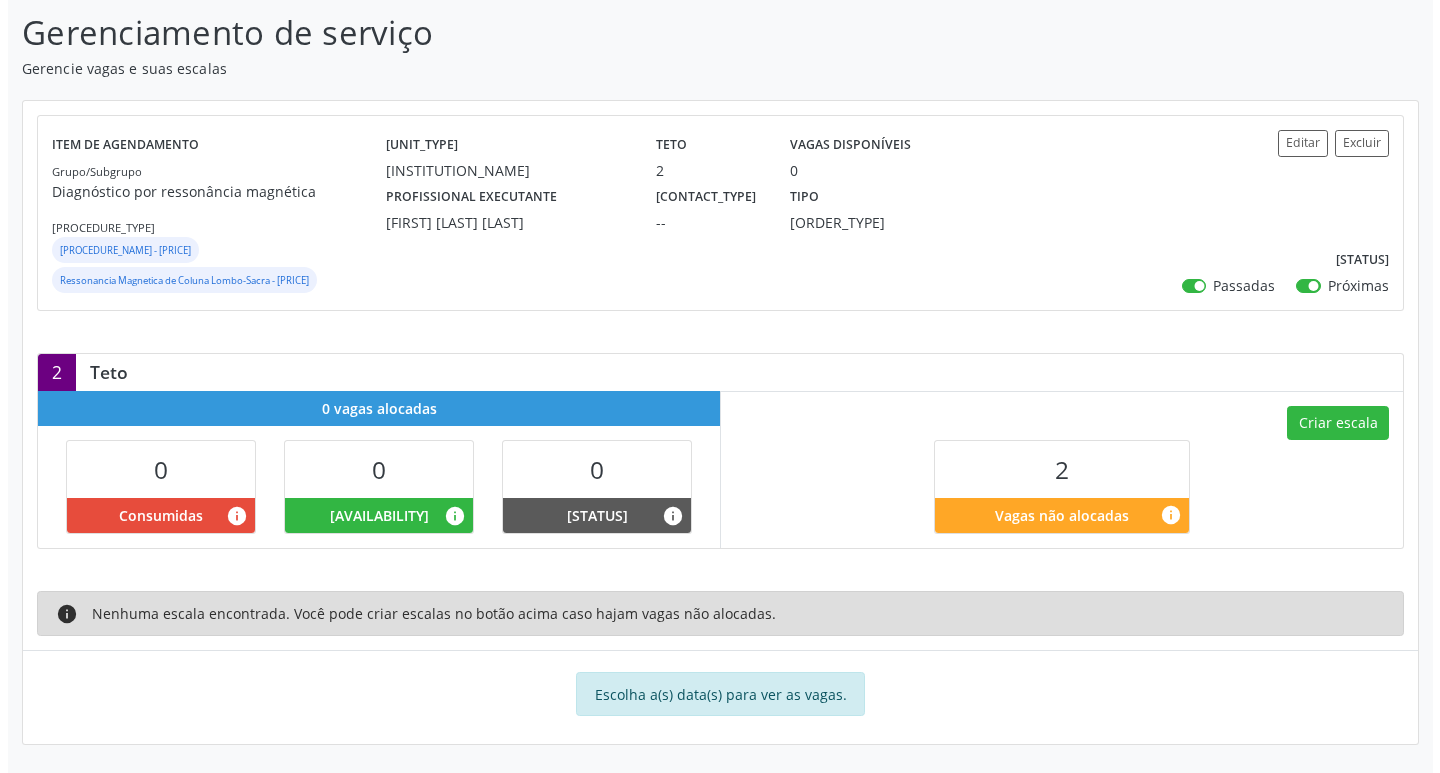 scroll, scrollTop: 28, scrollLeft: 0, axis: vertical 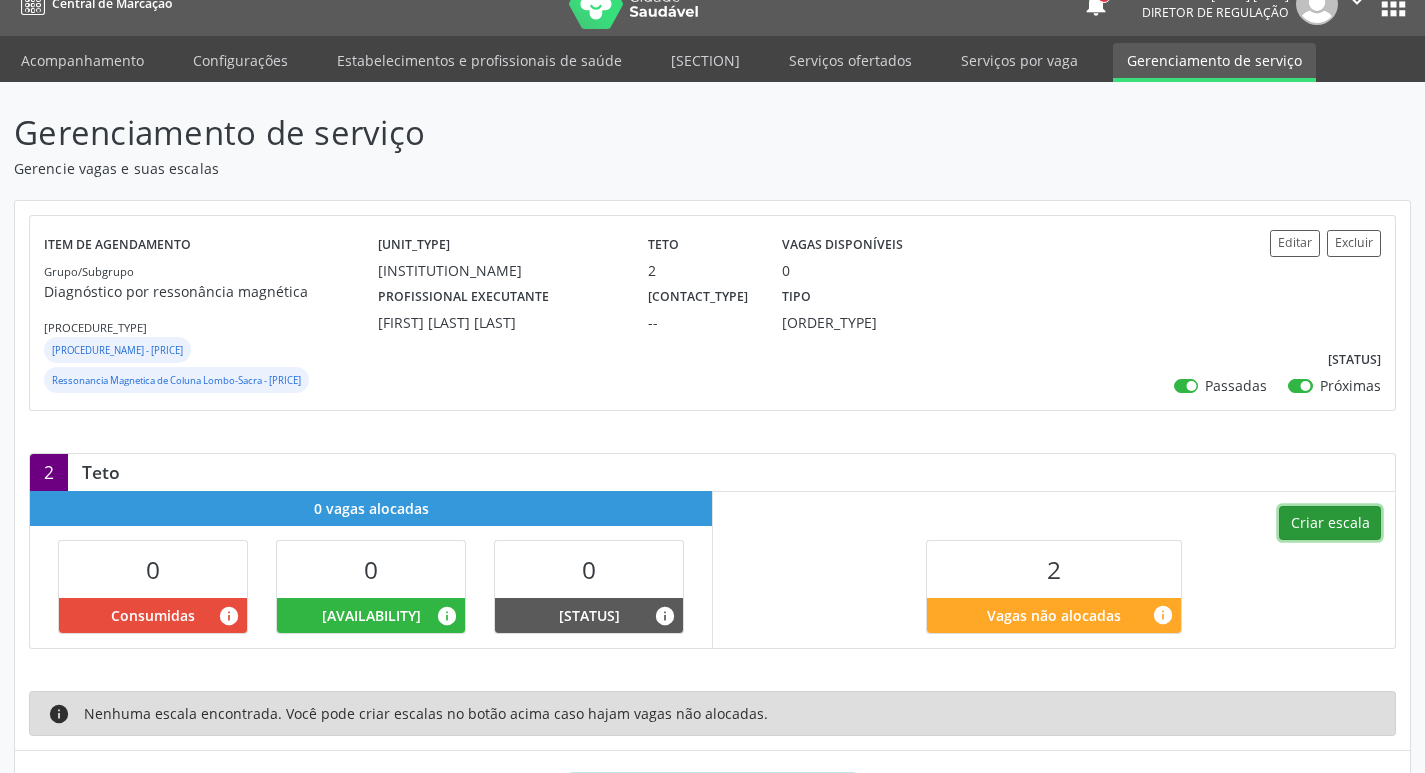 click on "Criar escala" at bounding box center (1330, 523) 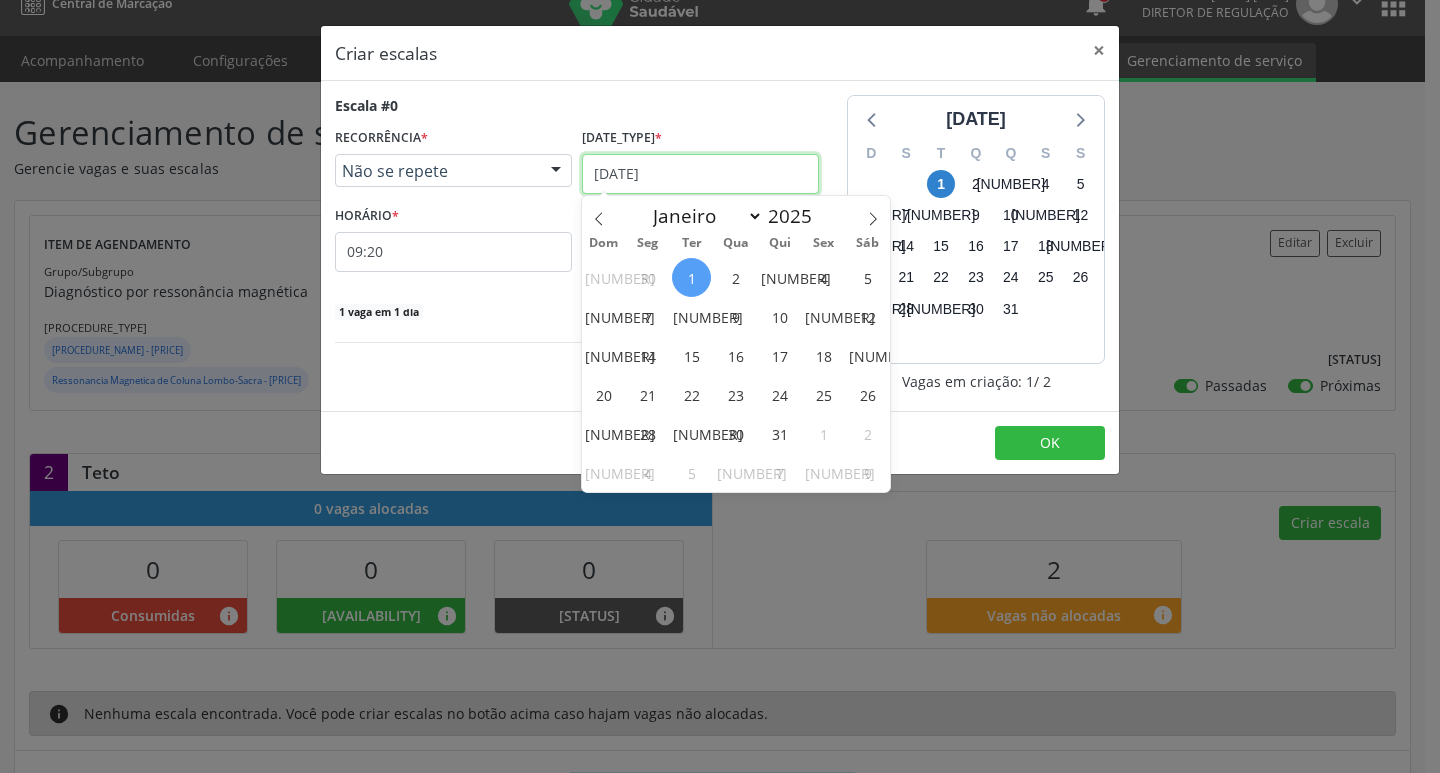click on "[DATE]" at bounding box center [700, 174] 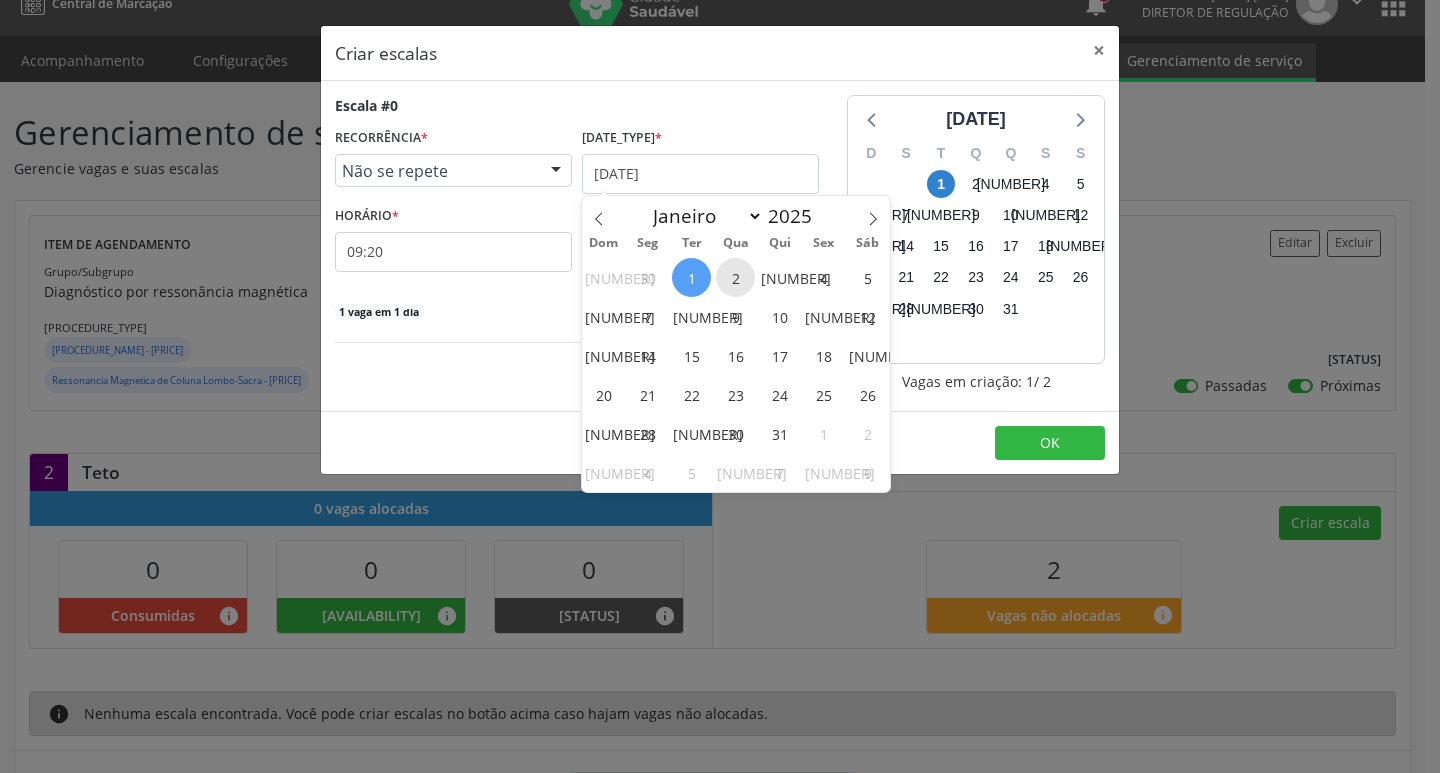 click on "2" at bounding box center [735, 277] 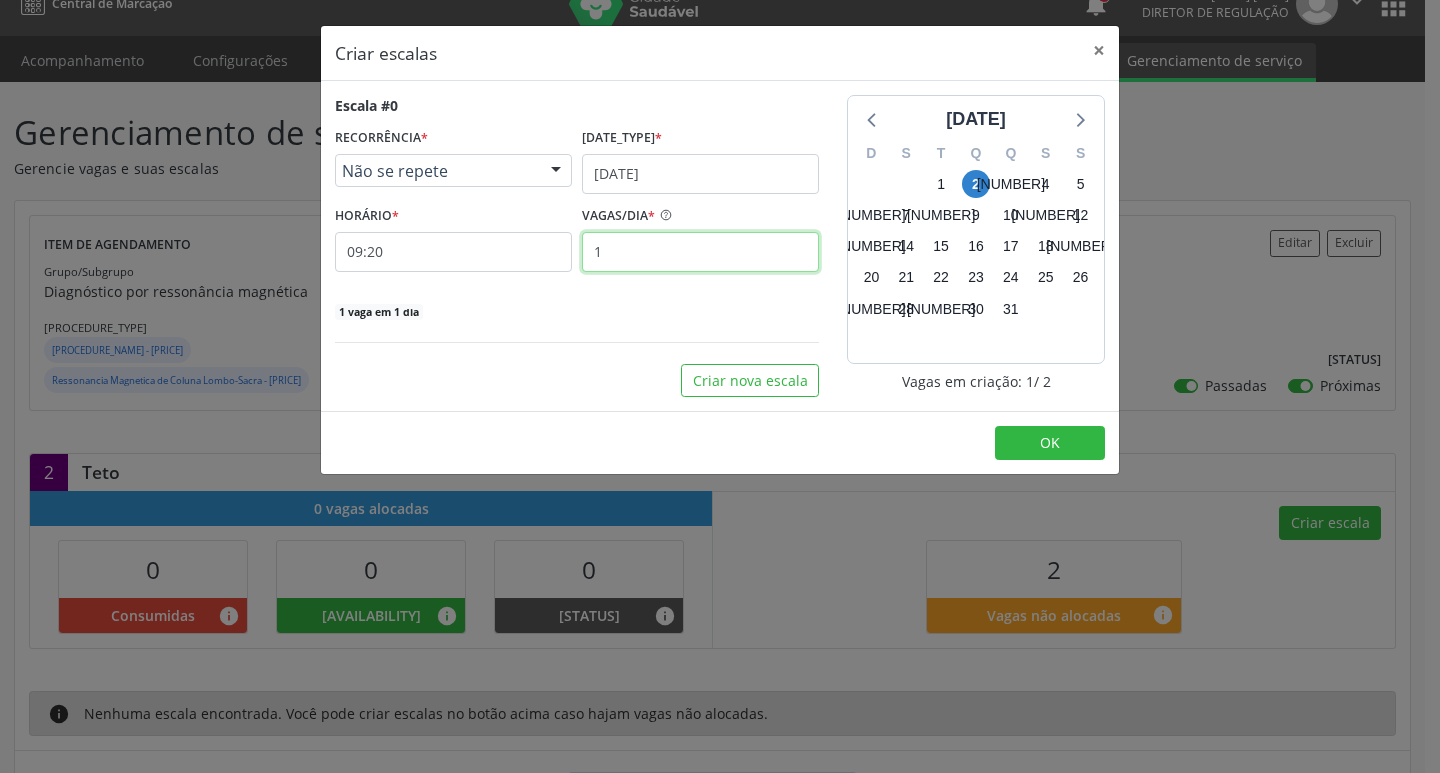 click on "1" at bounding box center [700, 252] 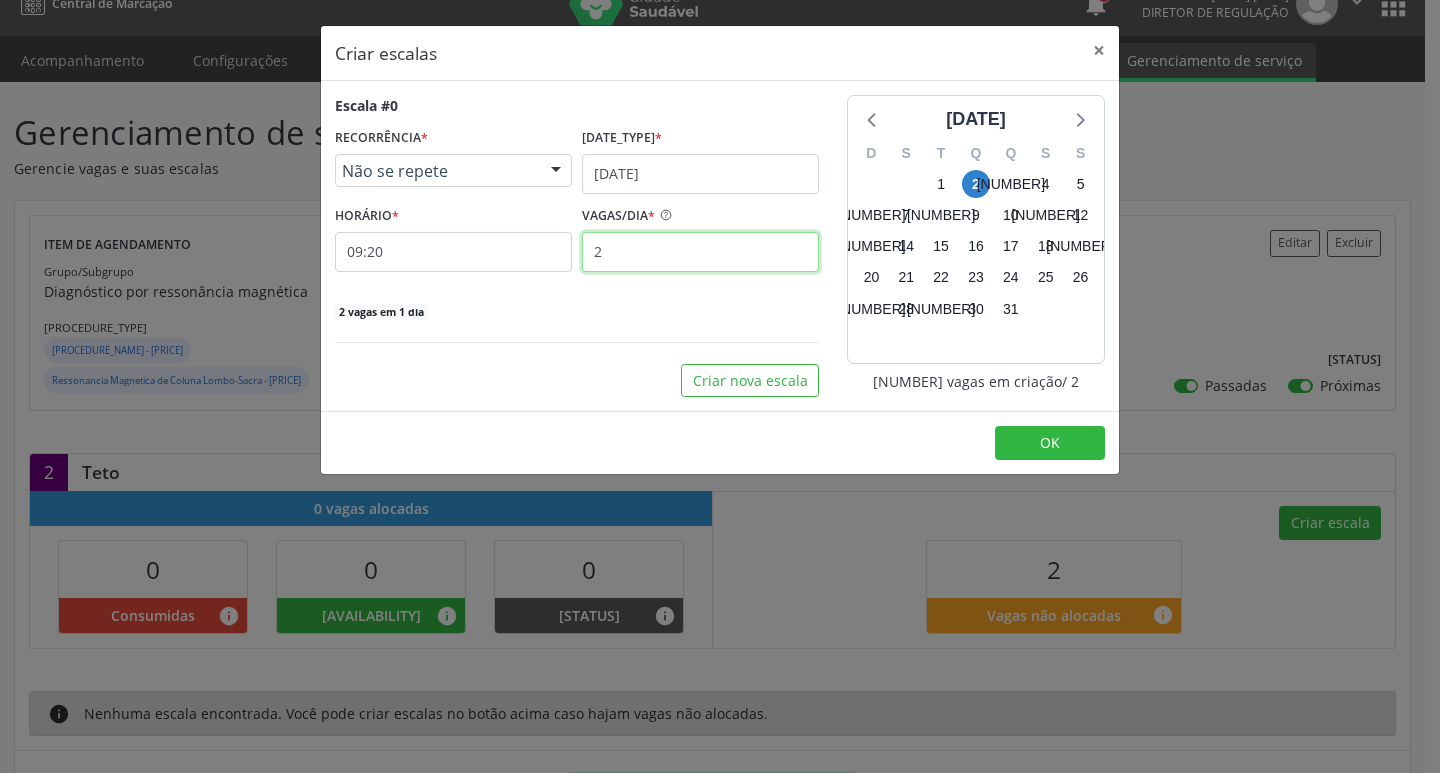type on "2" 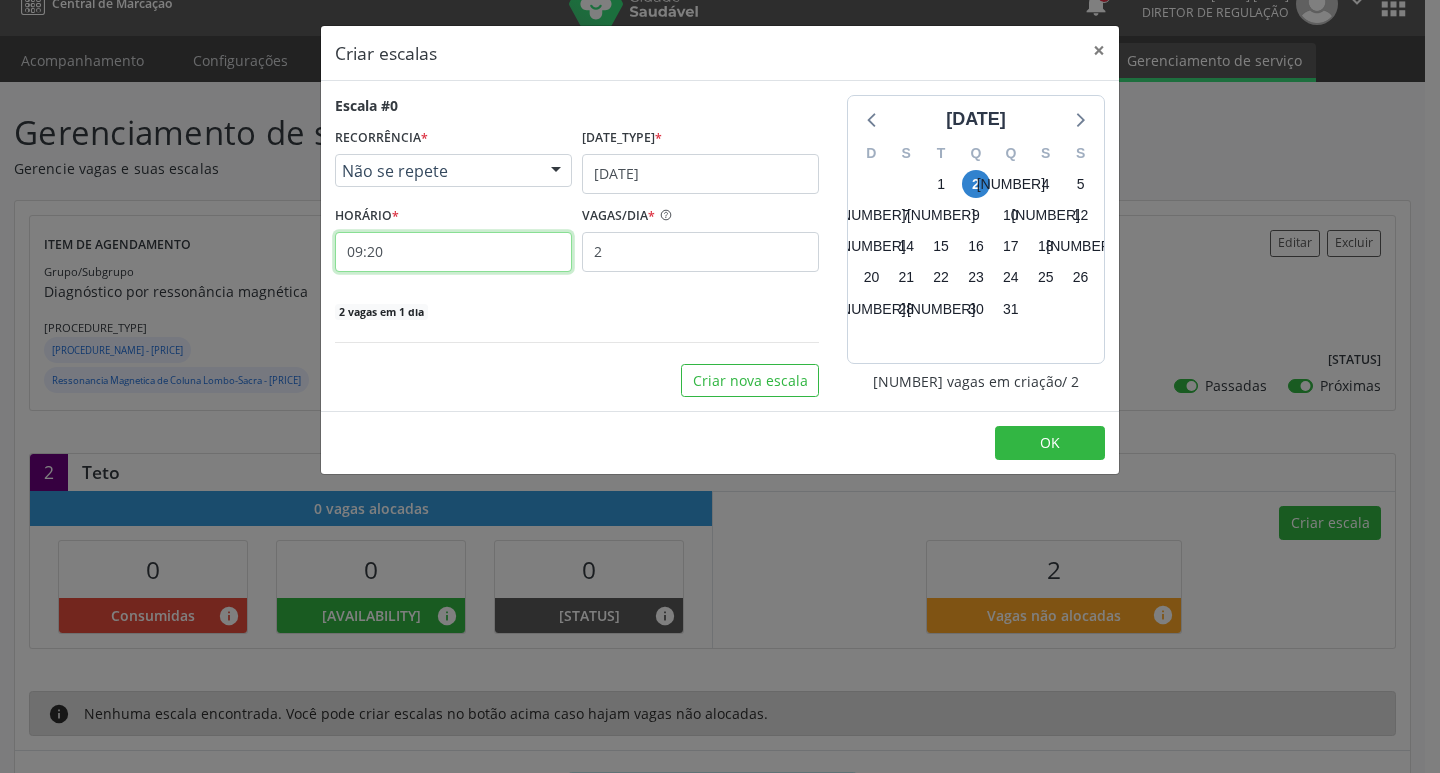 click on "09:20" at bounding box center (453, 252) 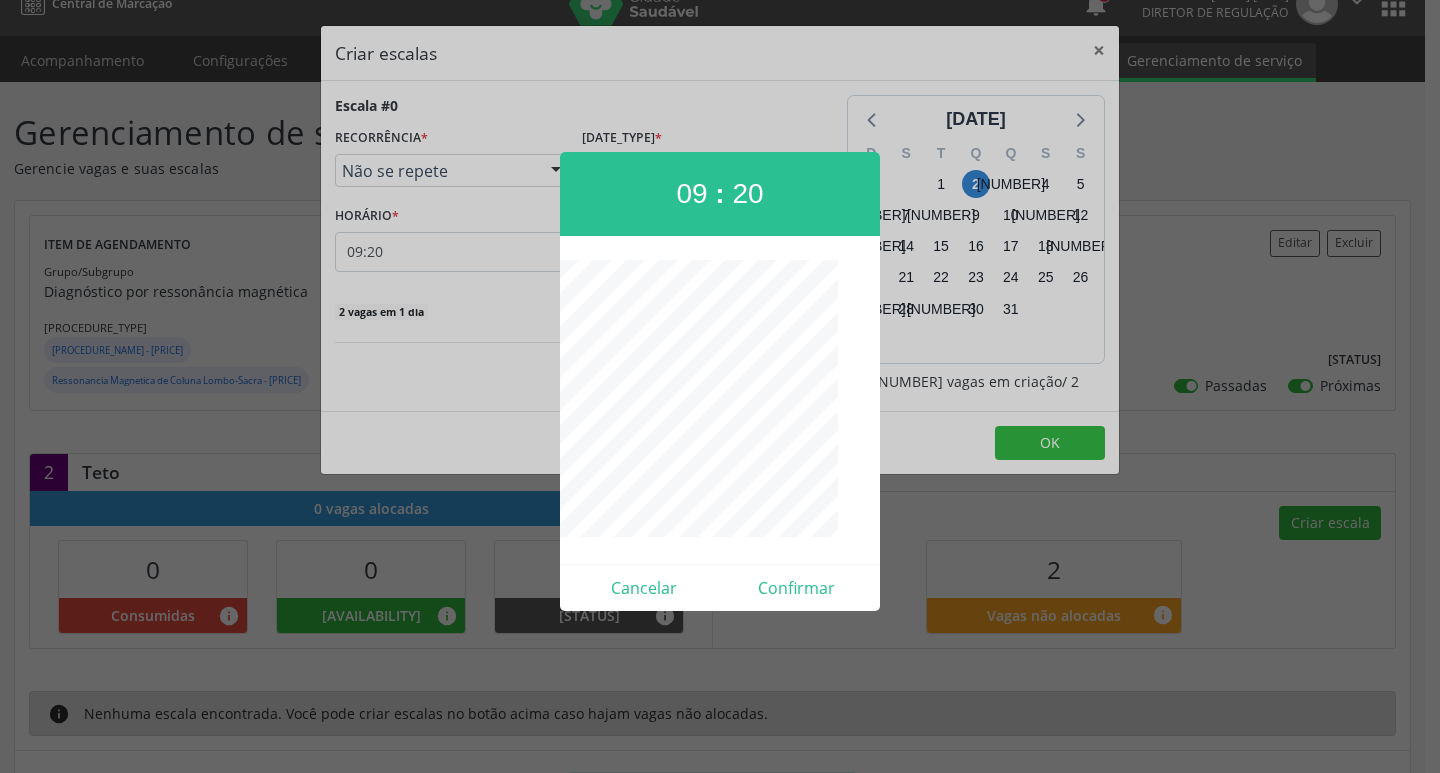 click at bounding box center (720, 386) 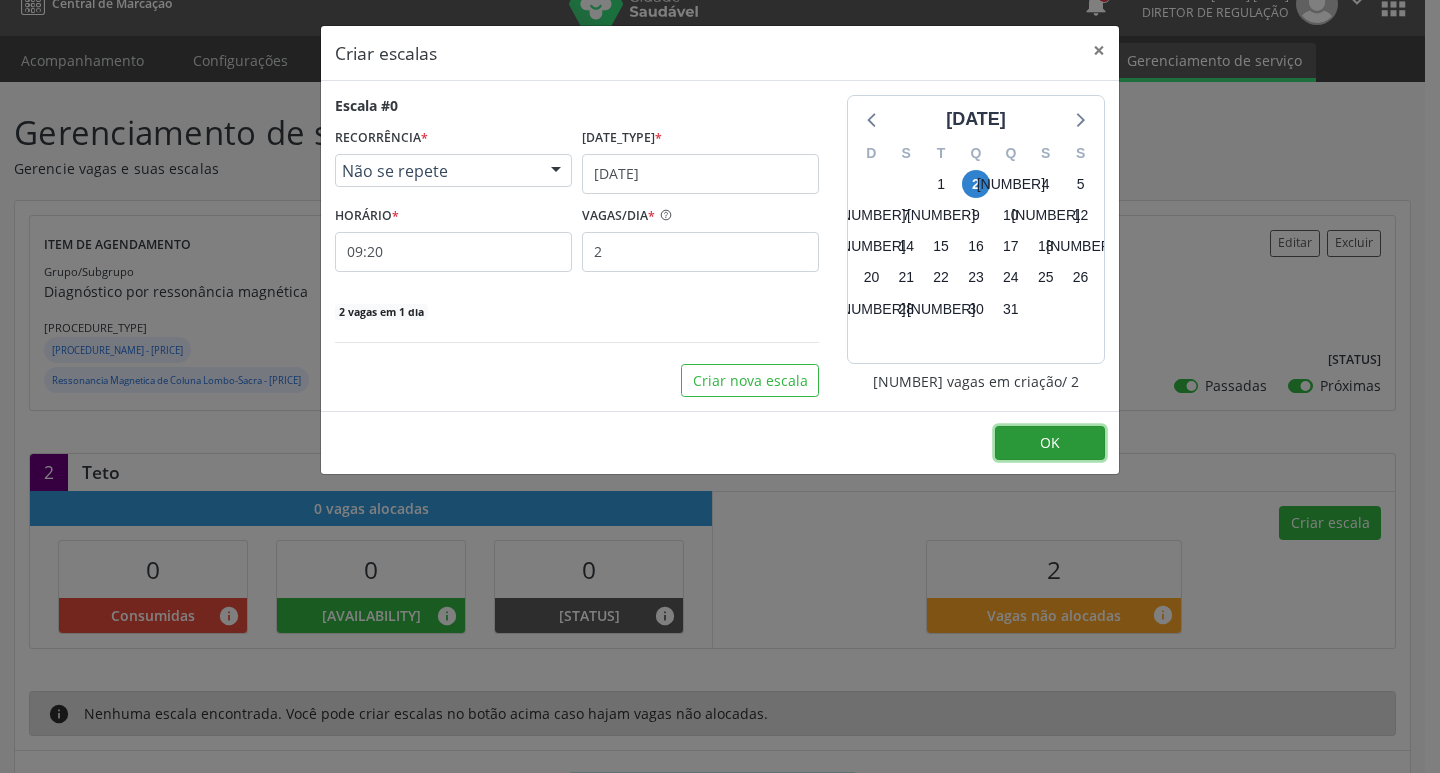 click on "OK" at bounding box center (1050, 443) 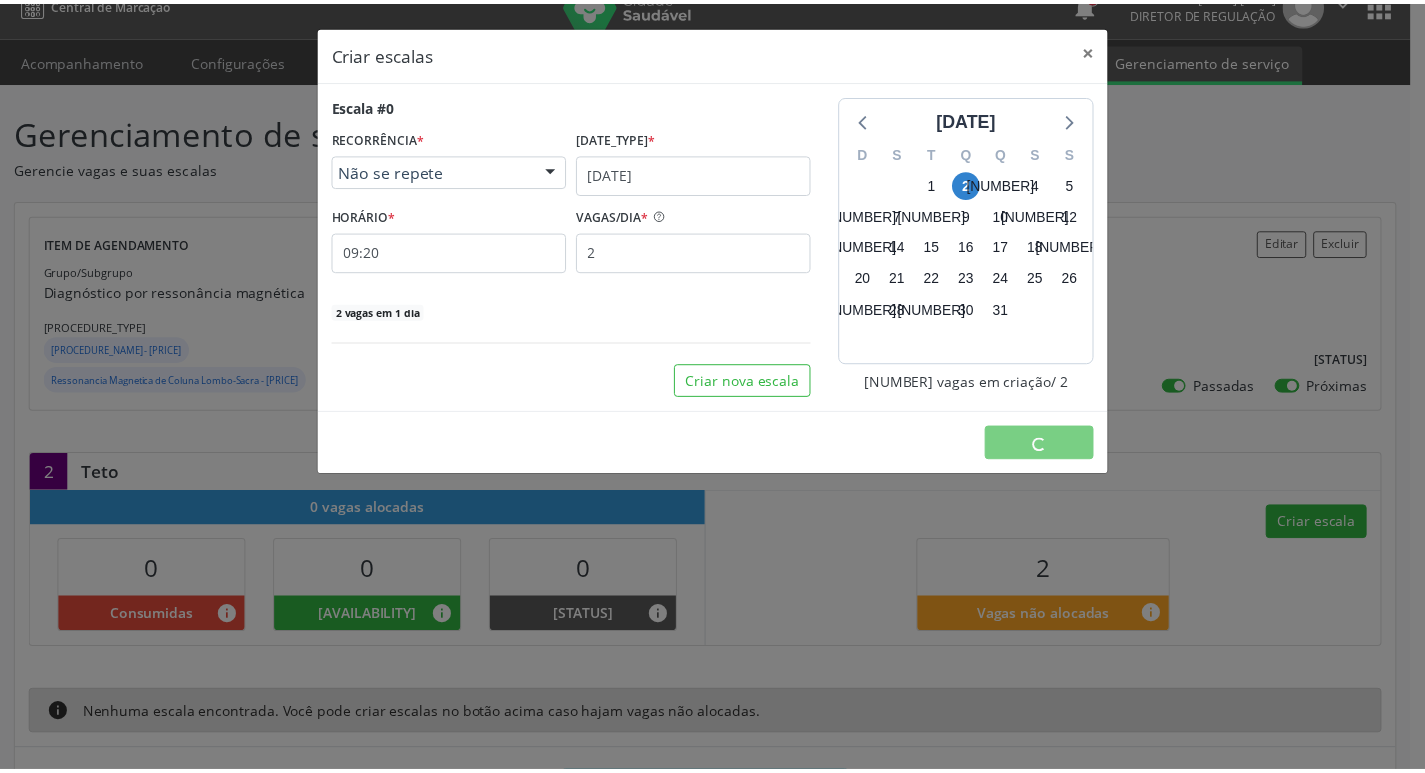 scroll, scrollTop: 0, scrollLeft: 0, axis: both 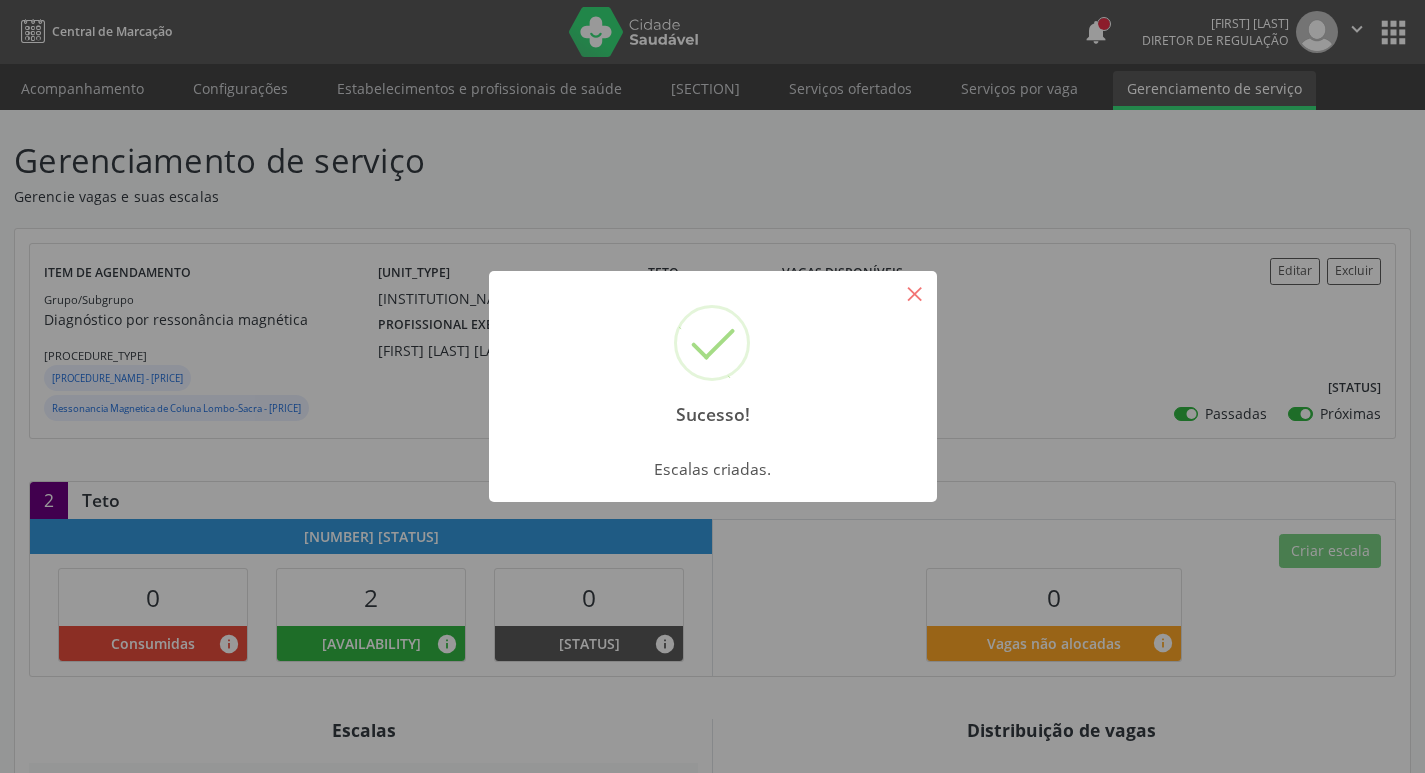 click on "×" at bounding box center [915, 293] 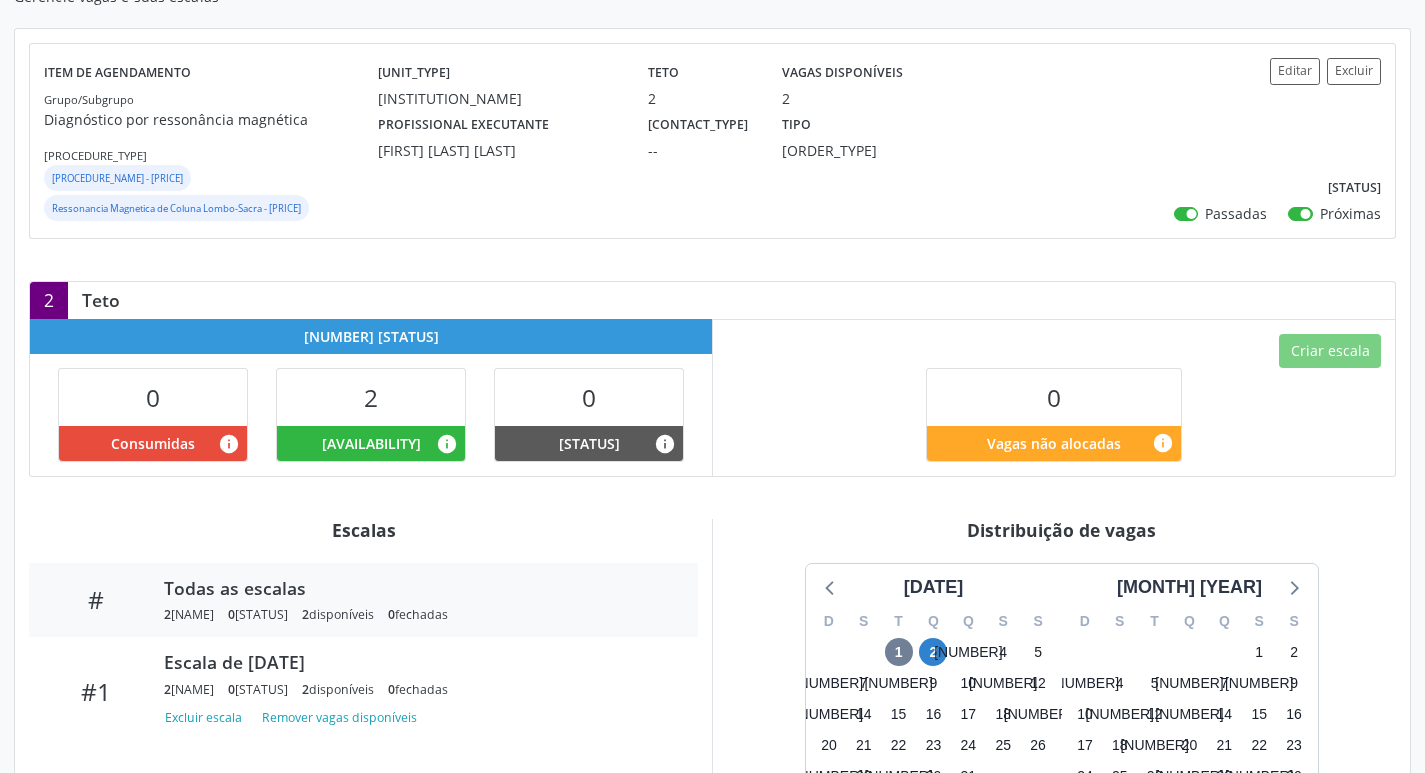 scroll, scrollTop: 0, scrollLeft: 0, axis: both 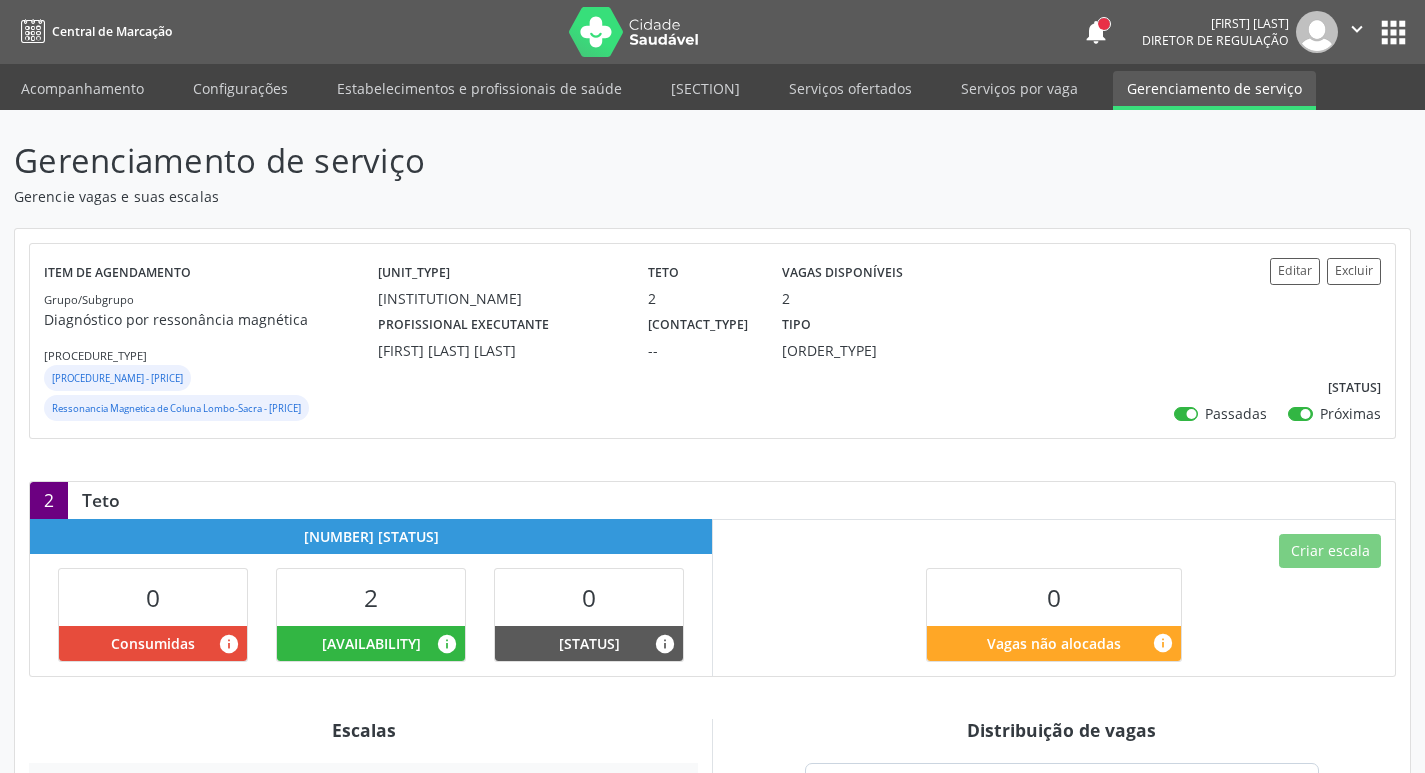 click on "apps" at bounding box center [1393, 32] 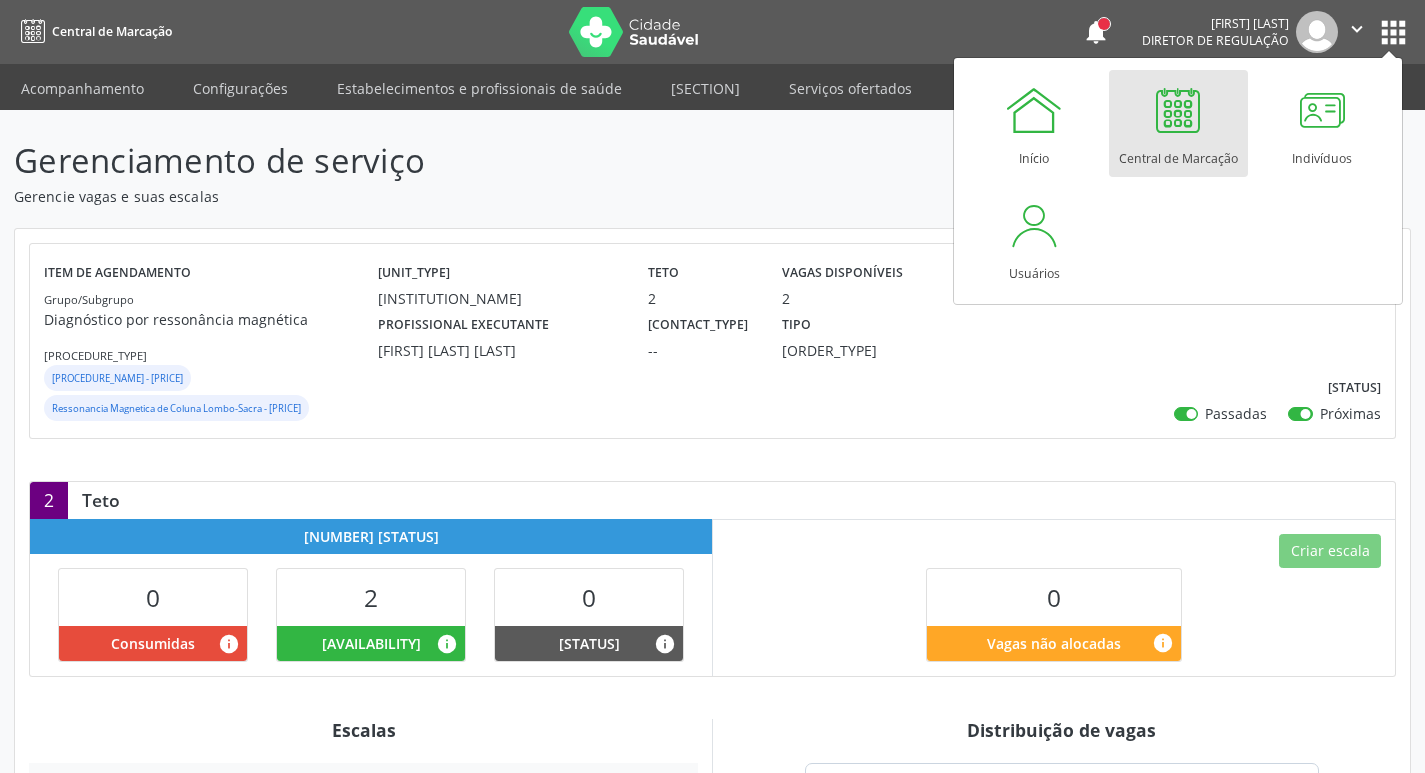 click on "Central de Marcação" at bounding box center [1178, 153] 